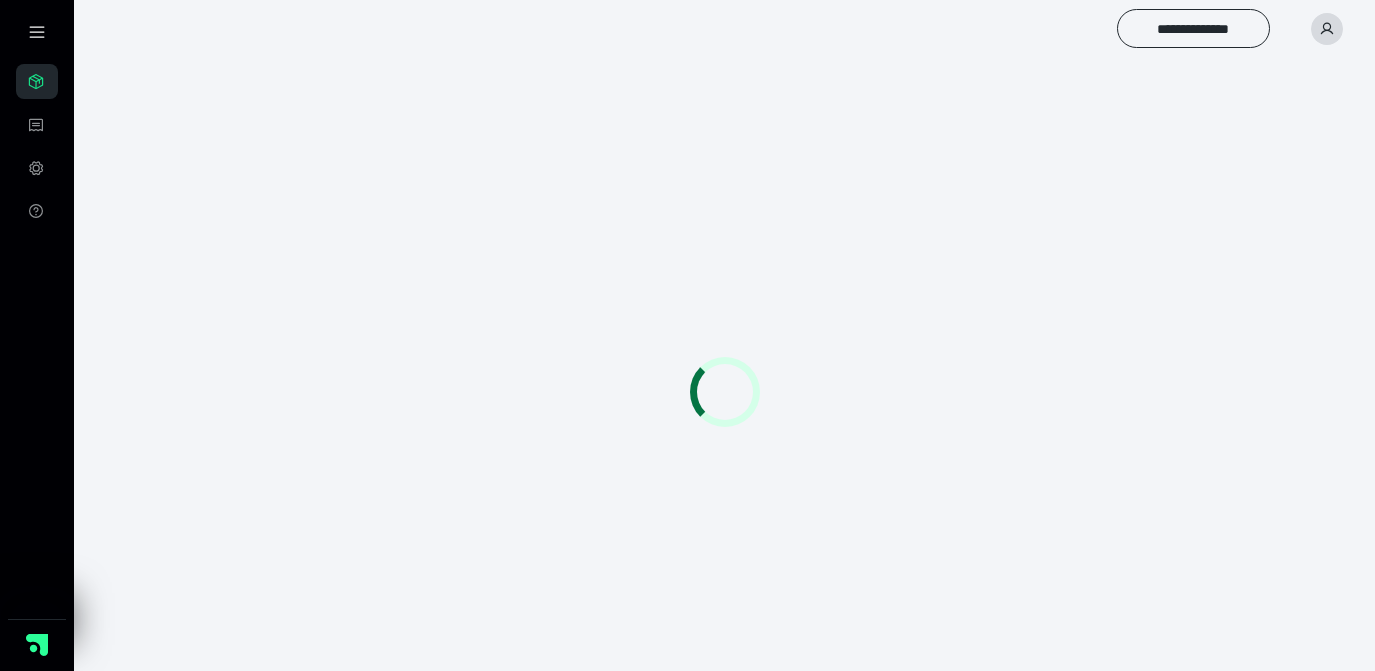 scroll, scrollTop: 0, scrollLeft: 0, axis: both 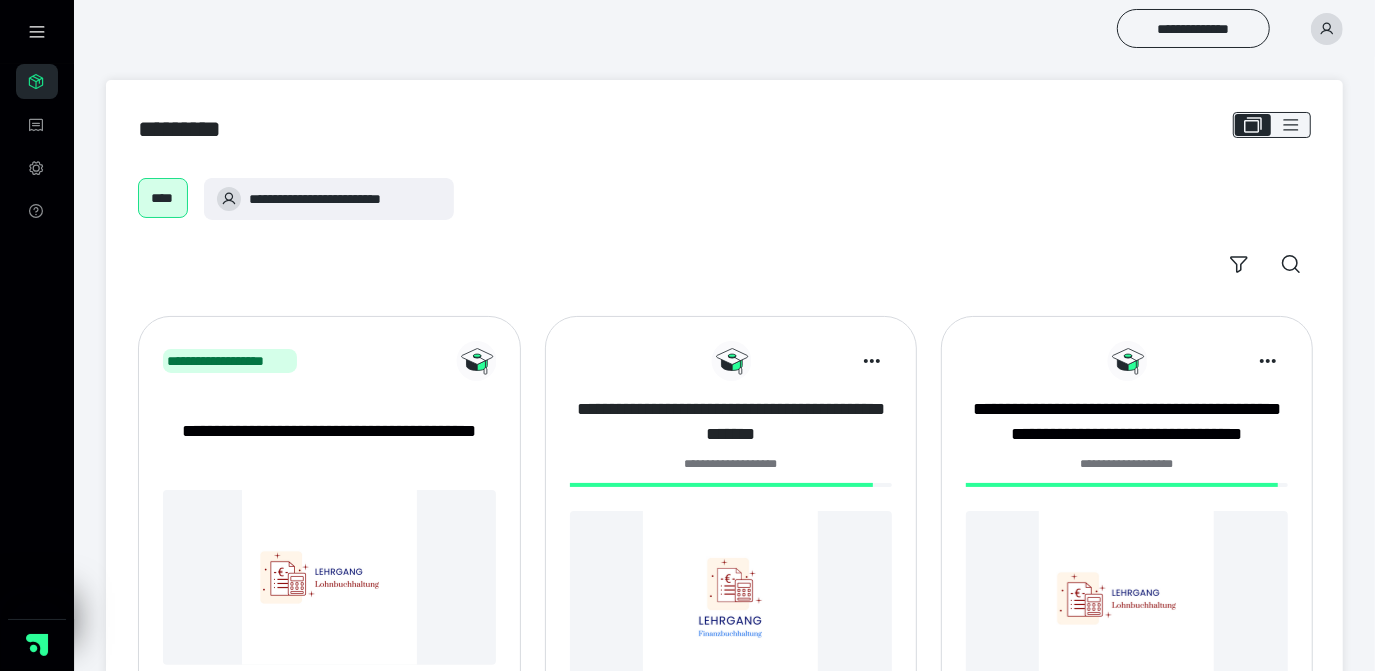 click on "**********" at bounding box center (731, 422) 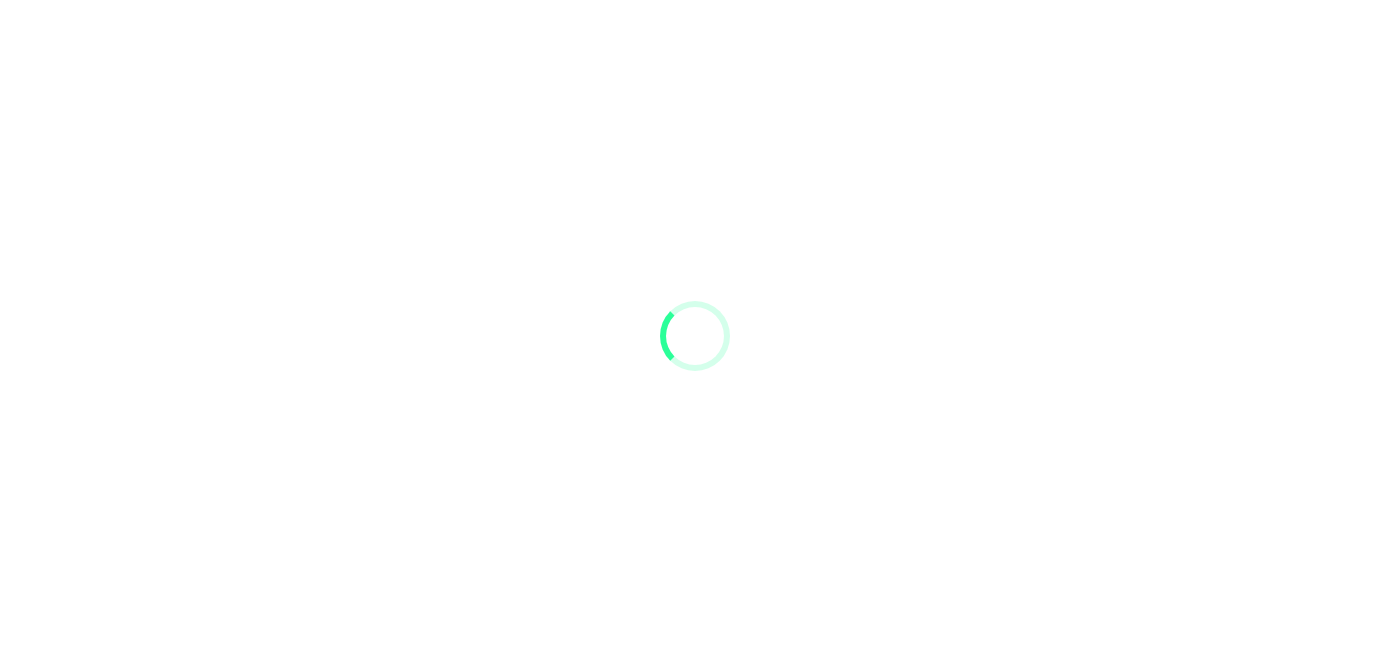 scroll, scrollTop: 0, scrollLeft: 0, axis: both 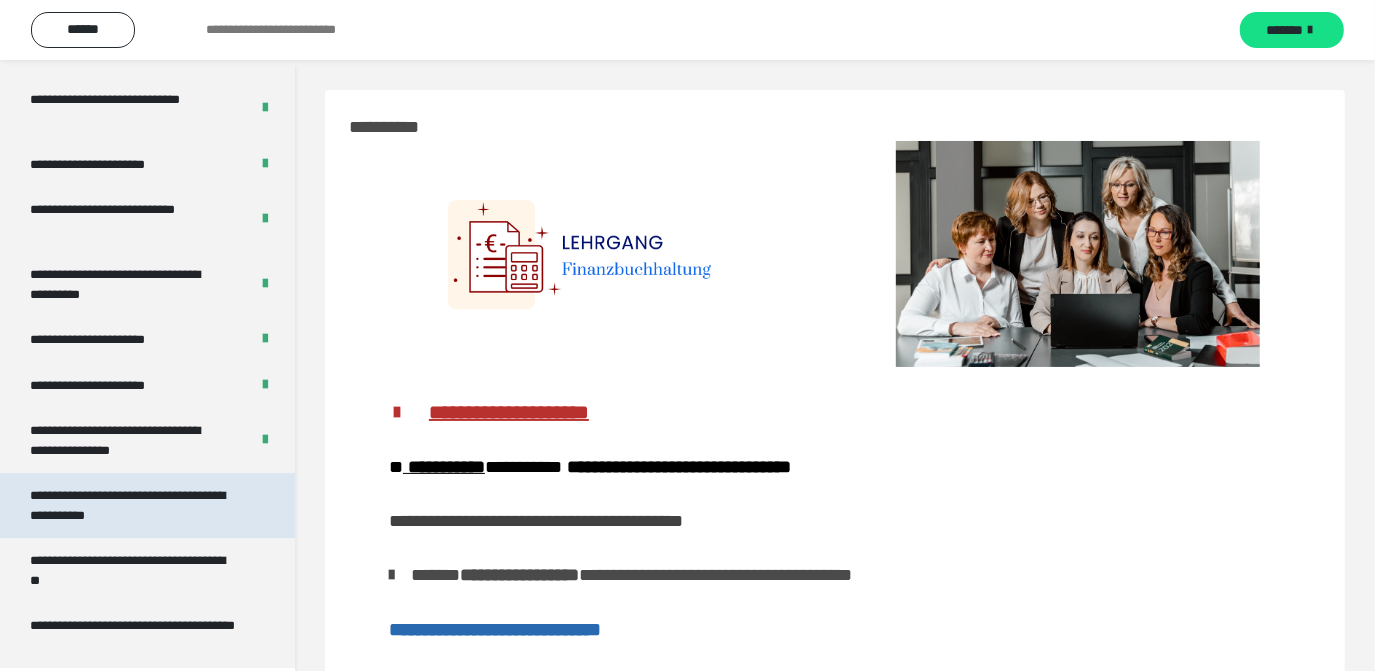 click on "**********" at bounding box center (132, 505) 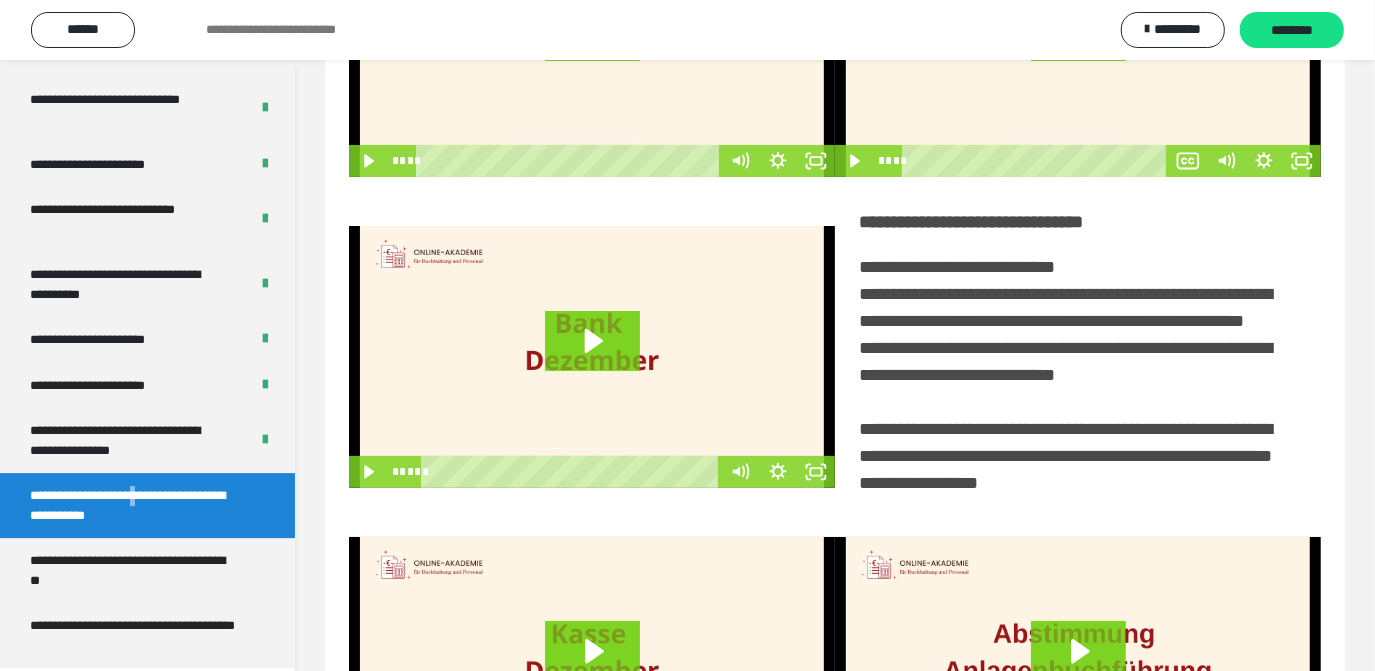scroll, scrollTop: 0, scrollLeft: 0, axis: both 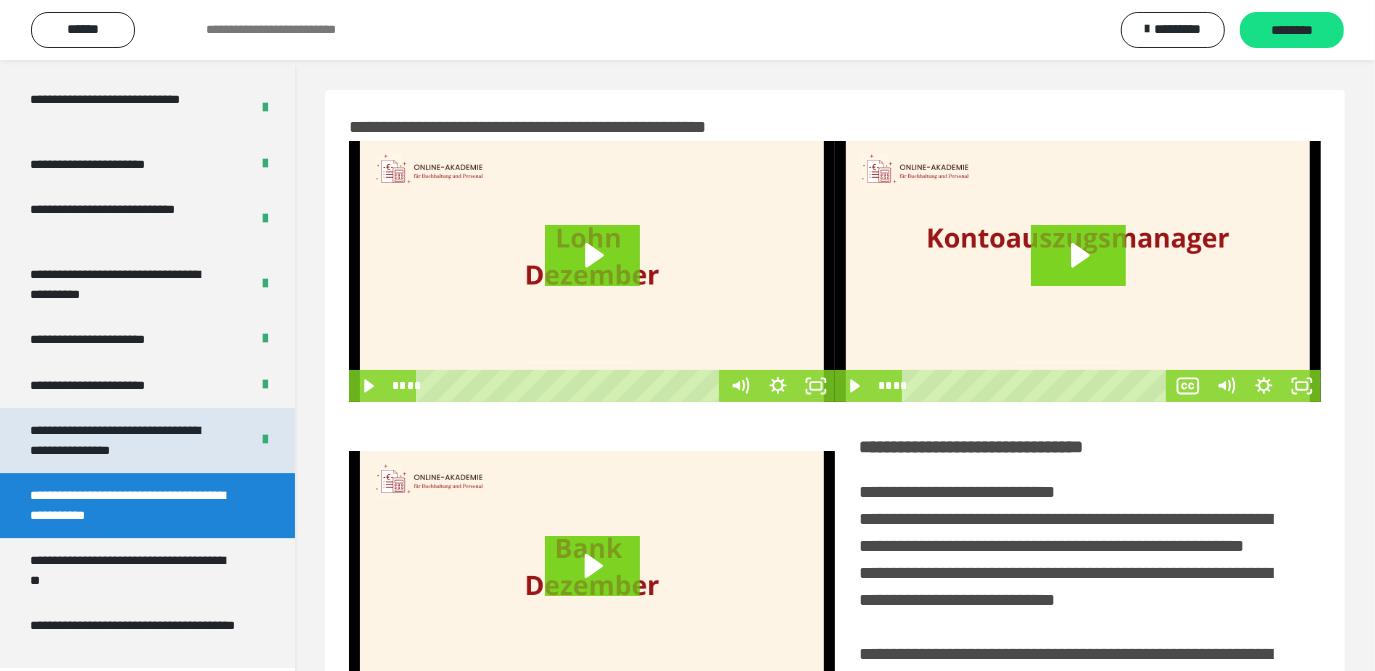 click on "**********" at bounding box center (124, 440) 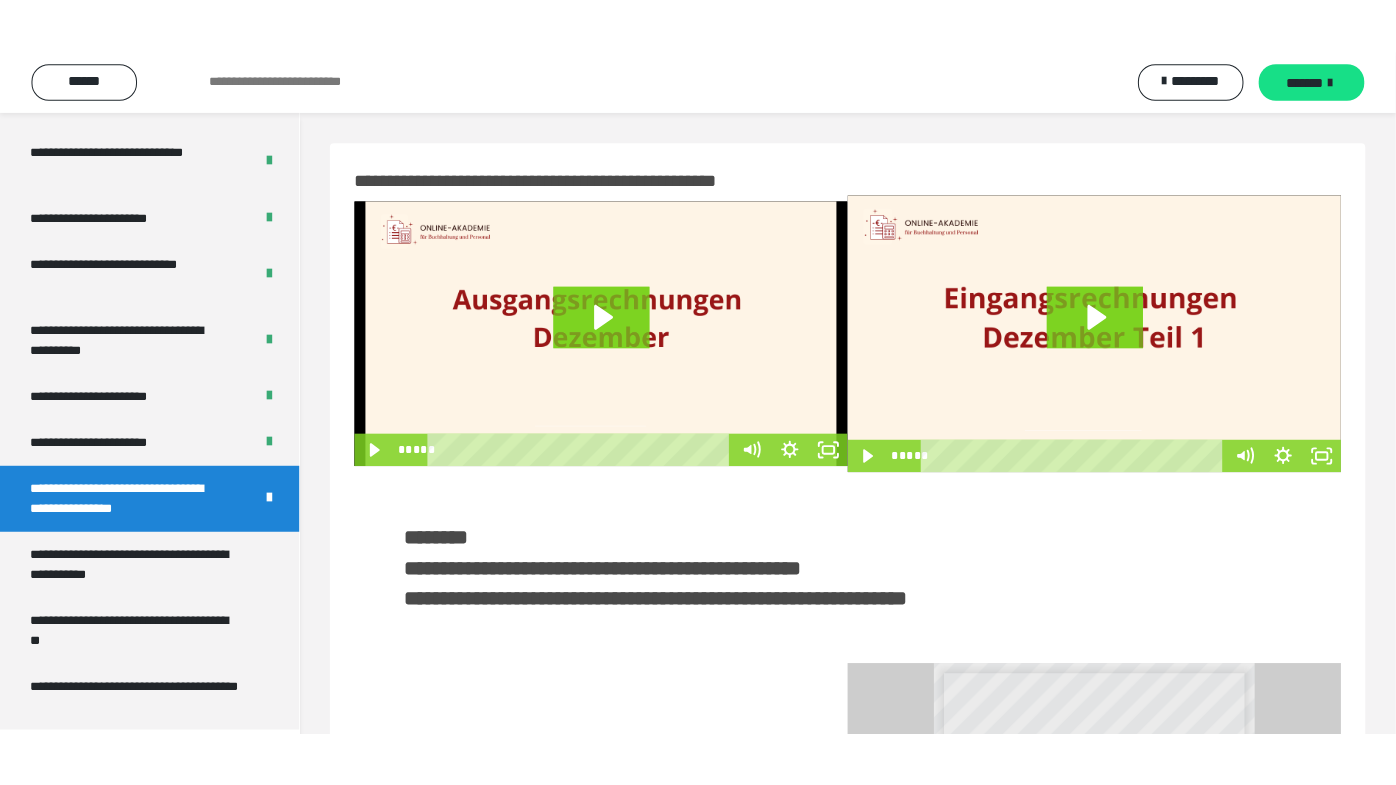 scroll, scrollTop: 0, scrollLeft: 0, axis: both 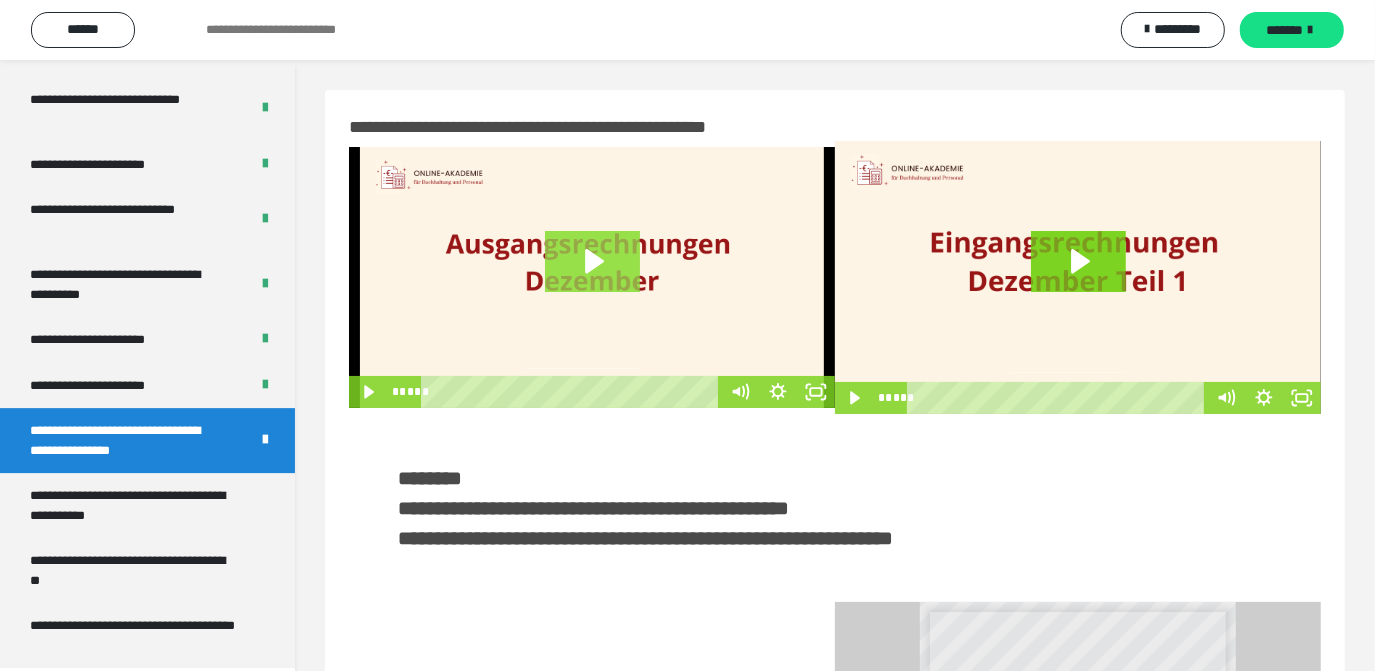 click 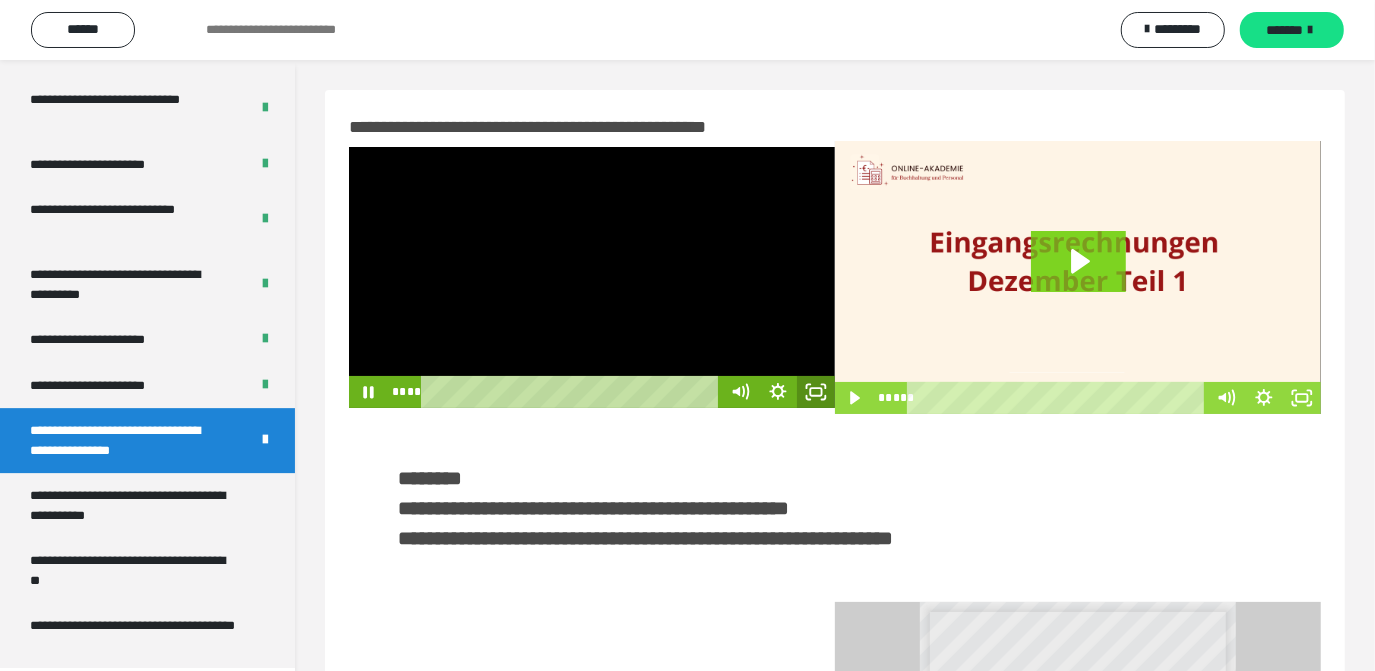 click 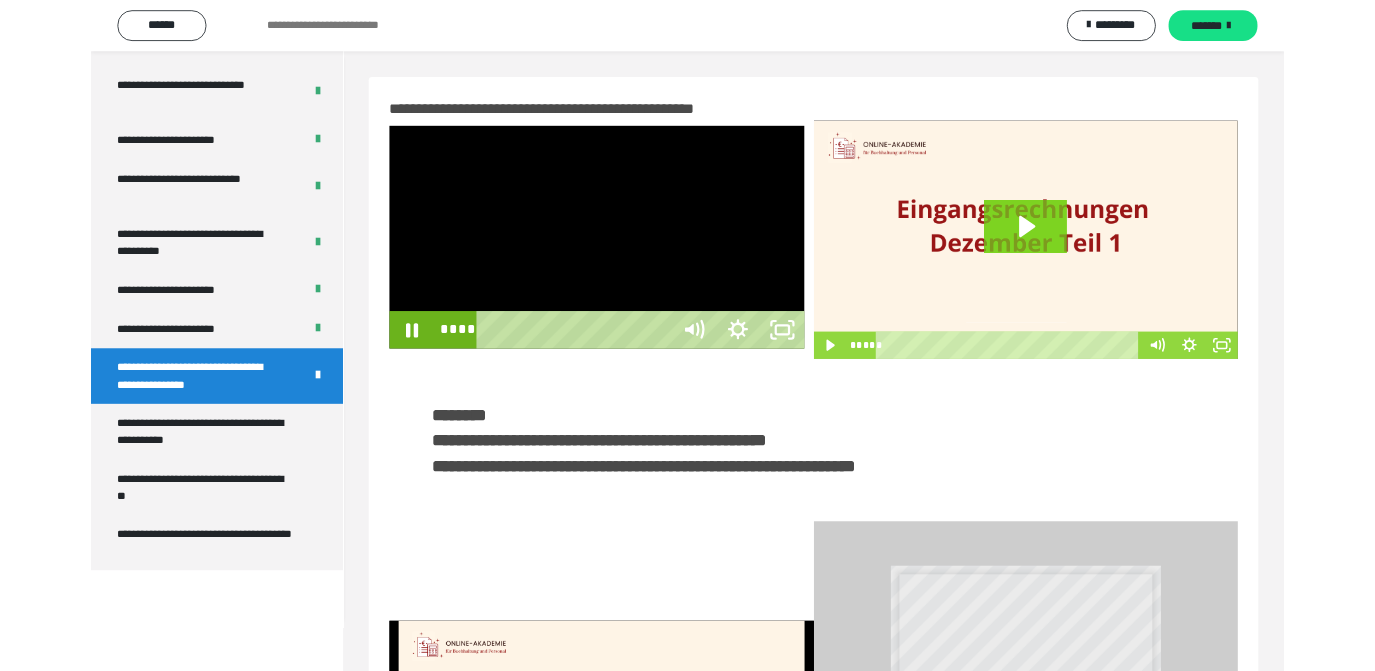 scroll, scrollTop: 3901, scrollLeft: 0, axis: vertical 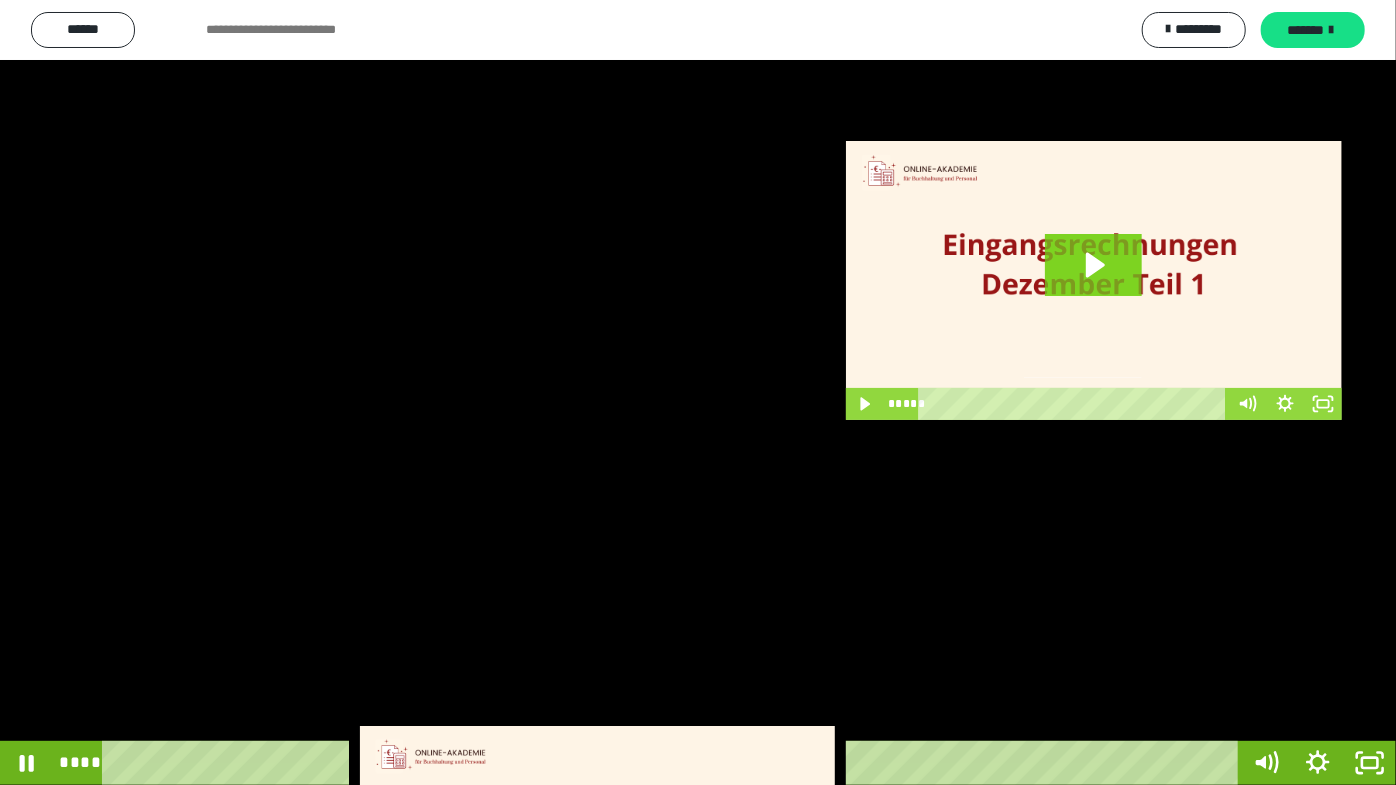 click at bounding box center (698, 392) 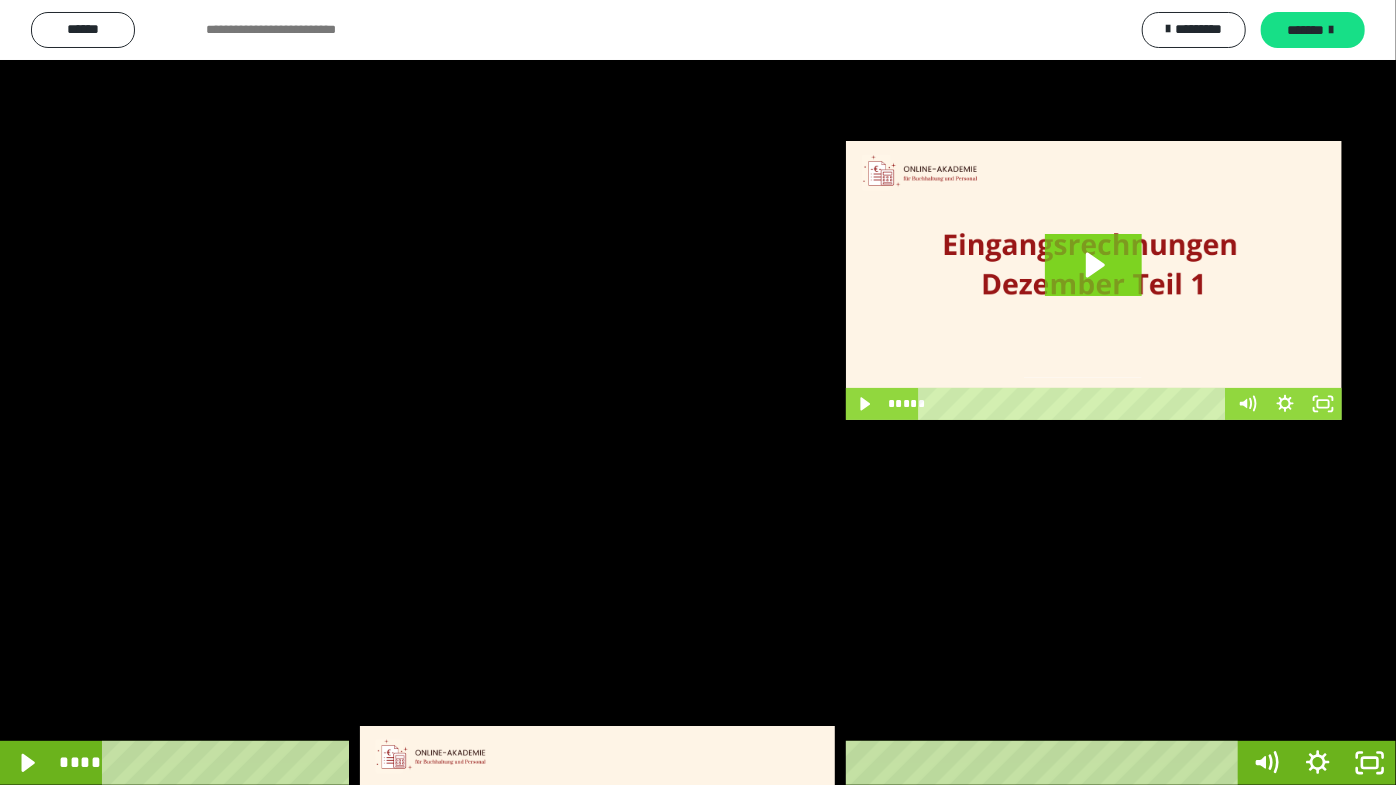 click at bounding box center (698, 392) 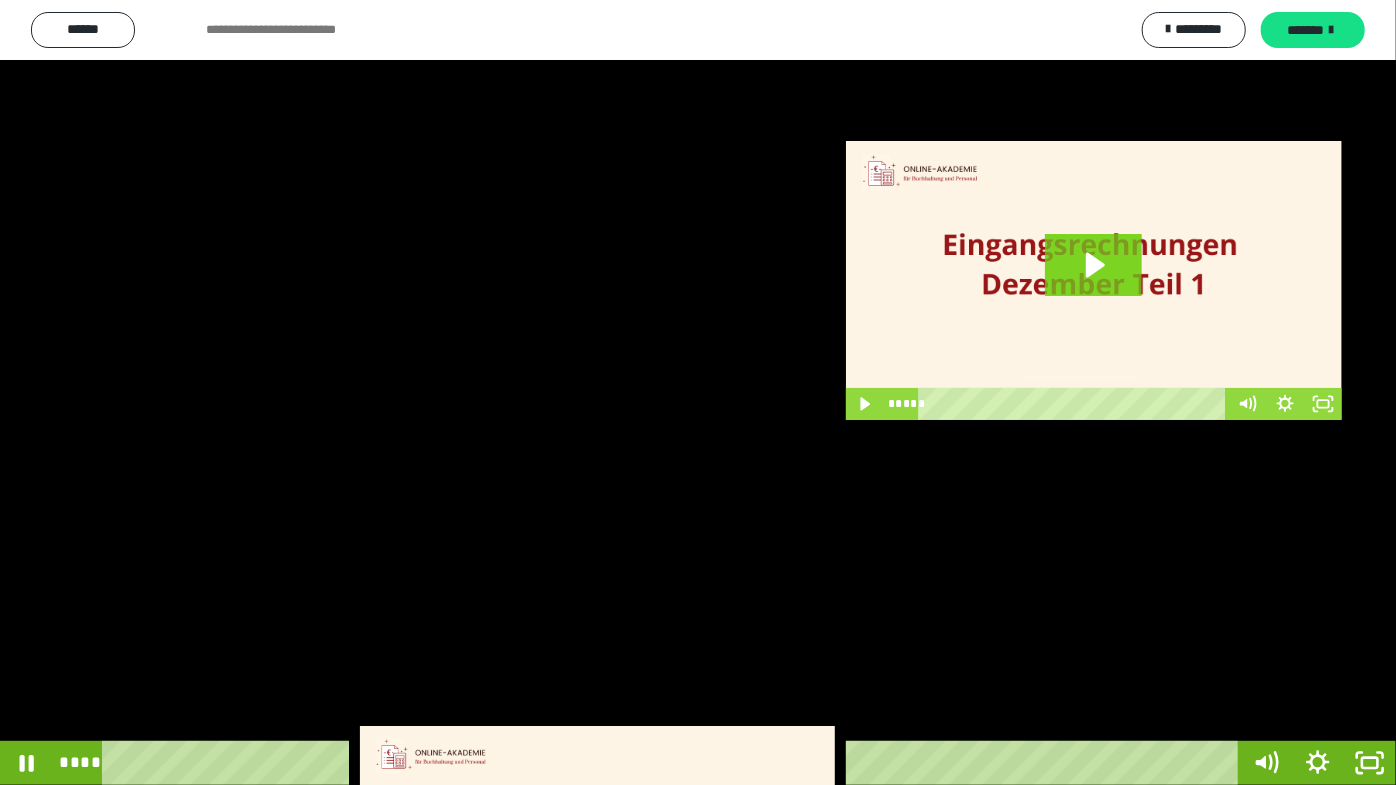 click at bounding box center (698, 392) 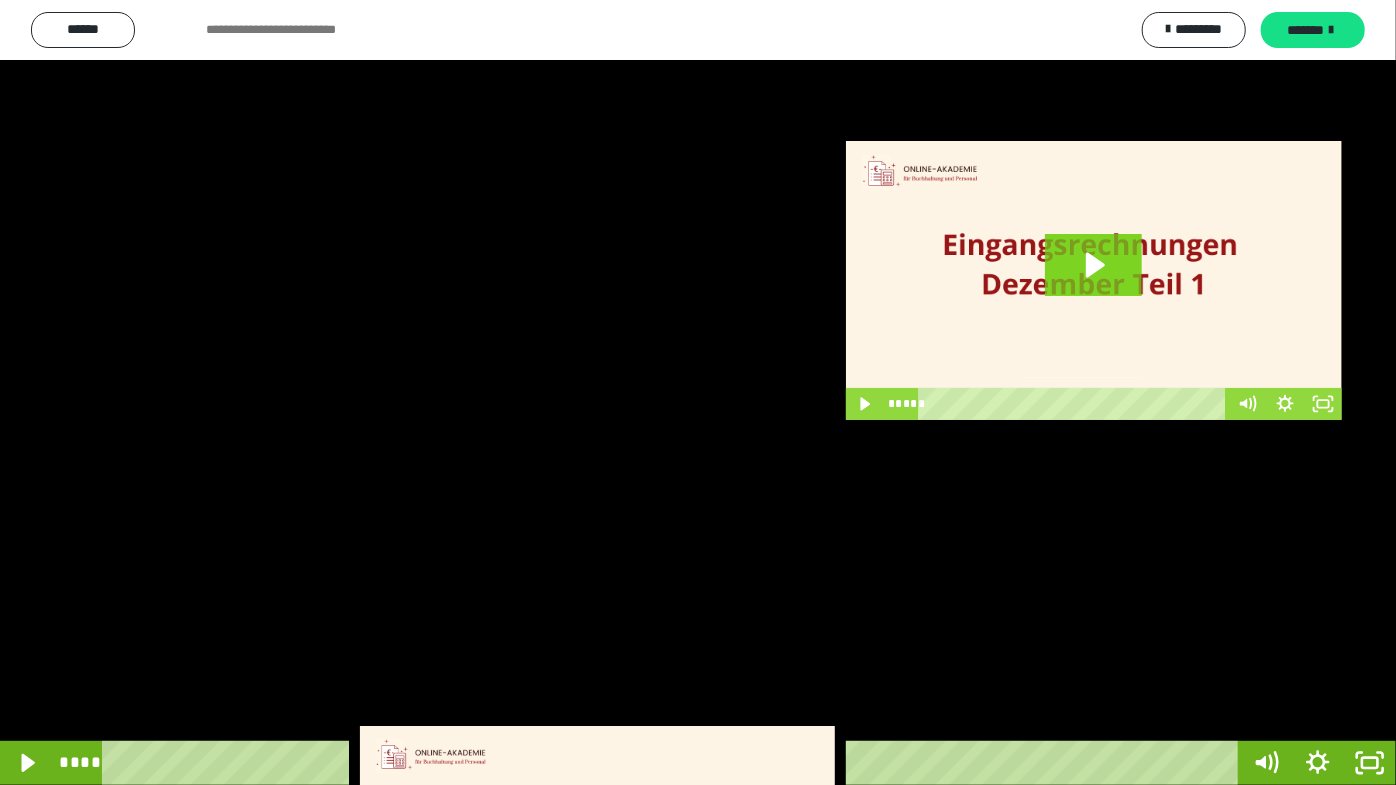 click at bounding box center (698, 392) 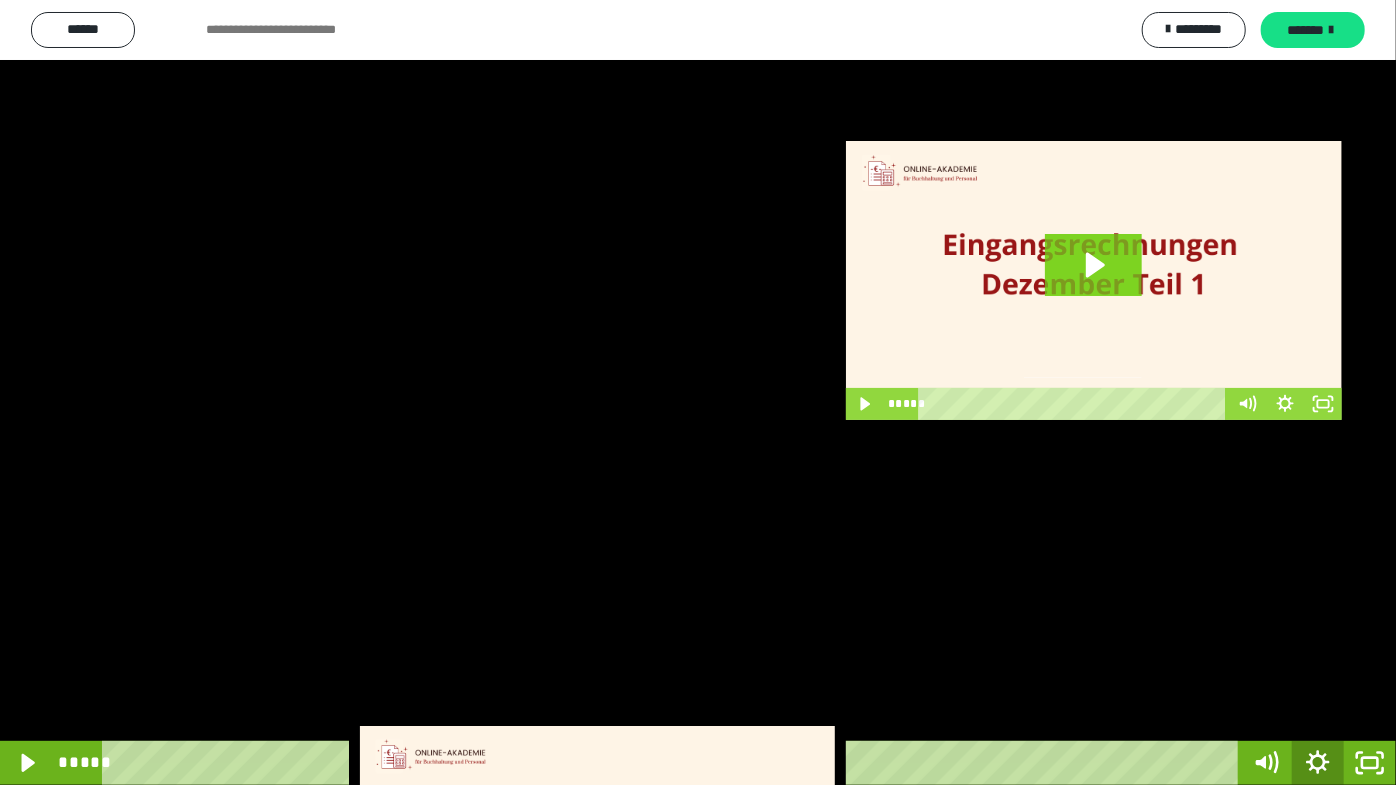 click 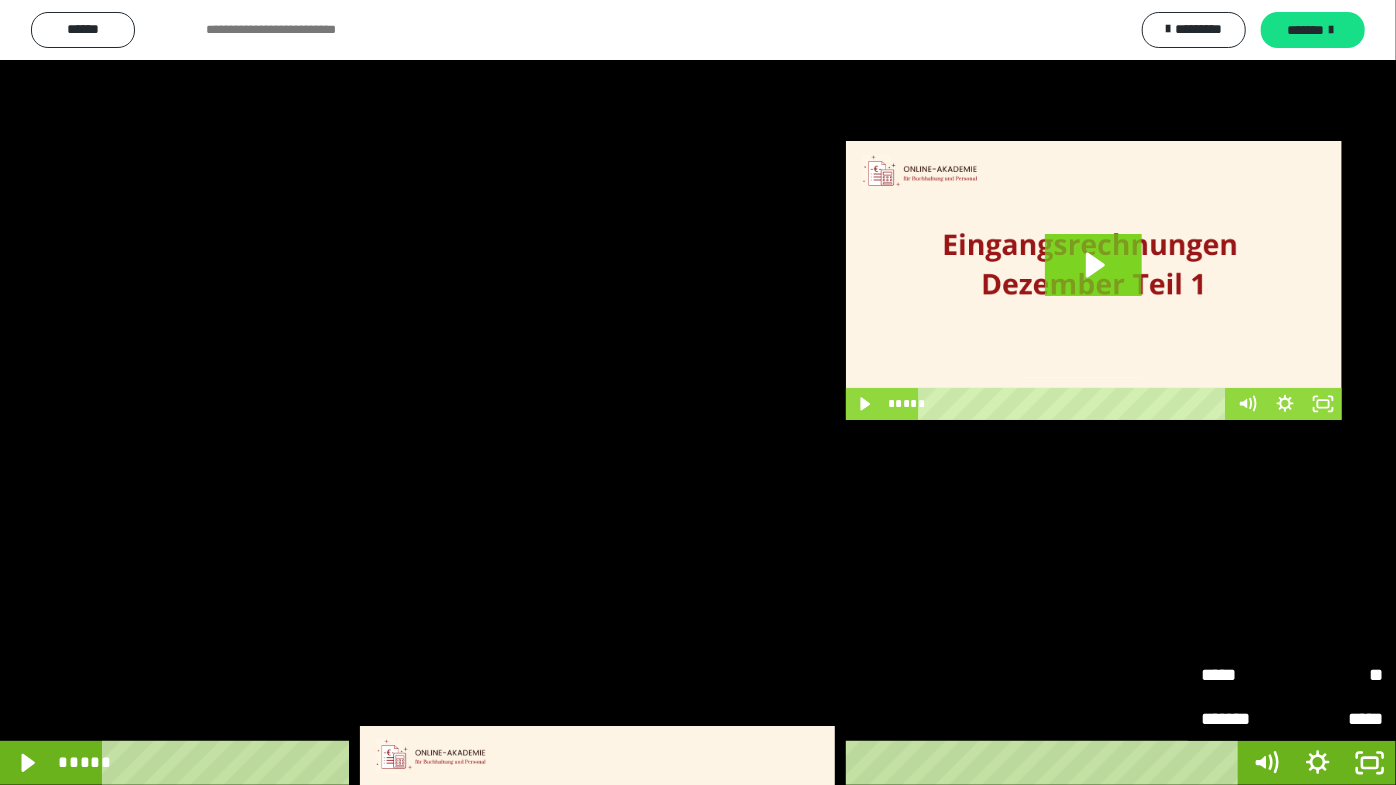 click on "*****" at bounding box center [1246, 675] 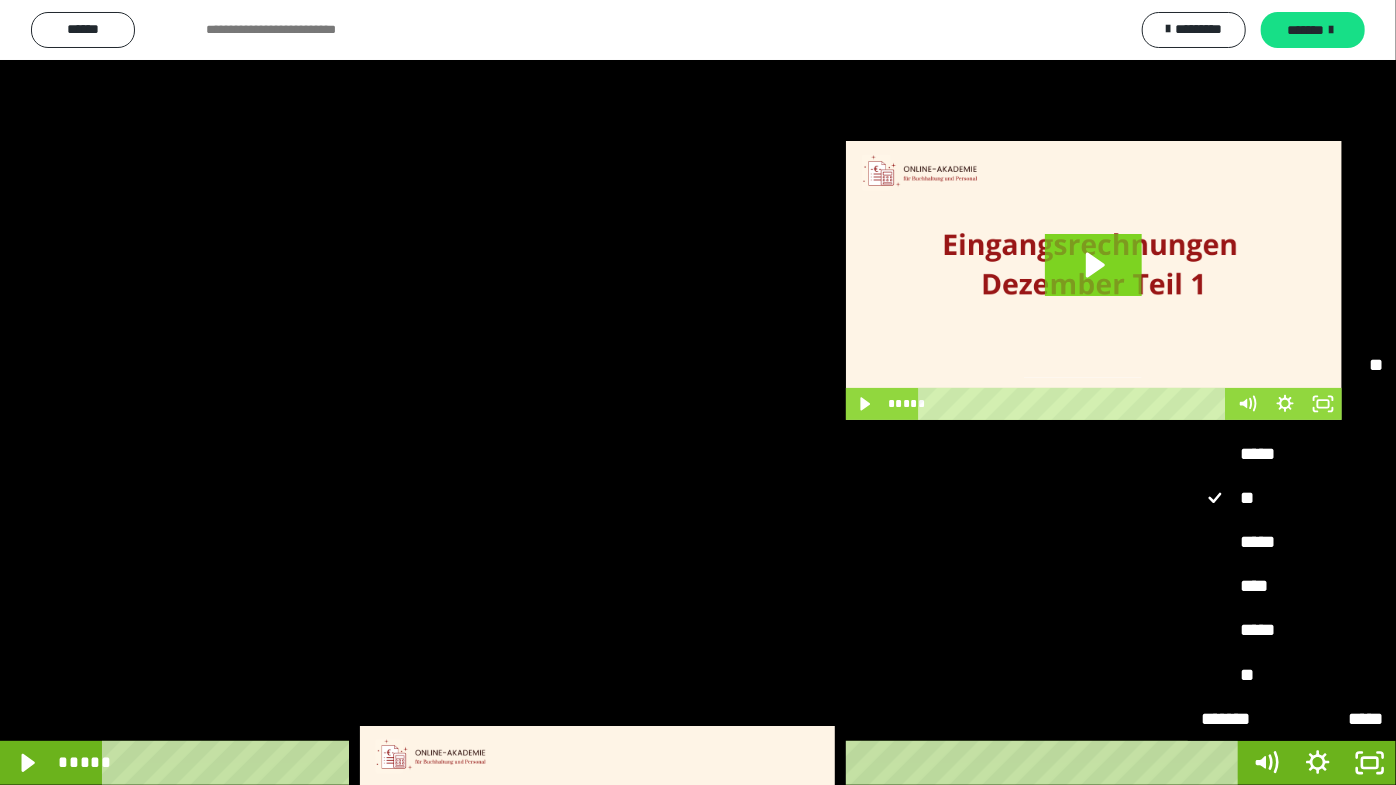 click on "*****" at bounding box center (1292, 454) 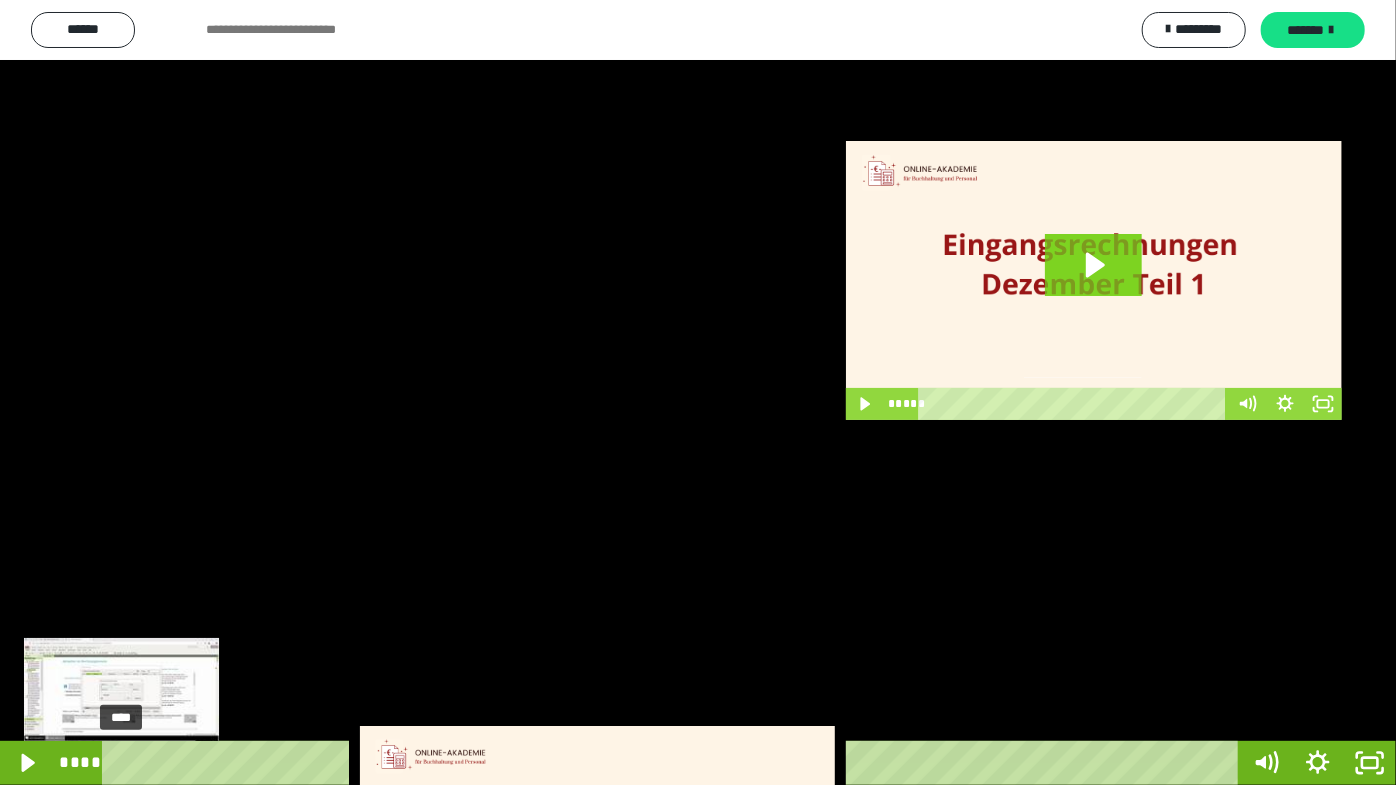 click on "****" at bounding box center [674, 763] 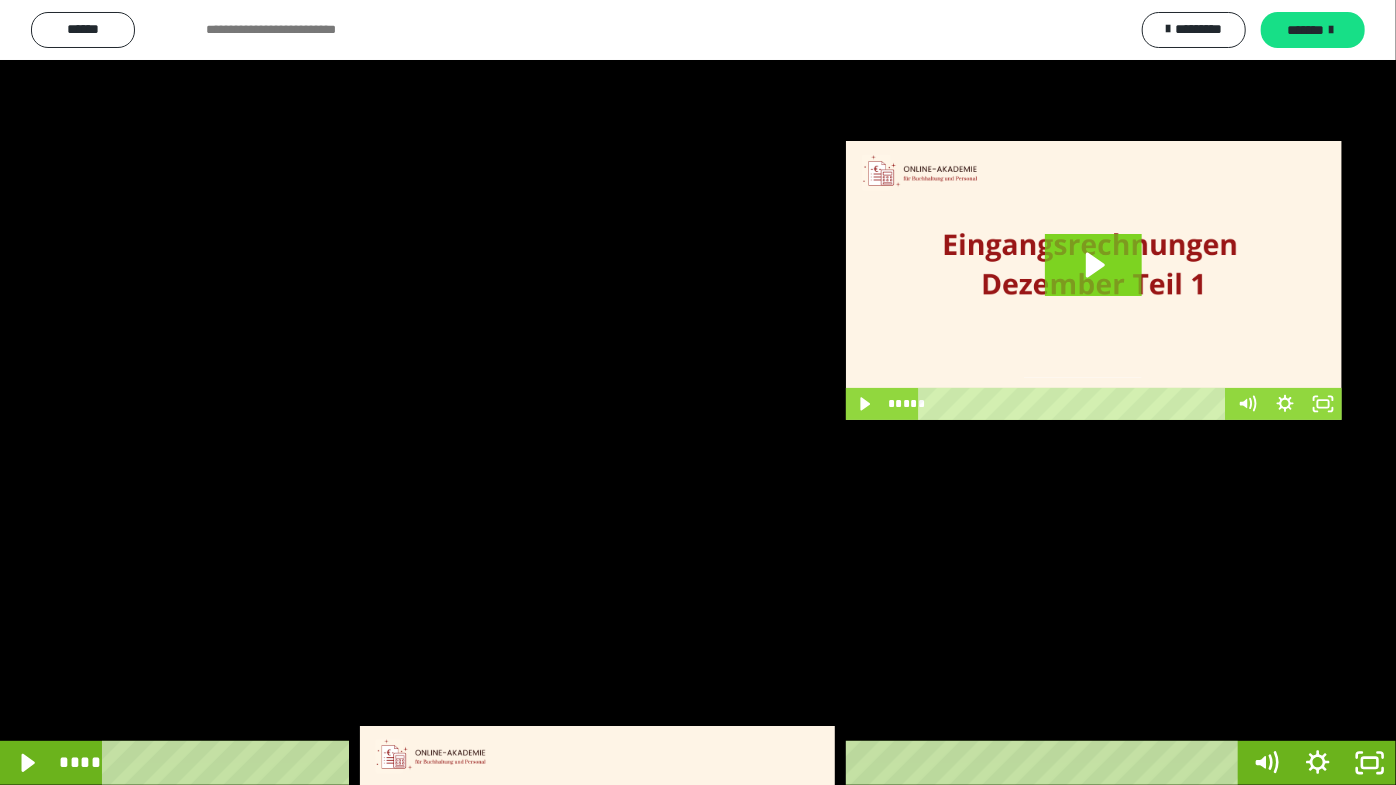 click at bounding box center (698, 392) 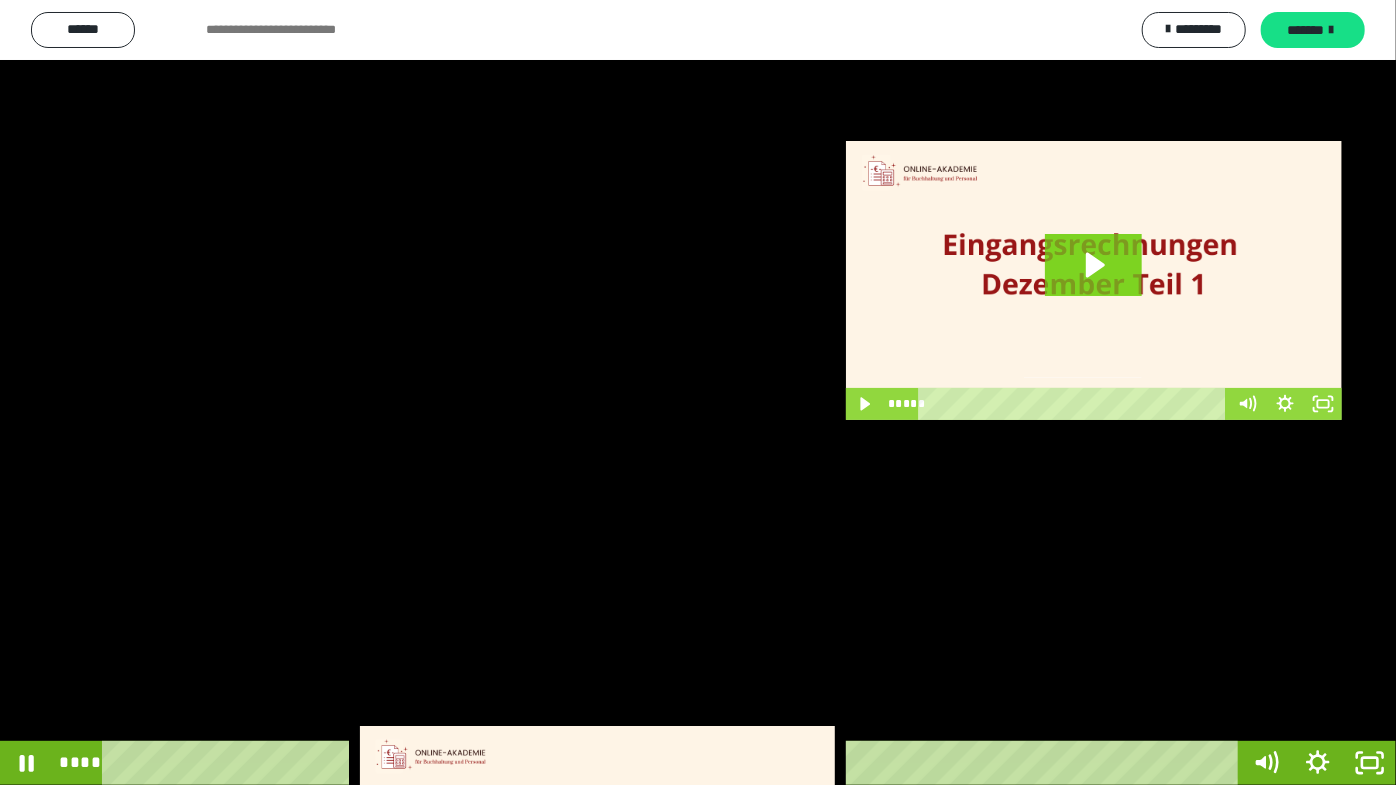 click at bounding box center (698, 392) 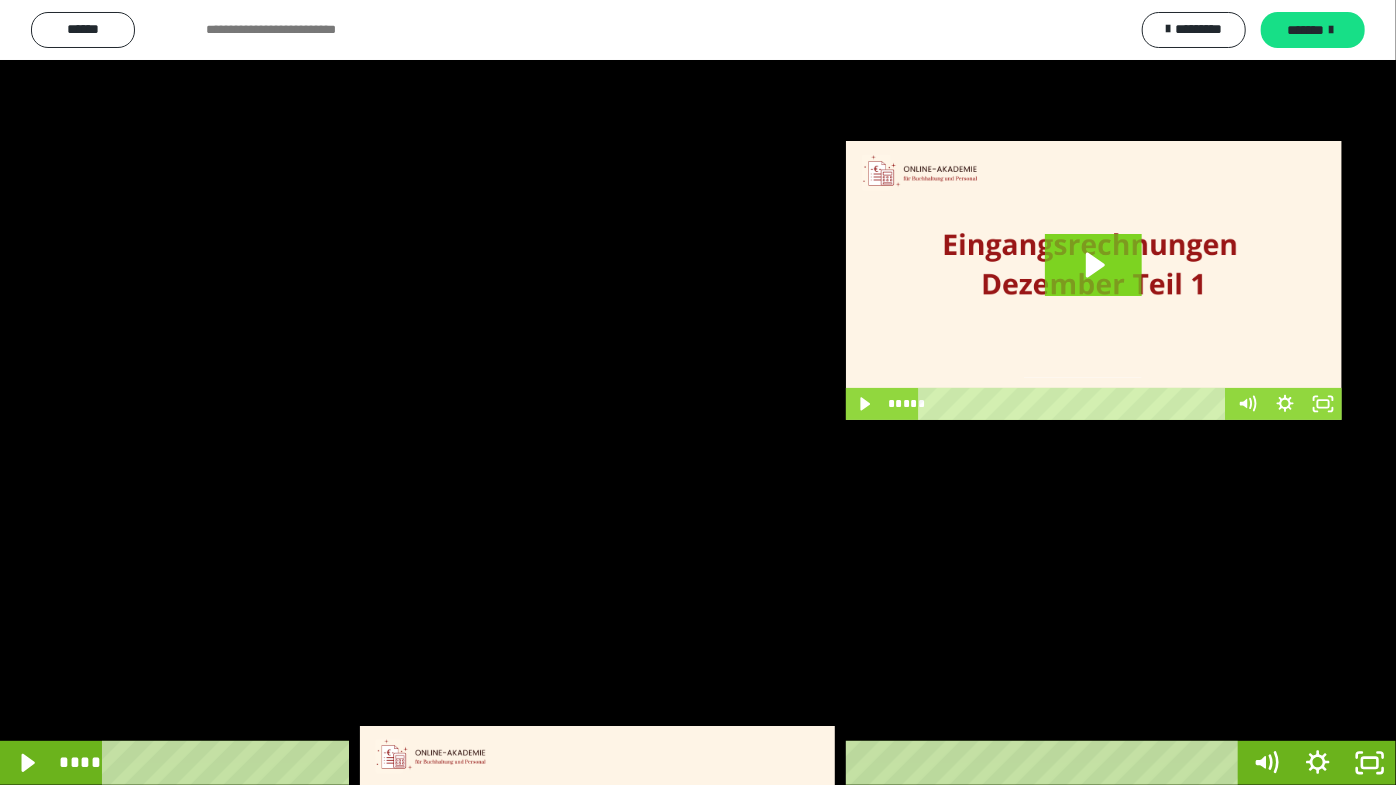 click at bounding box center (698, 392) 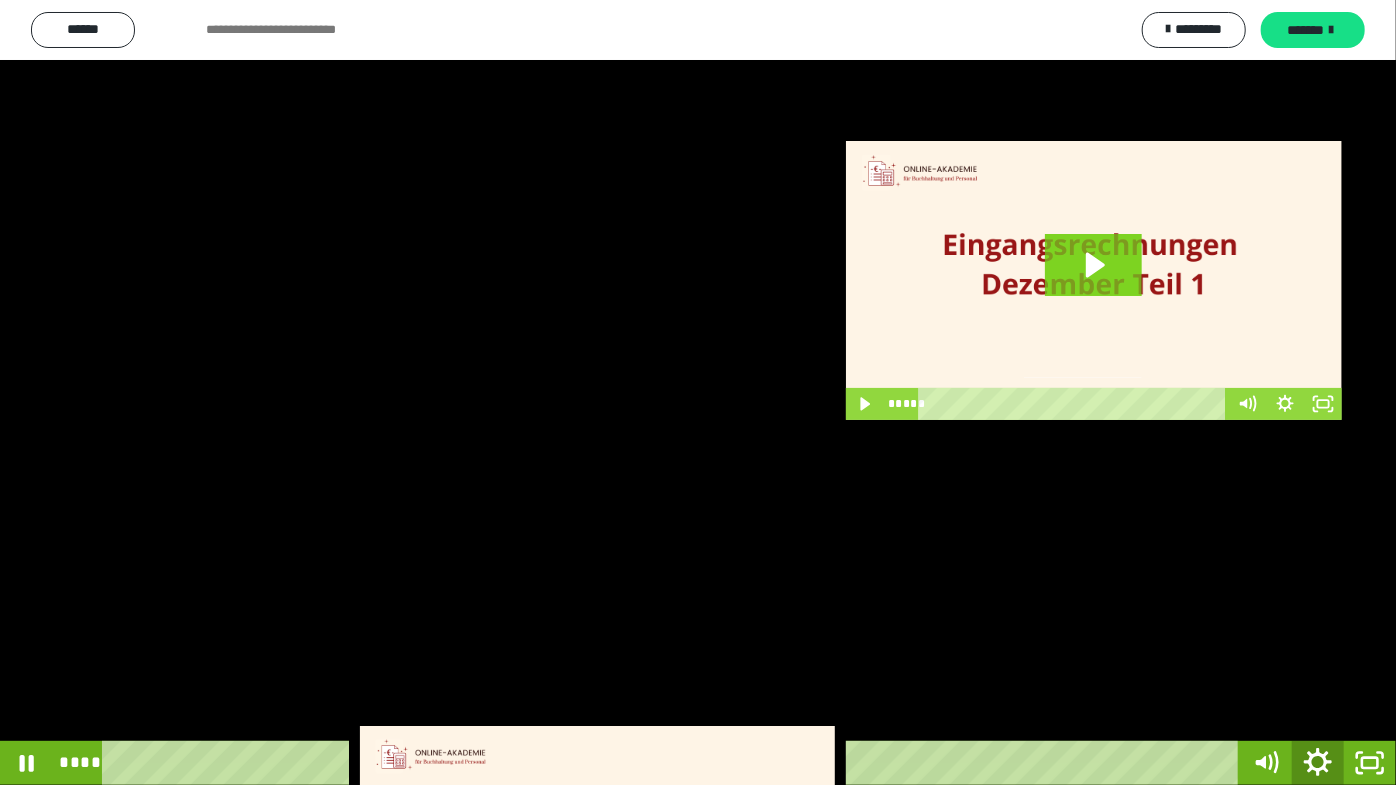click 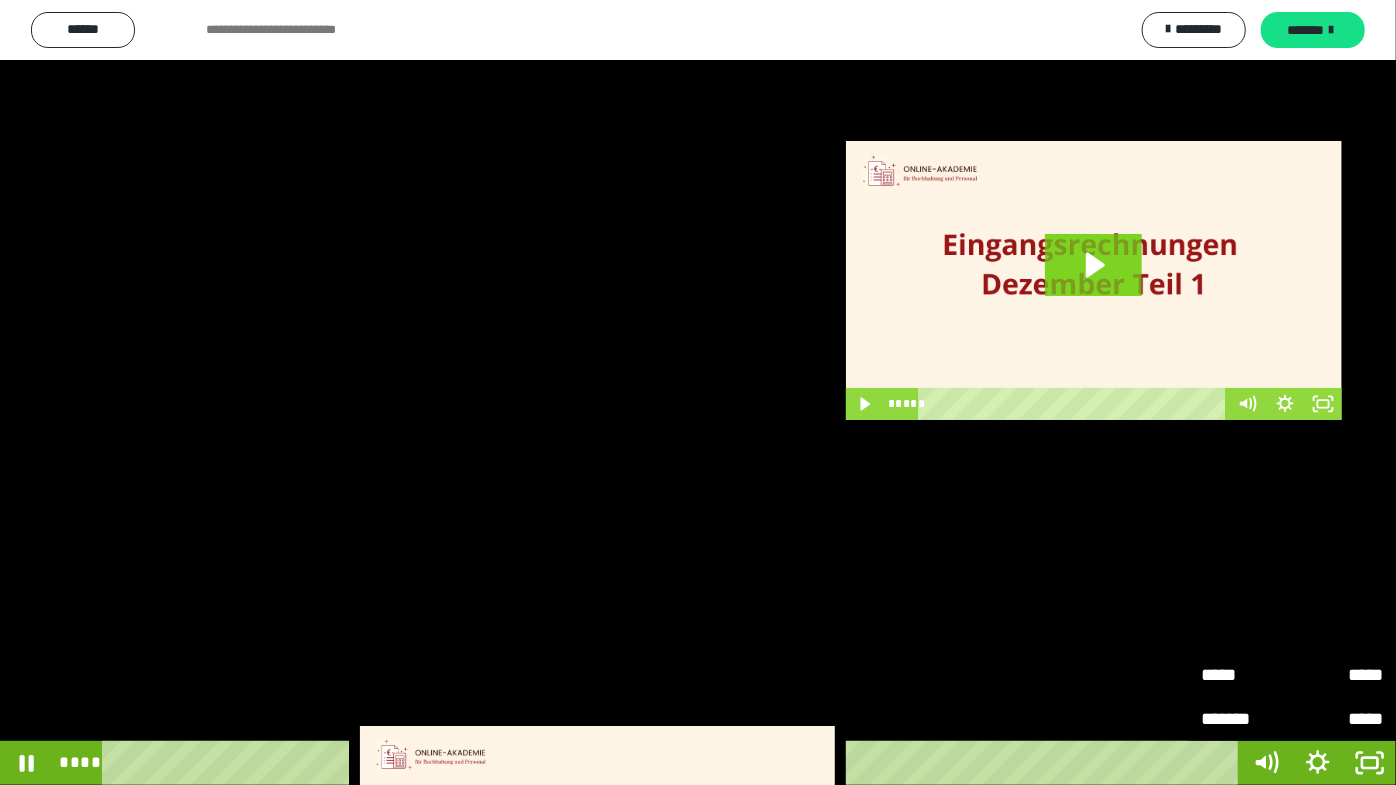 click on "*****" at bounding box center [1337, 666] 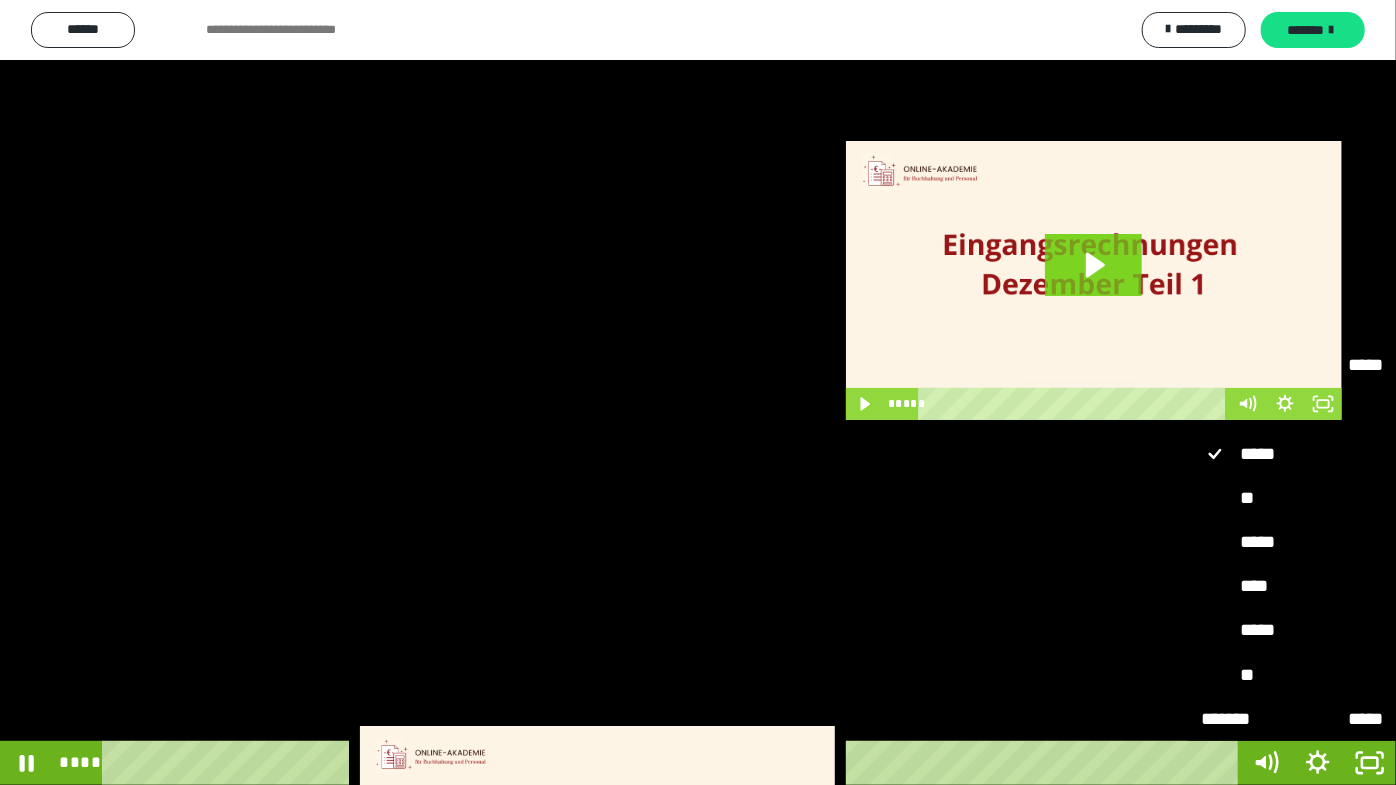 click on "**" at bounding box center (1292, 498) 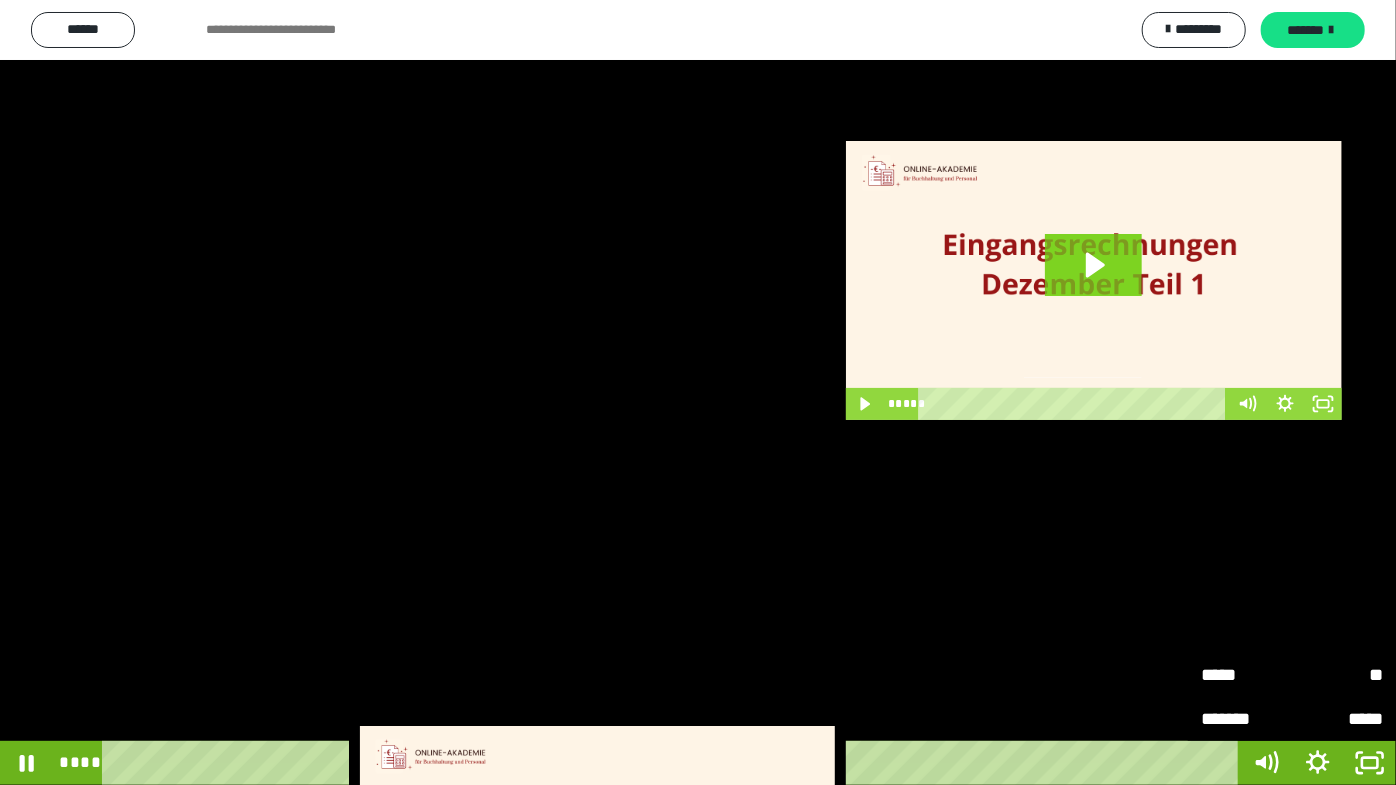 click at bounding box center (698, 392) 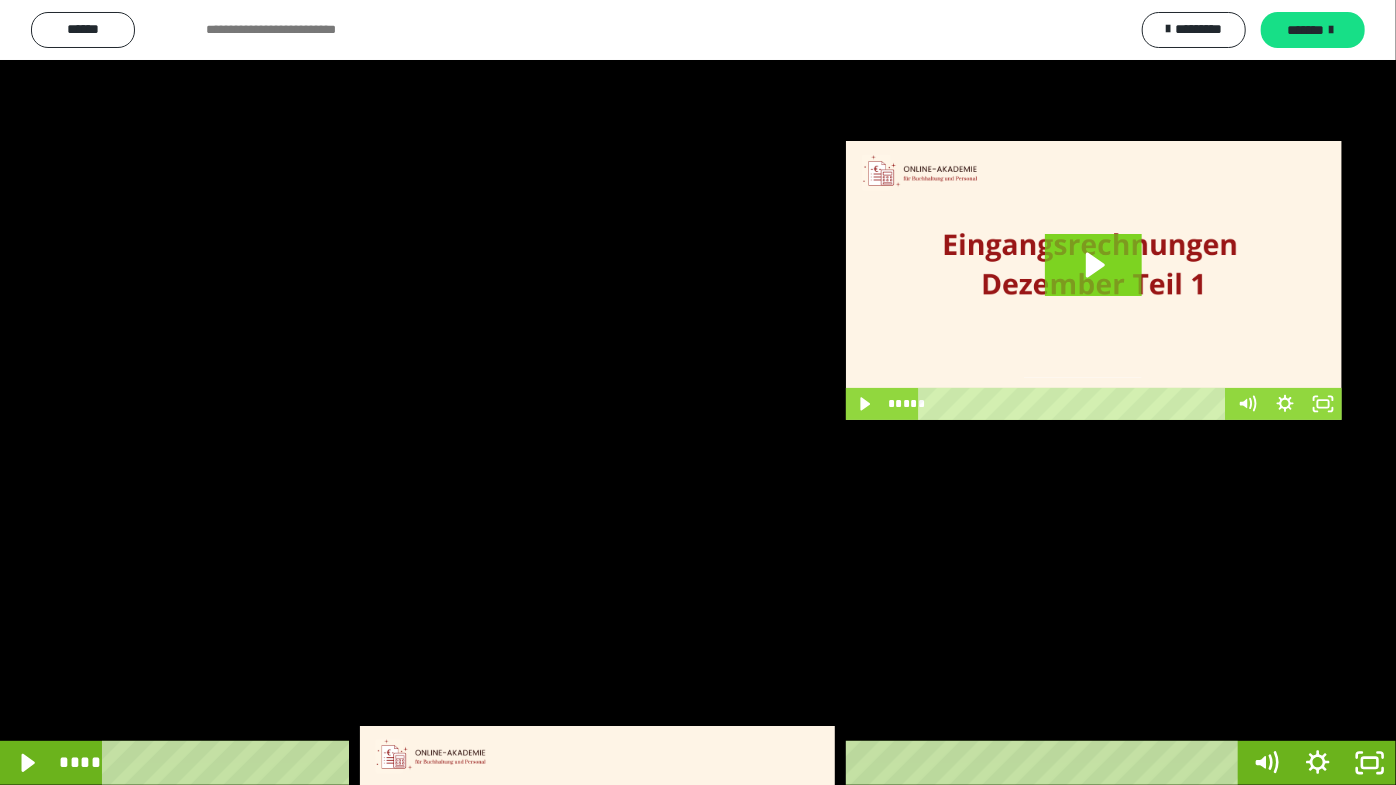 click at bounding box center [698, 392] 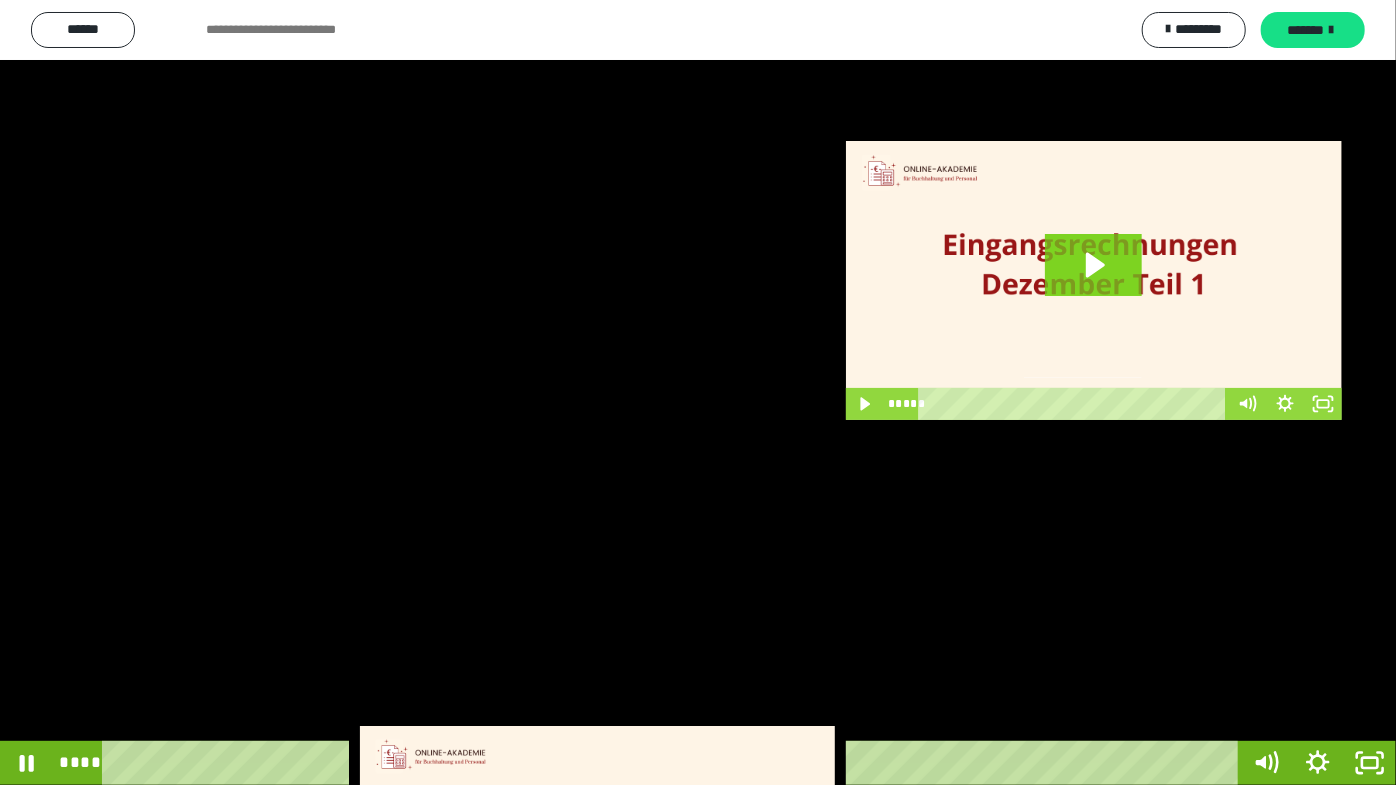 click at bounding box center [698, 392] 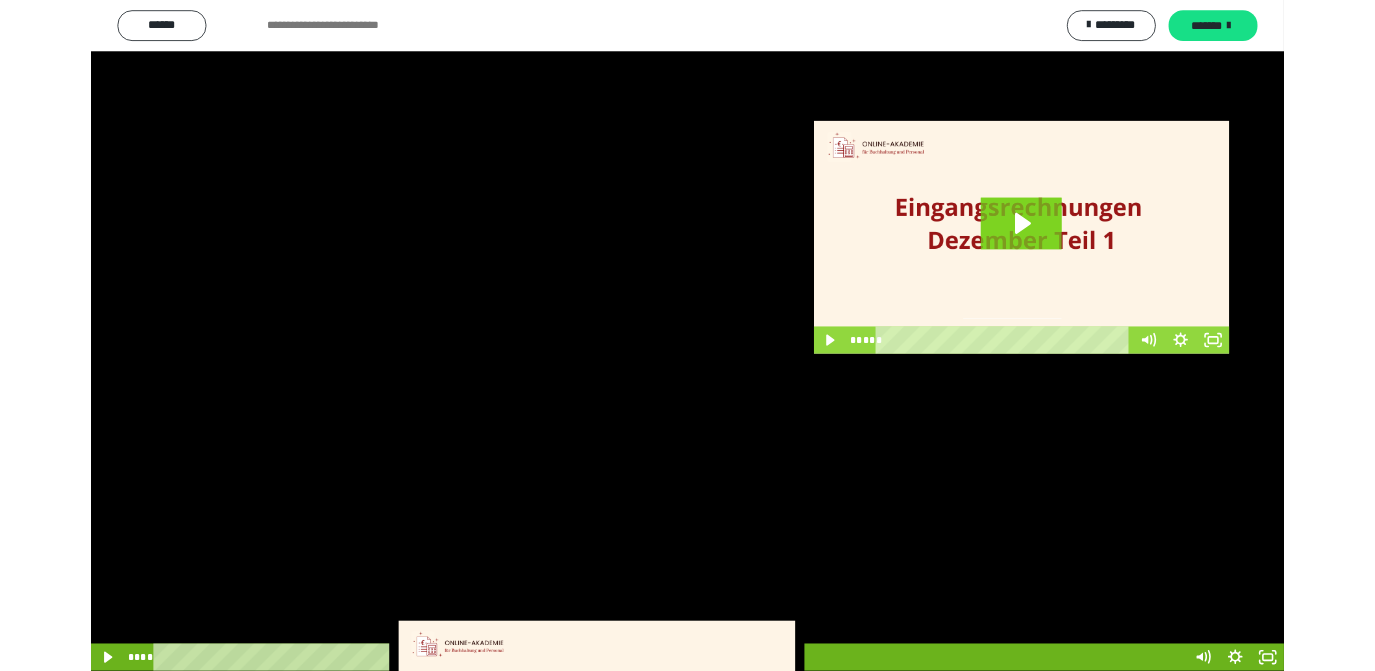 scroll, scrollTop: 4016, scrollLeft: 0, axis: vertical 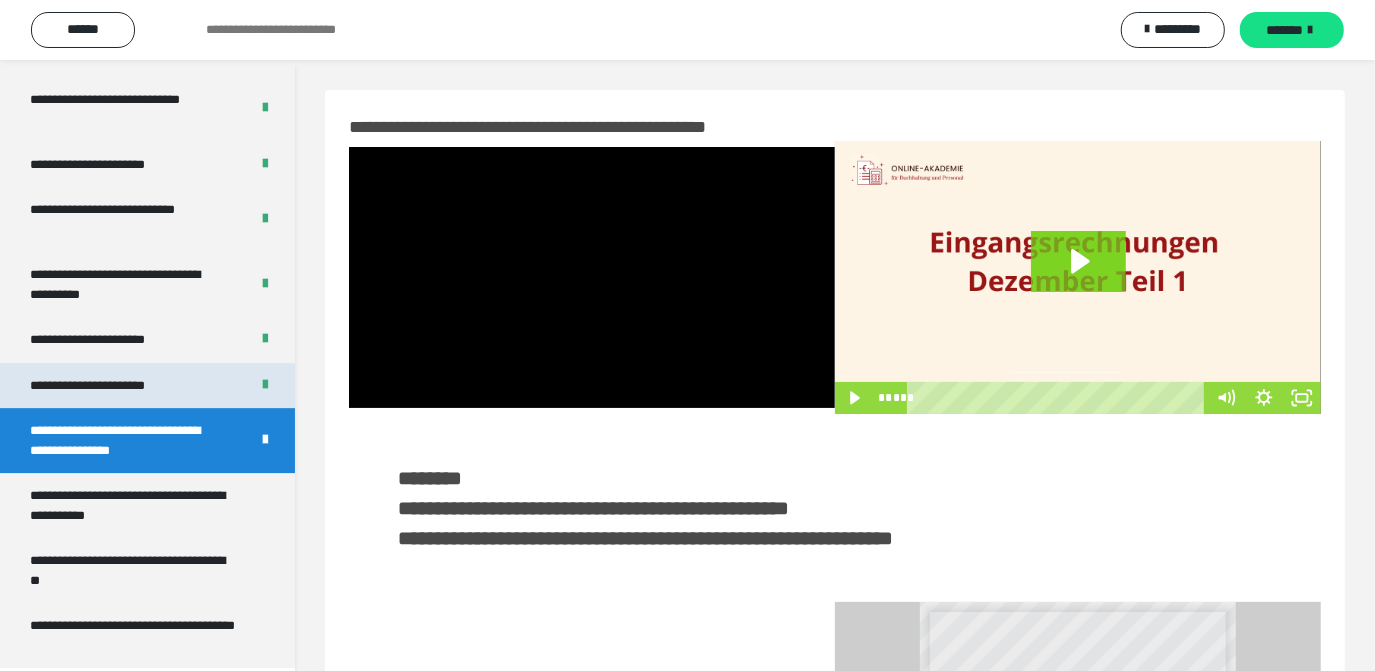 click on "**********" at bounding box center [111, 386] 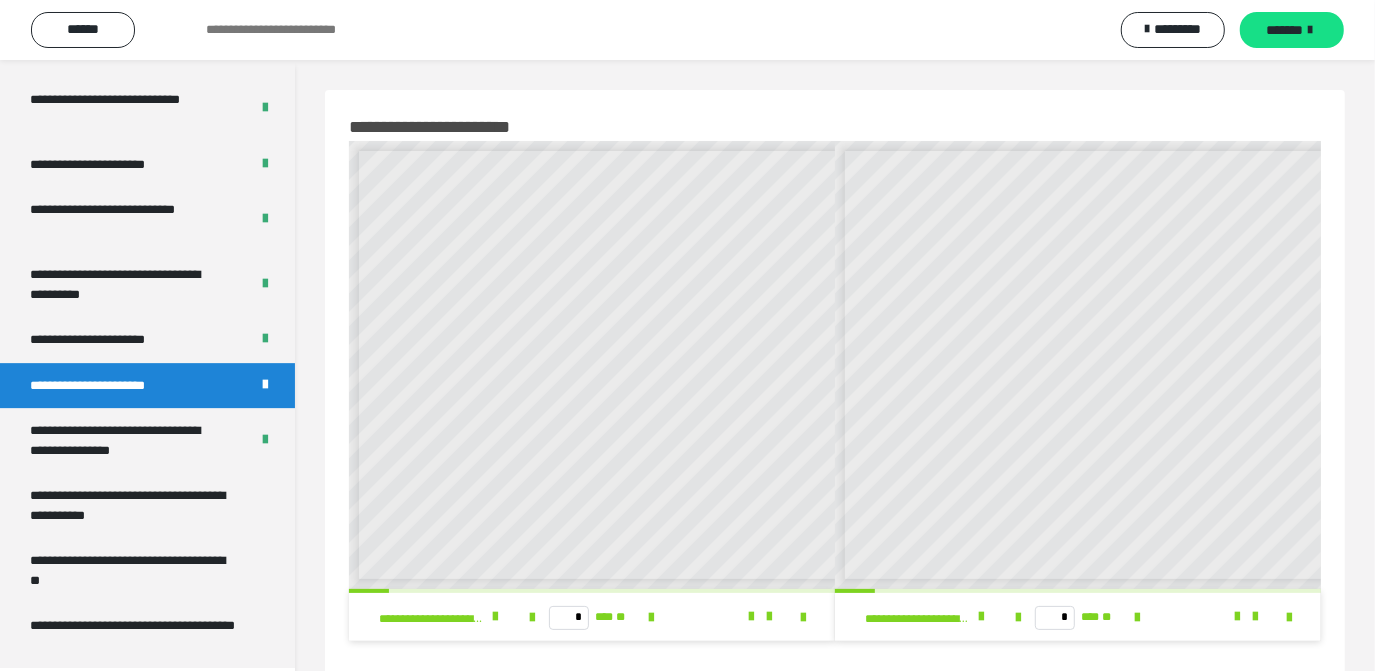 scroll, scrollTop: 6, scrollLeft: 0, axis: vertical 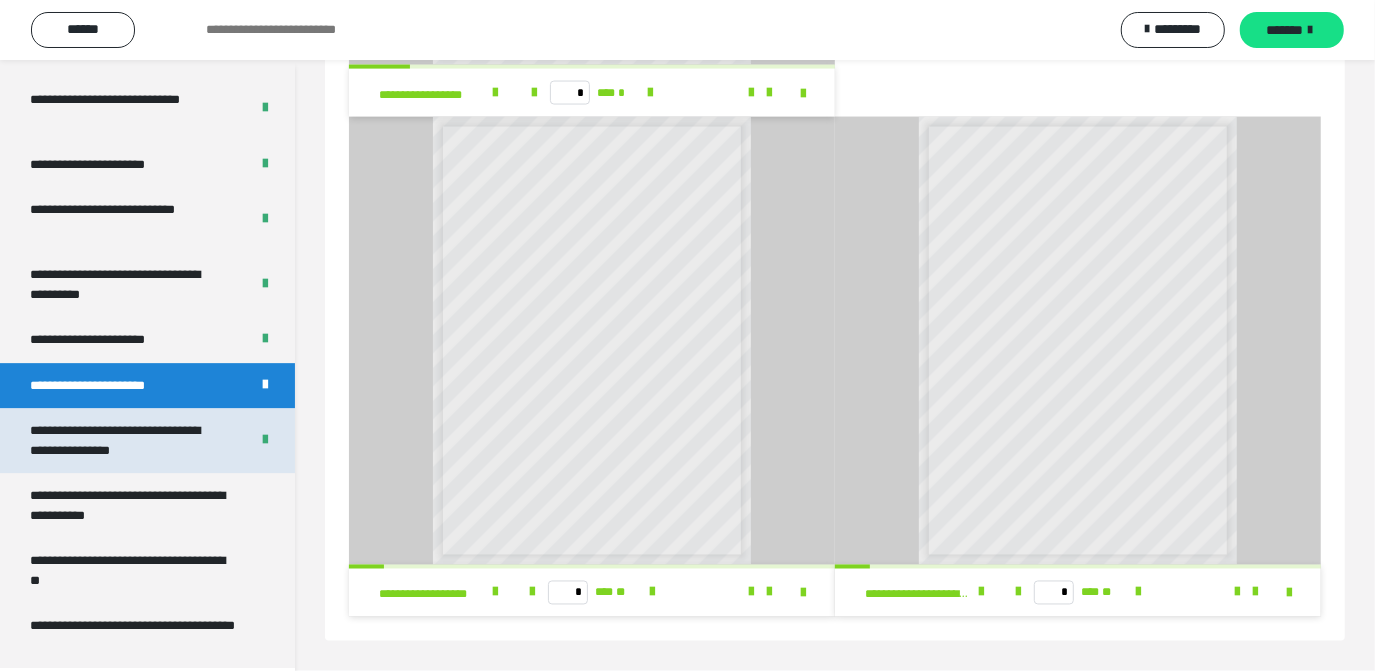 click on "**********" at bounding box center (124, 440) 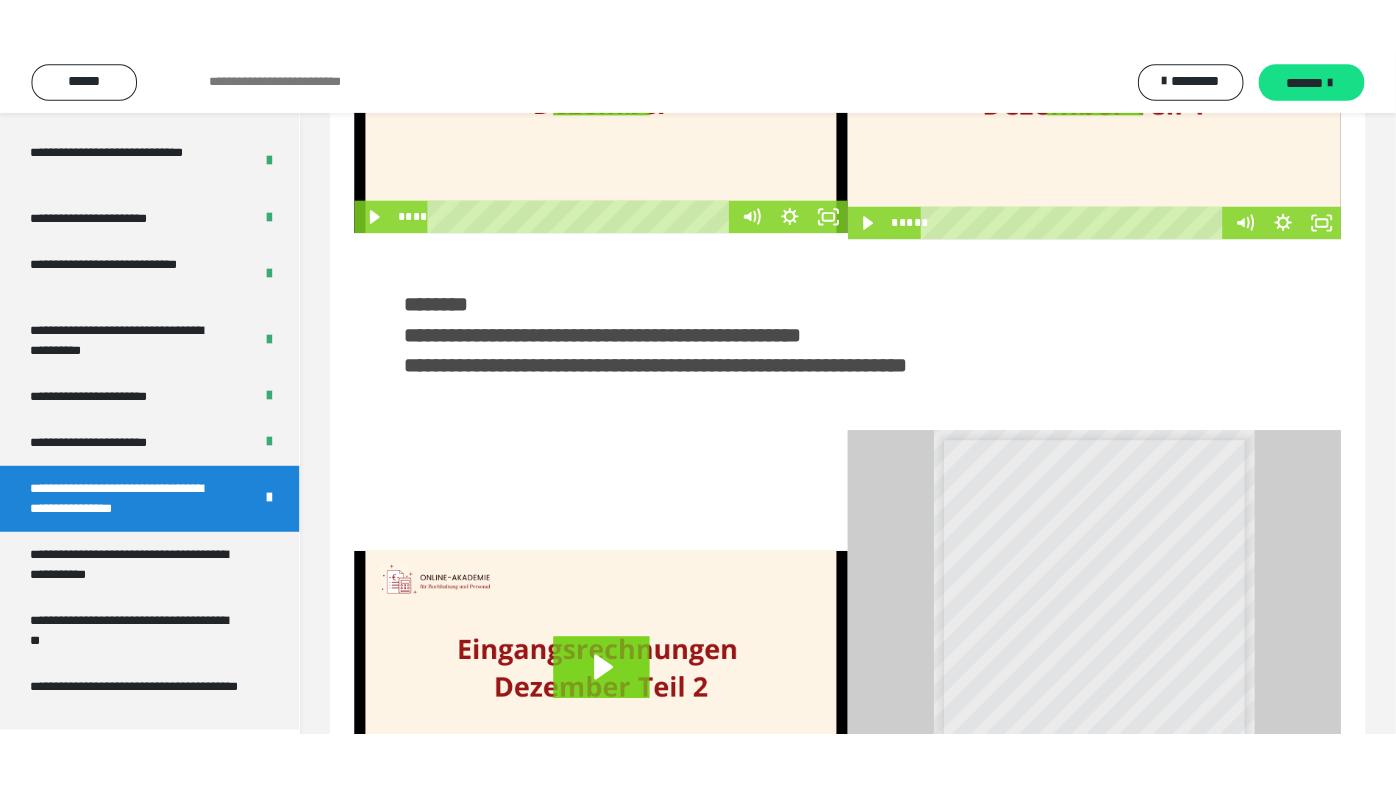 scroll, scrollTop: 0, scrollLeft: 0, axis: both 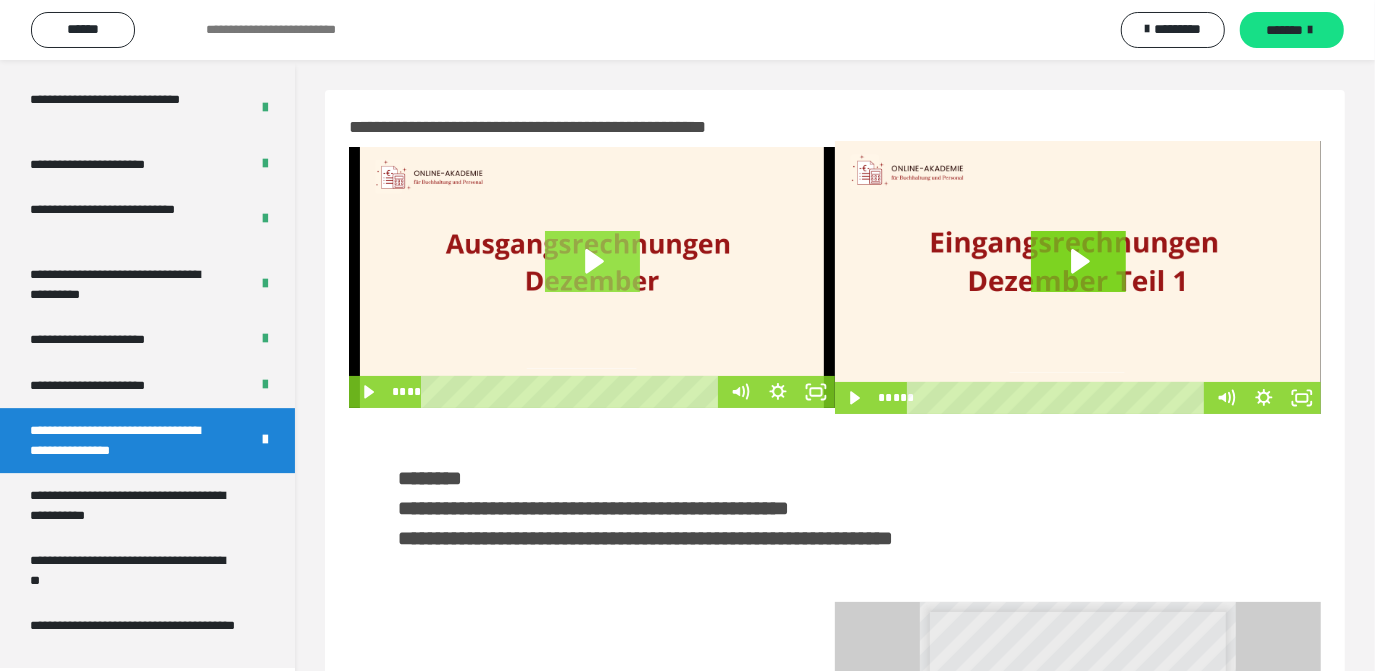 click 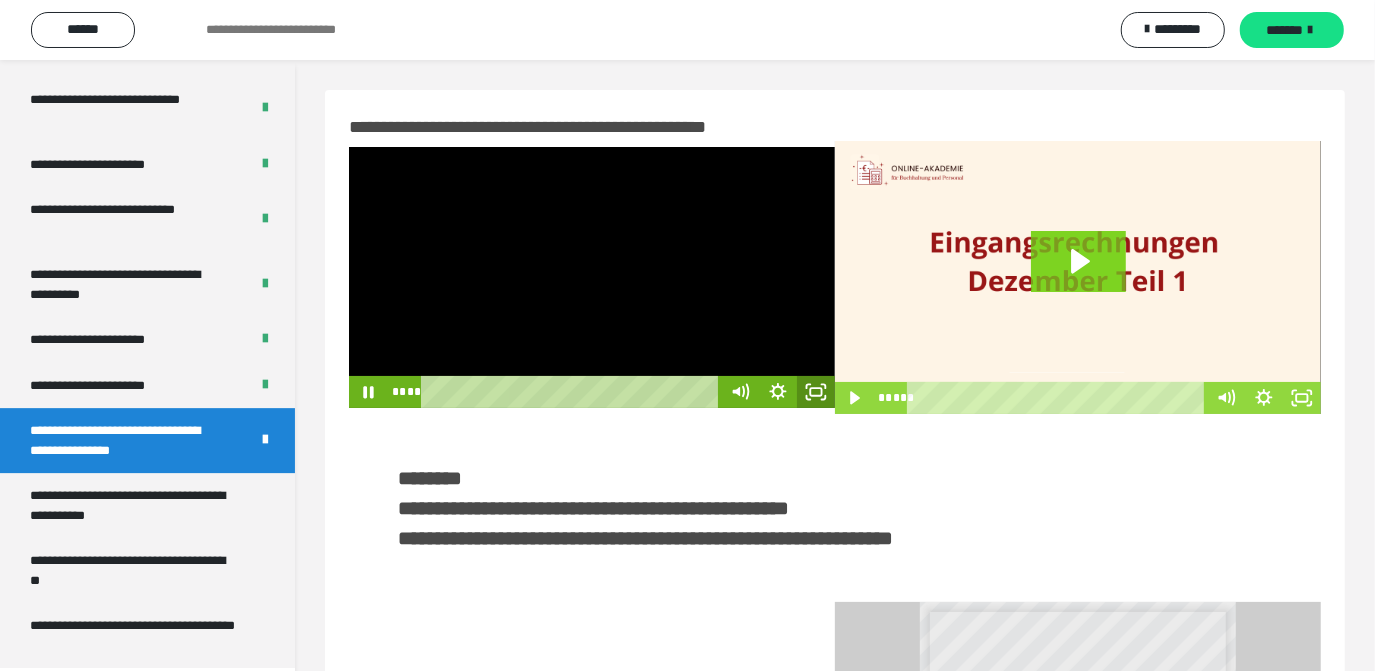 click 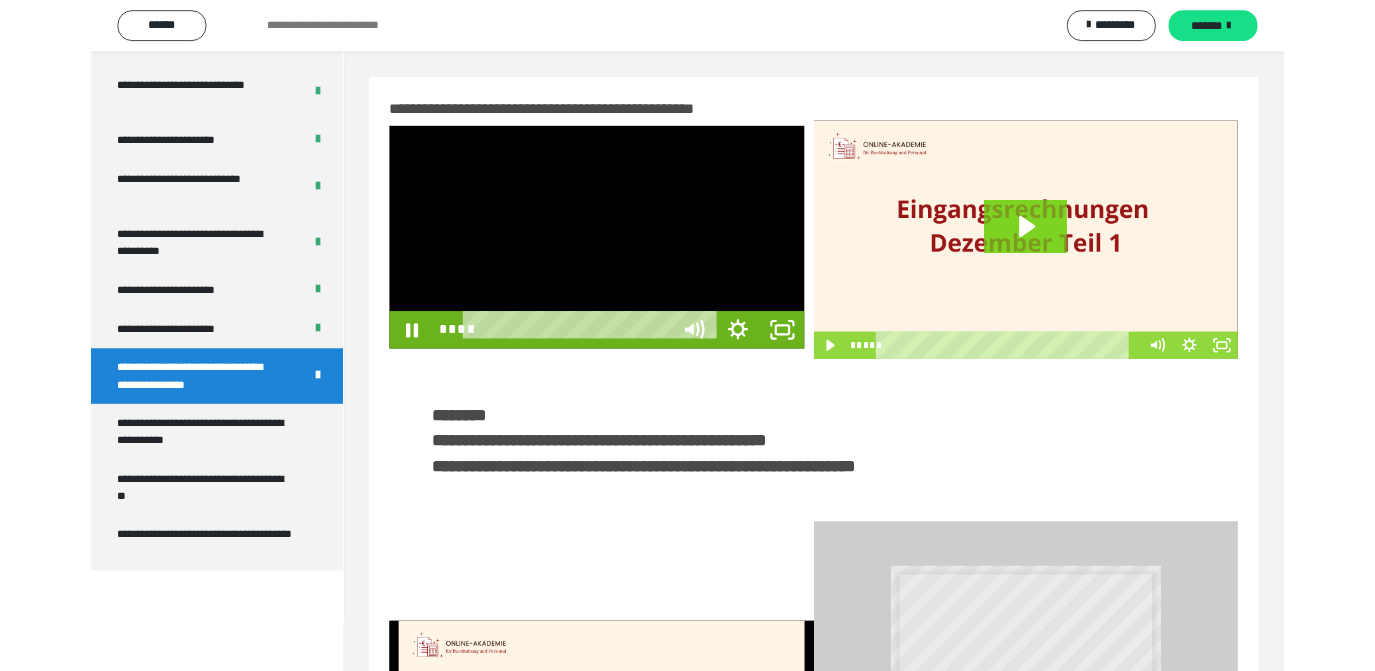 scroll, scrollTop: 3901, scrollLeft: 0, axis: vertical 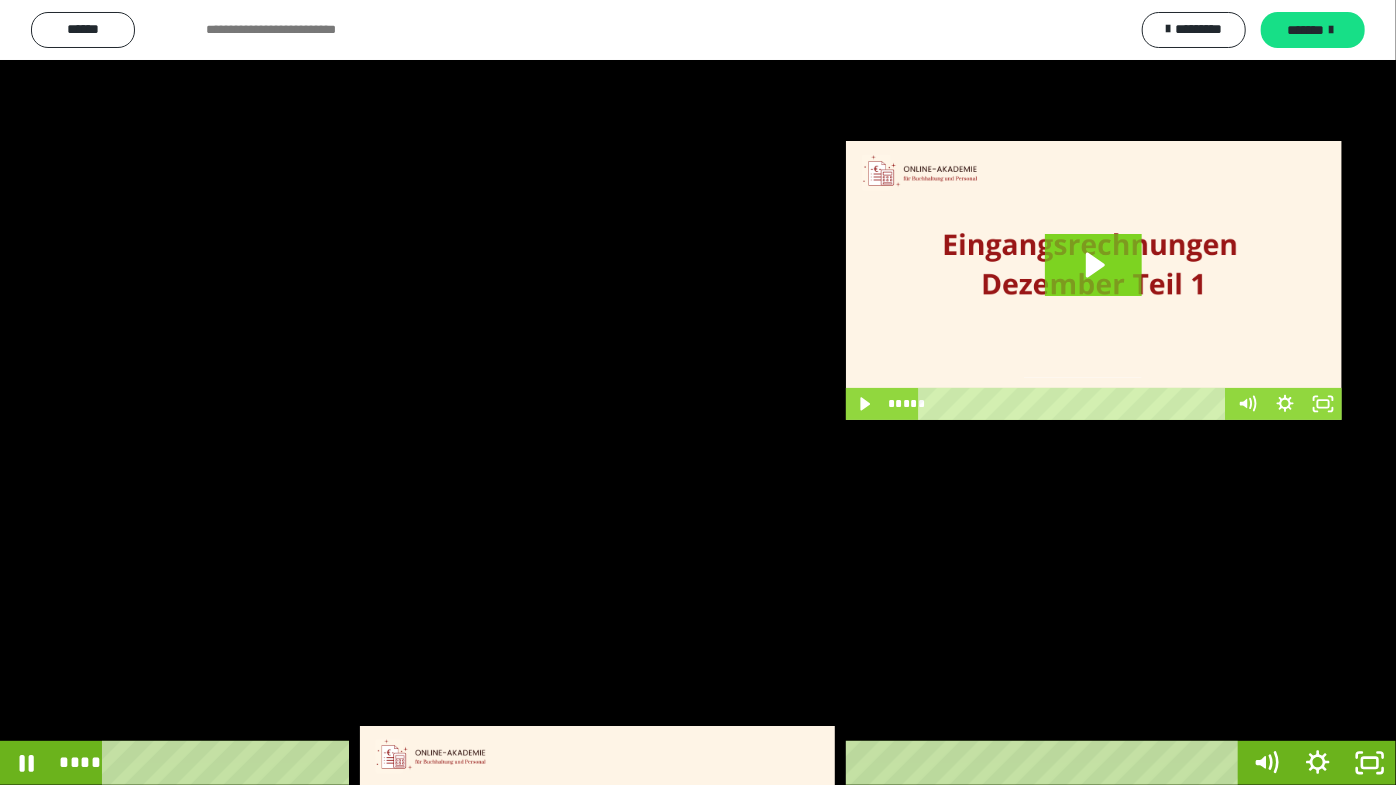 click at bounding box center (698, 392) 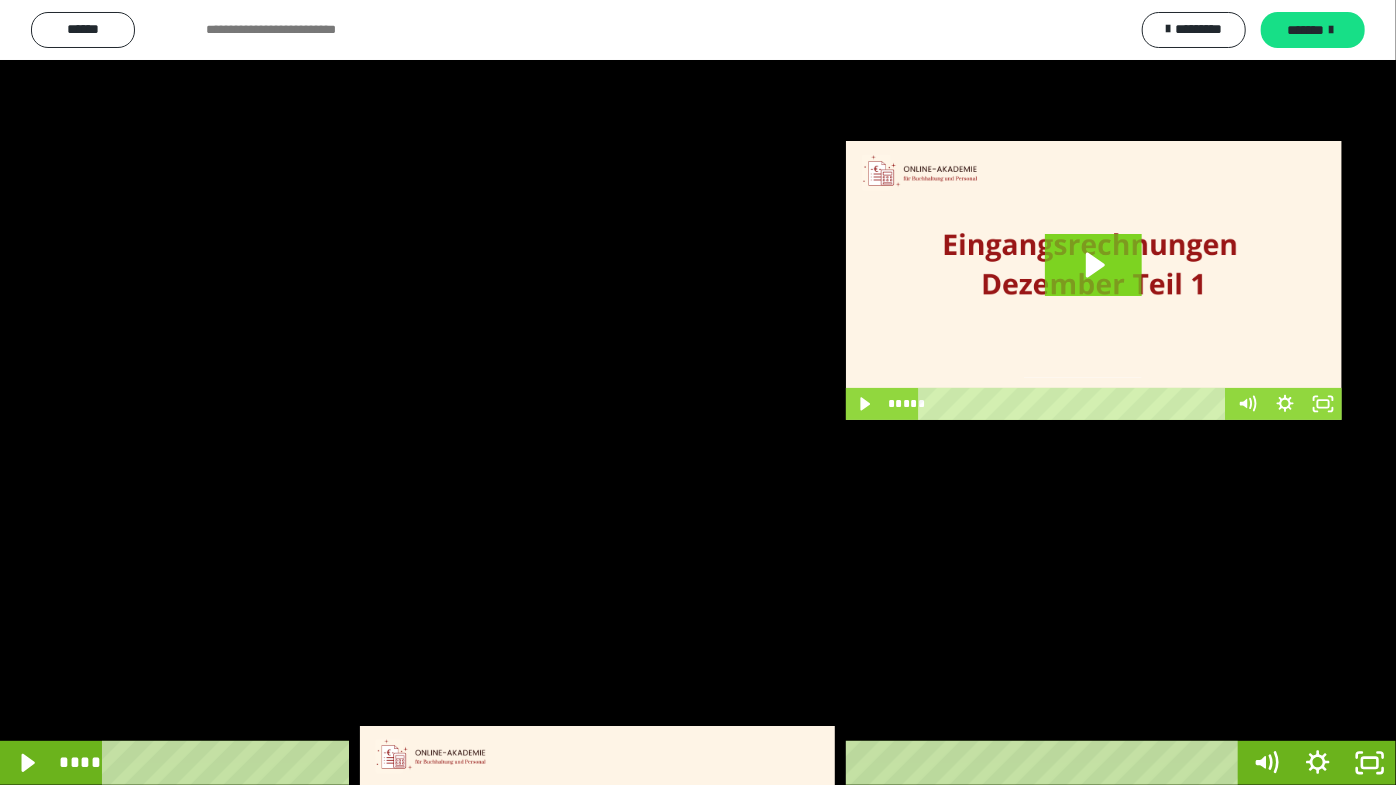 click at bounding box center (698, 392) 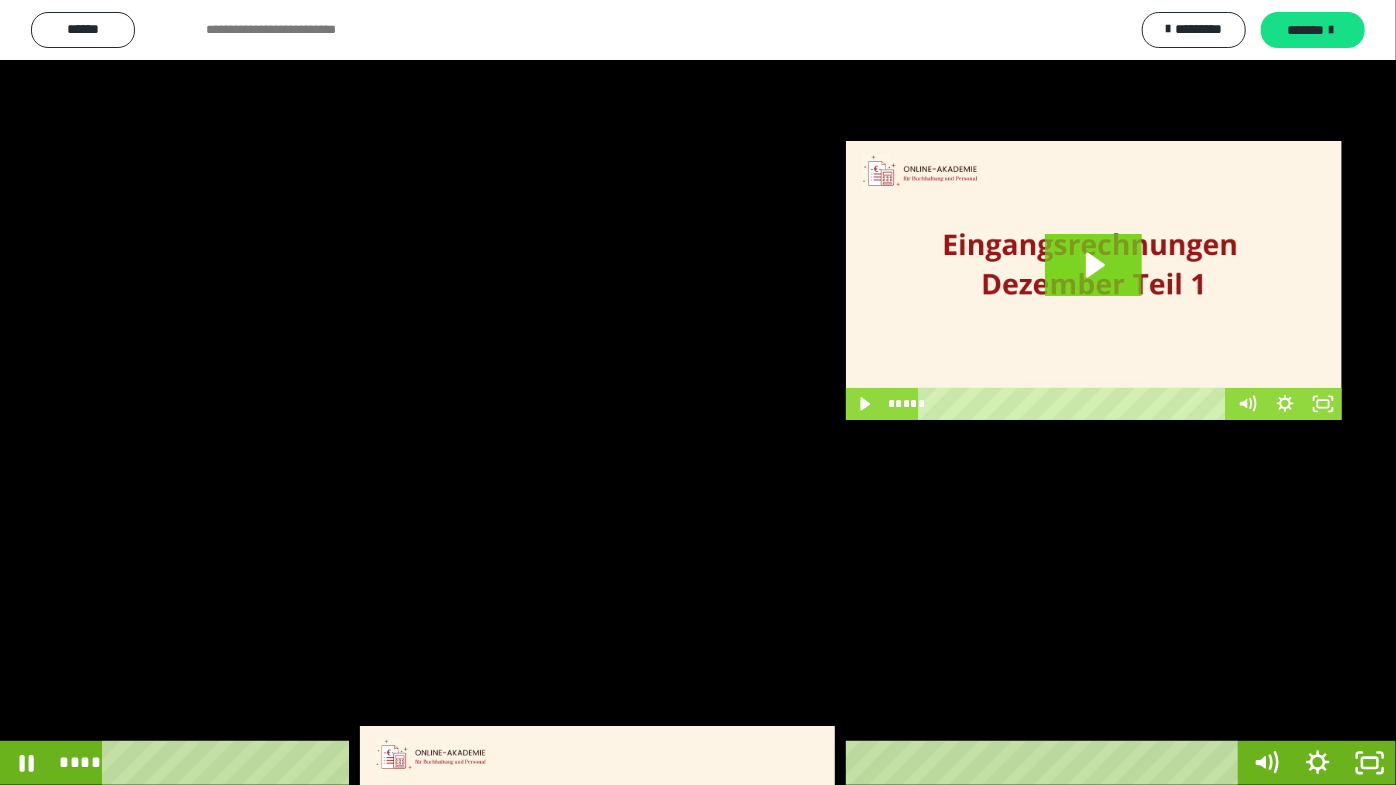 click at bounding box center [698, 392] 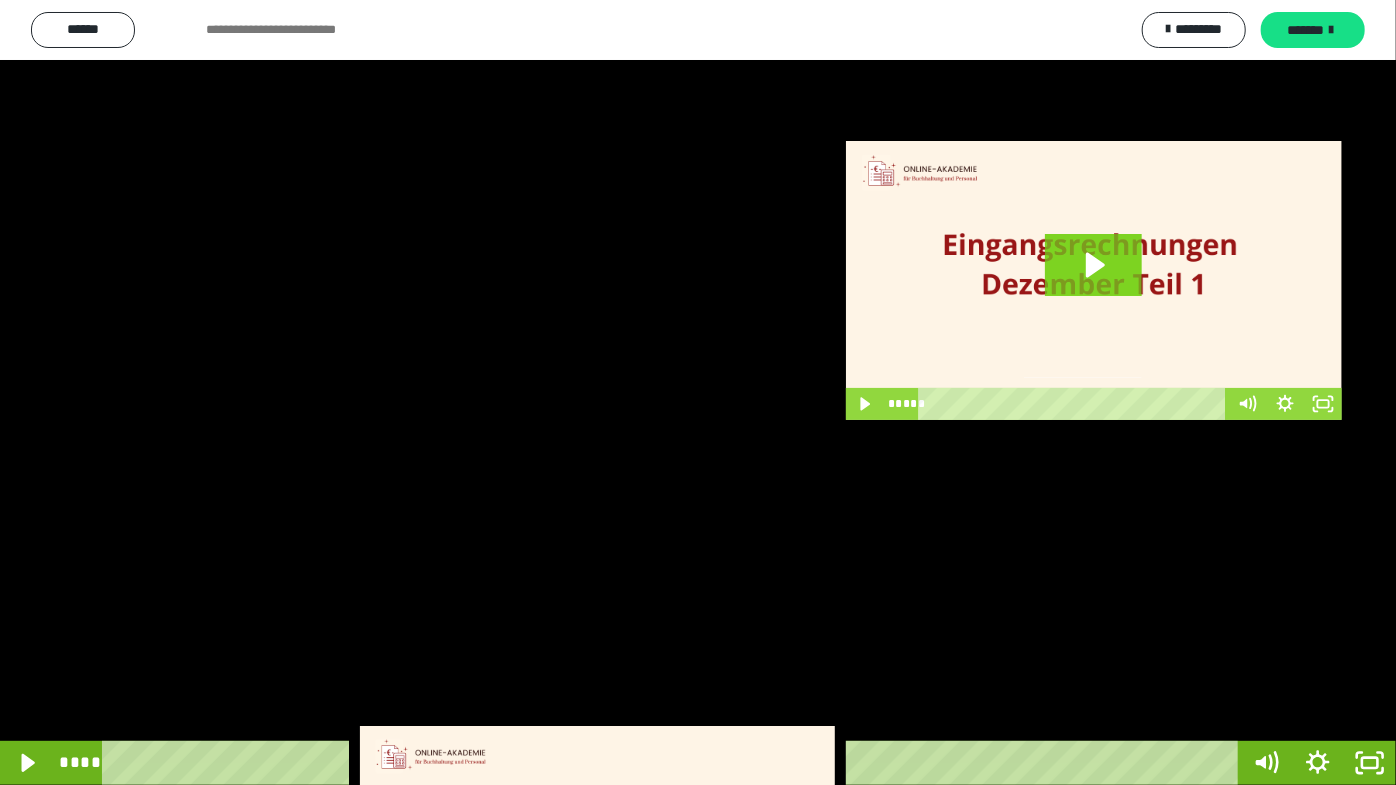 click at bounding box center (698, 392) 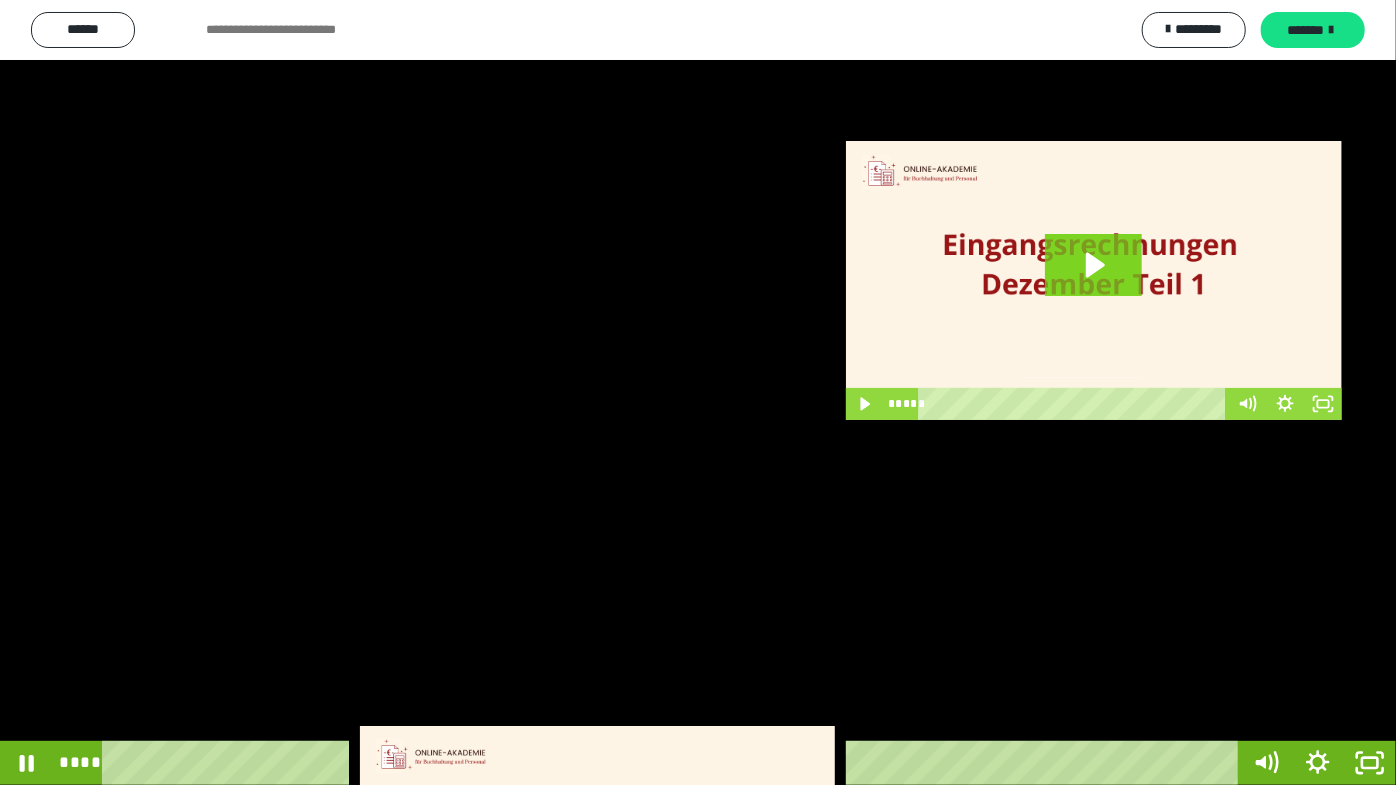 click at bounding box center (698, 392) 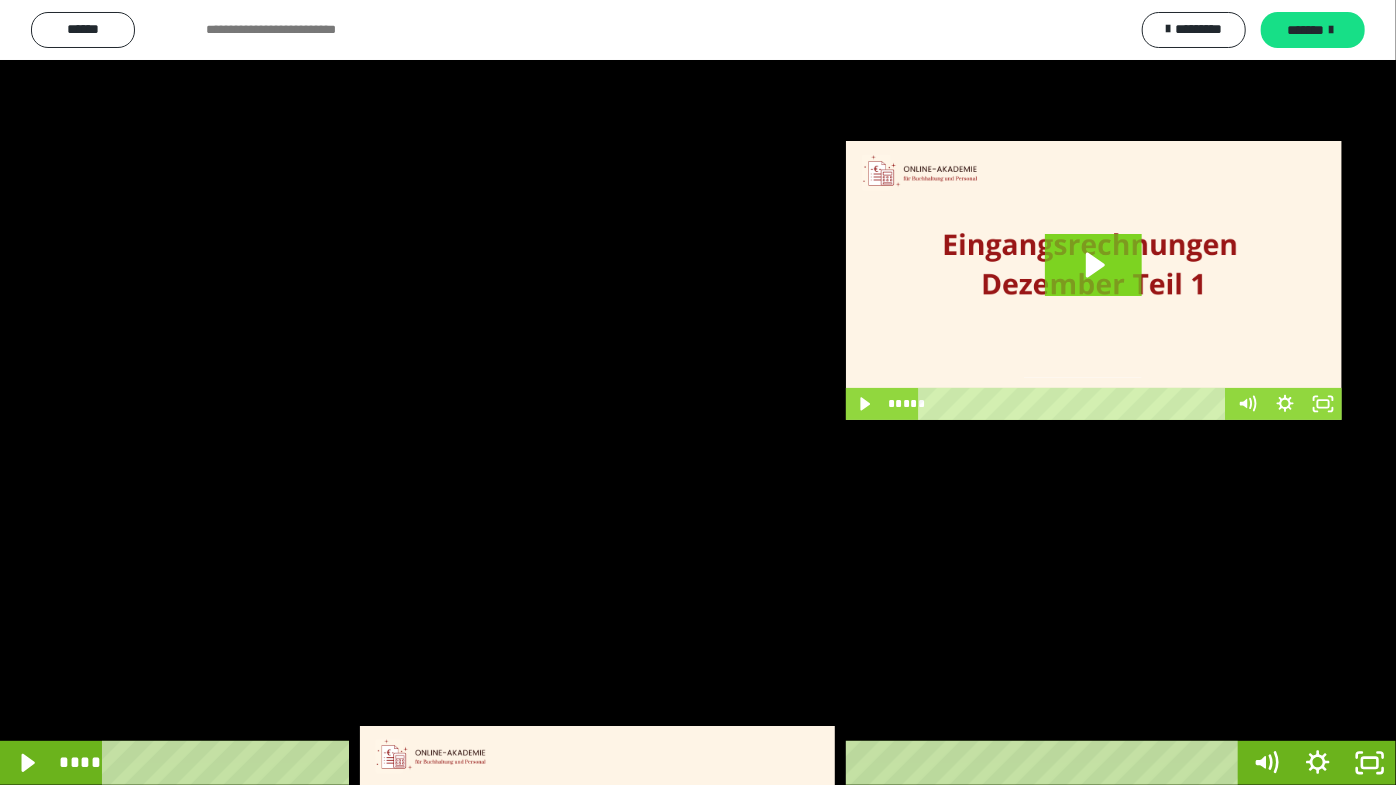 click at bounding box center [698, 392] 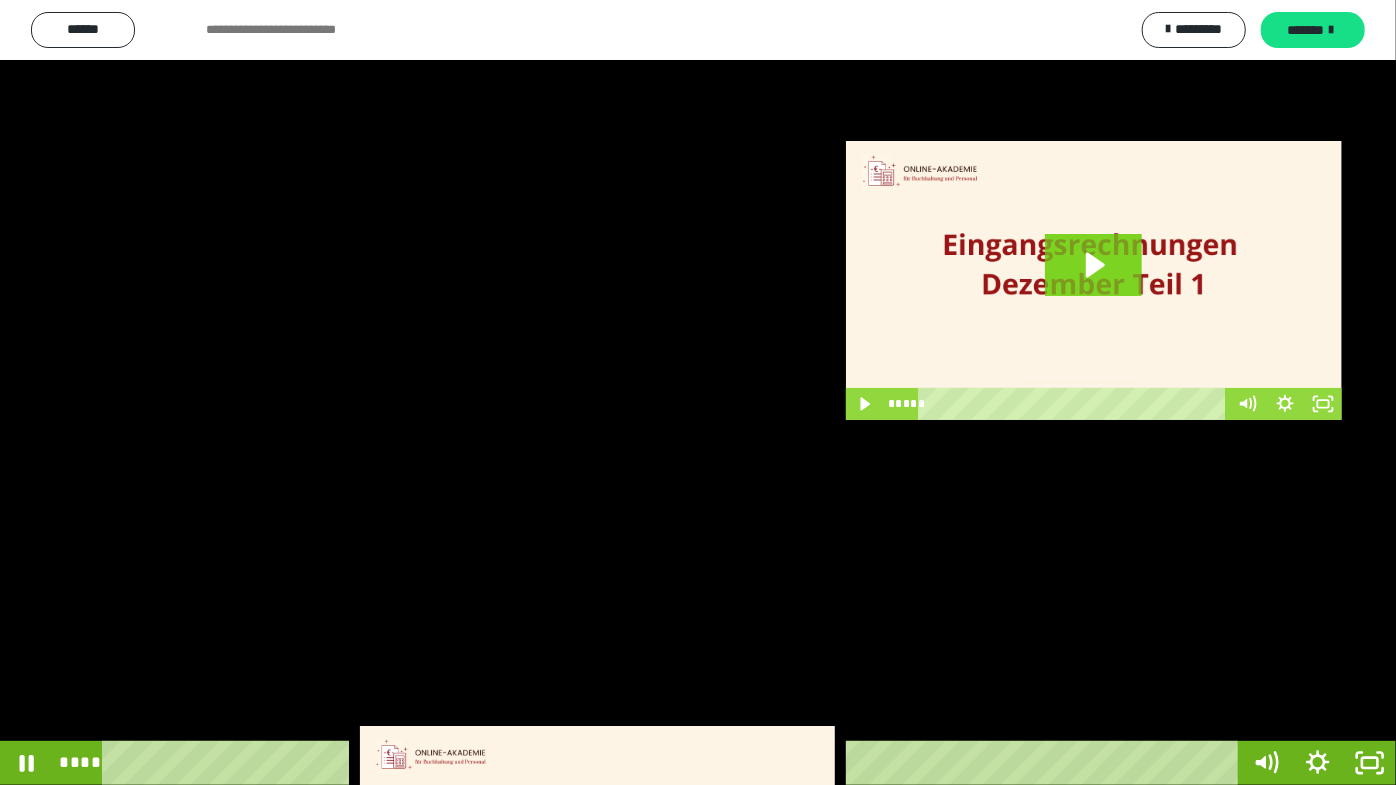 click at bounding box center [698, 392] 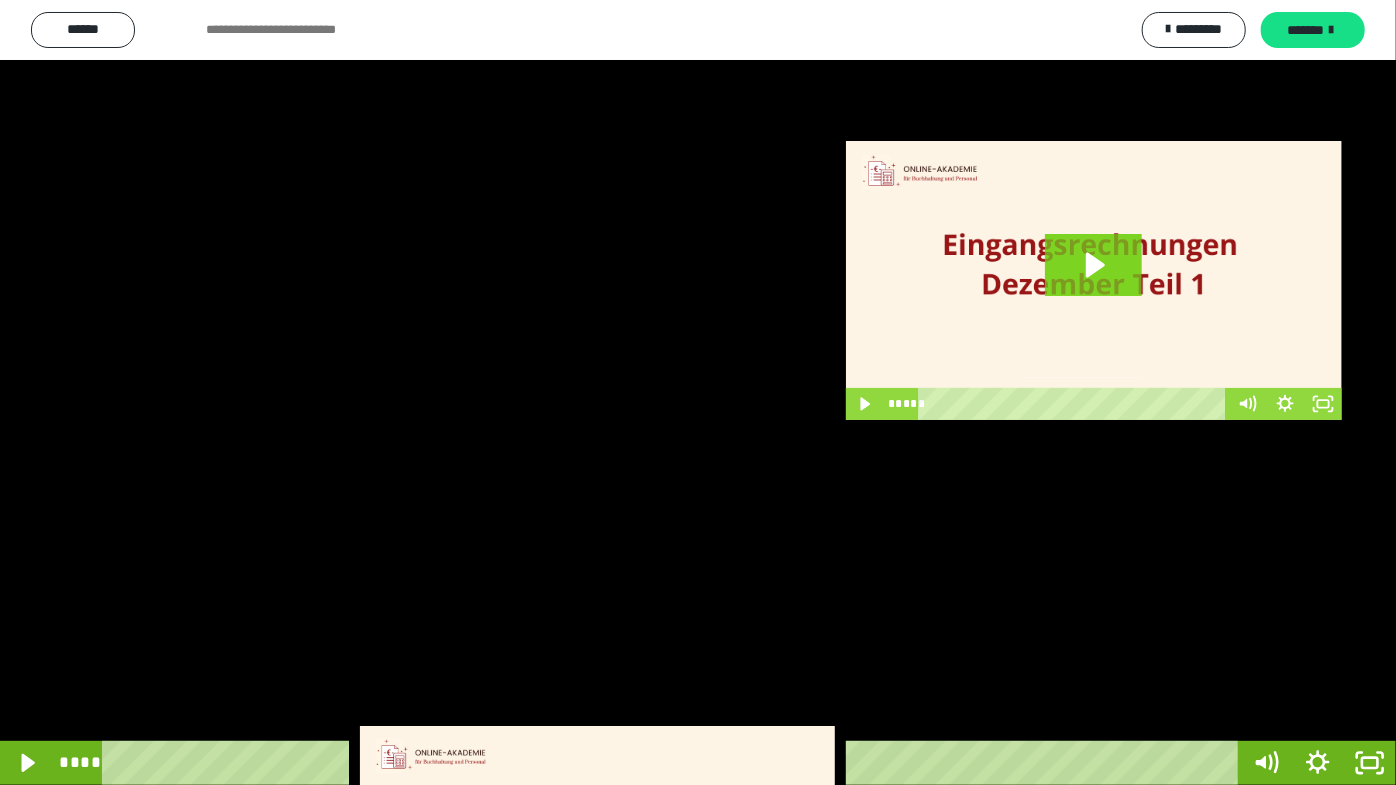 click at bounding box center (698, 392) 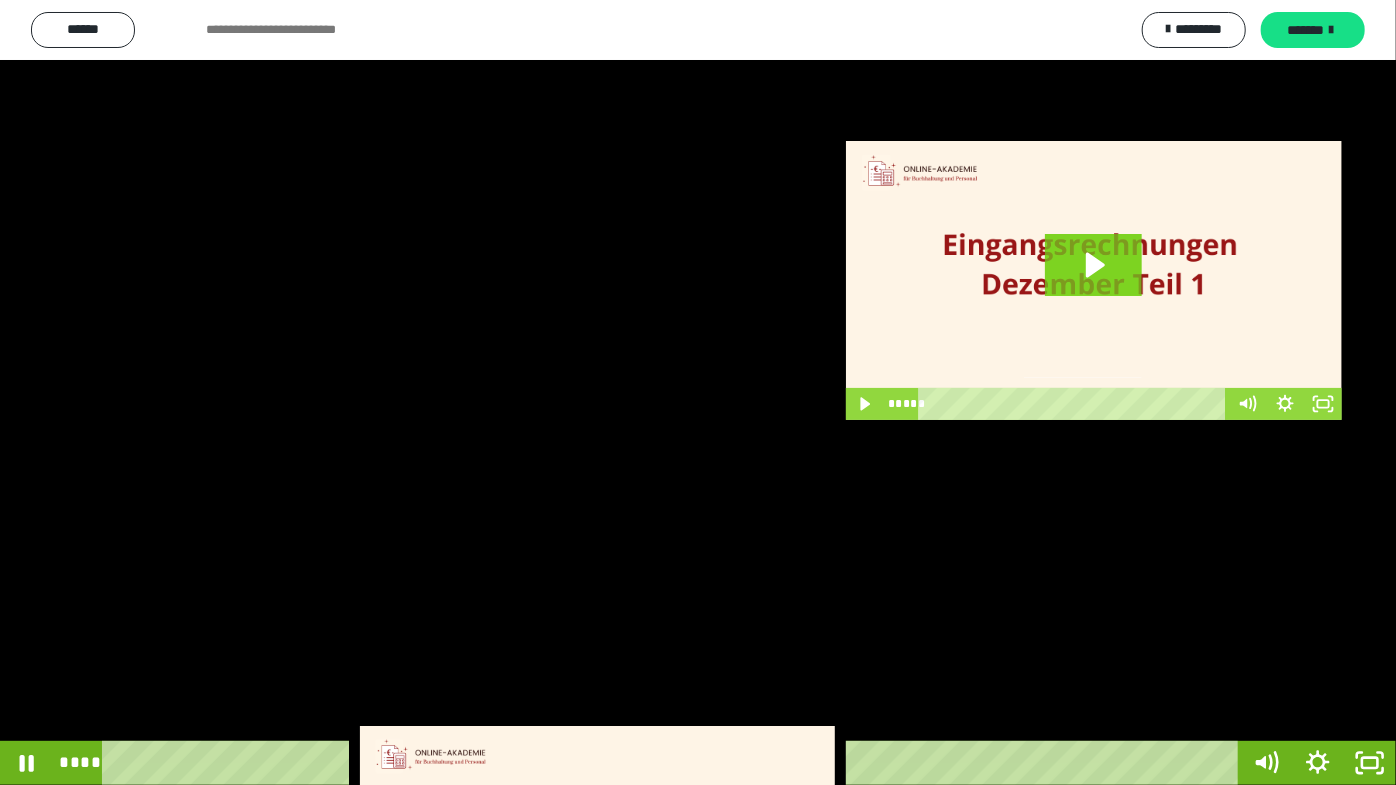 click at bounding box center (698, 392) 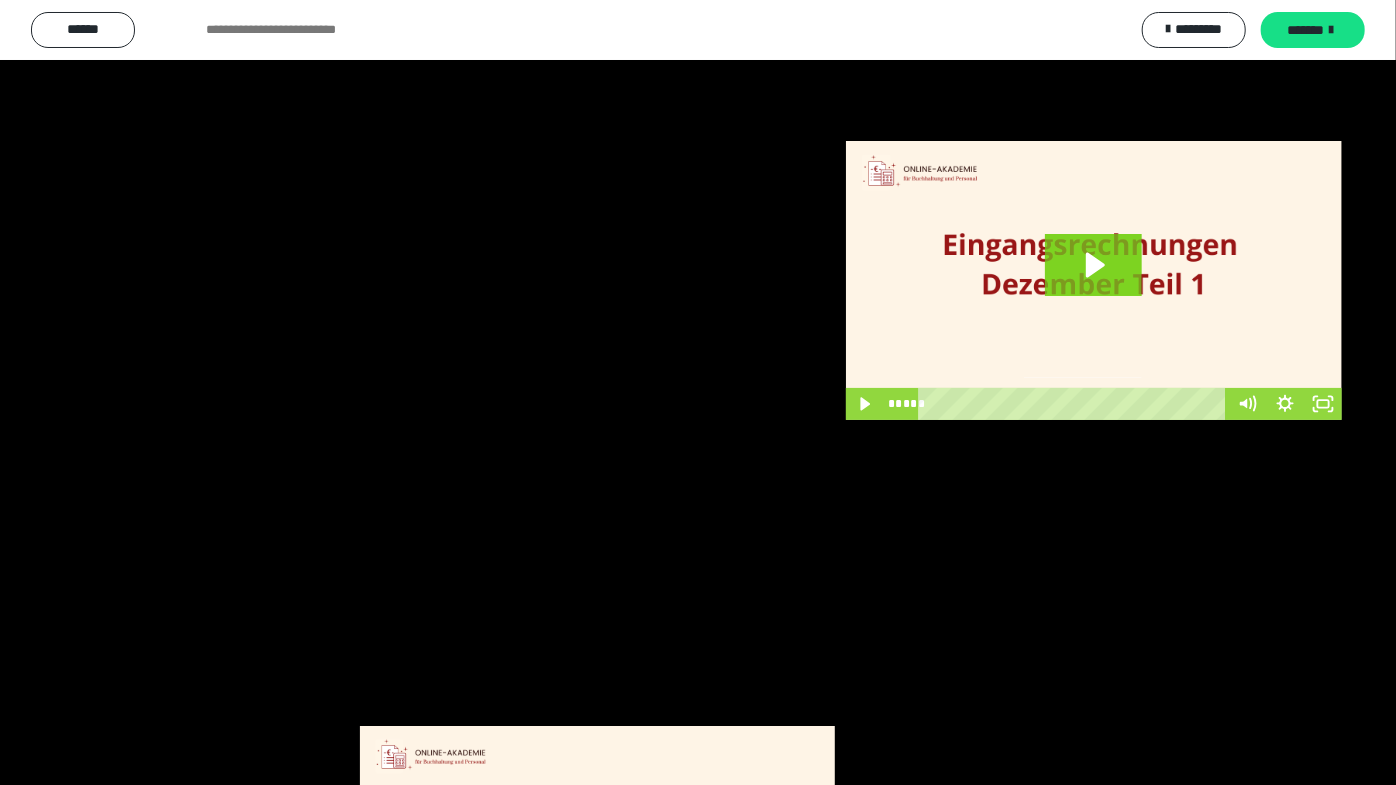 click at bounding box center (698, 392) 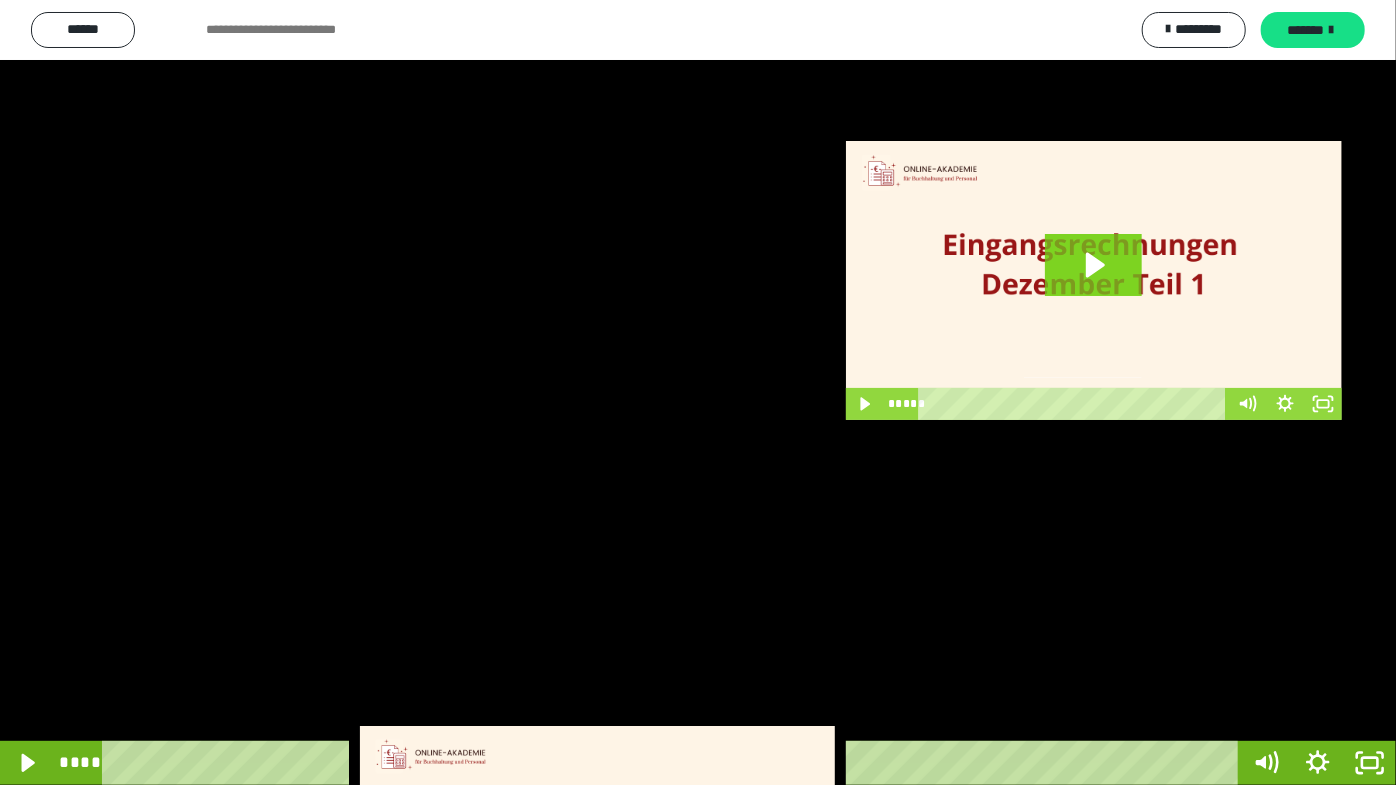 click at bounding box center [698, 392] 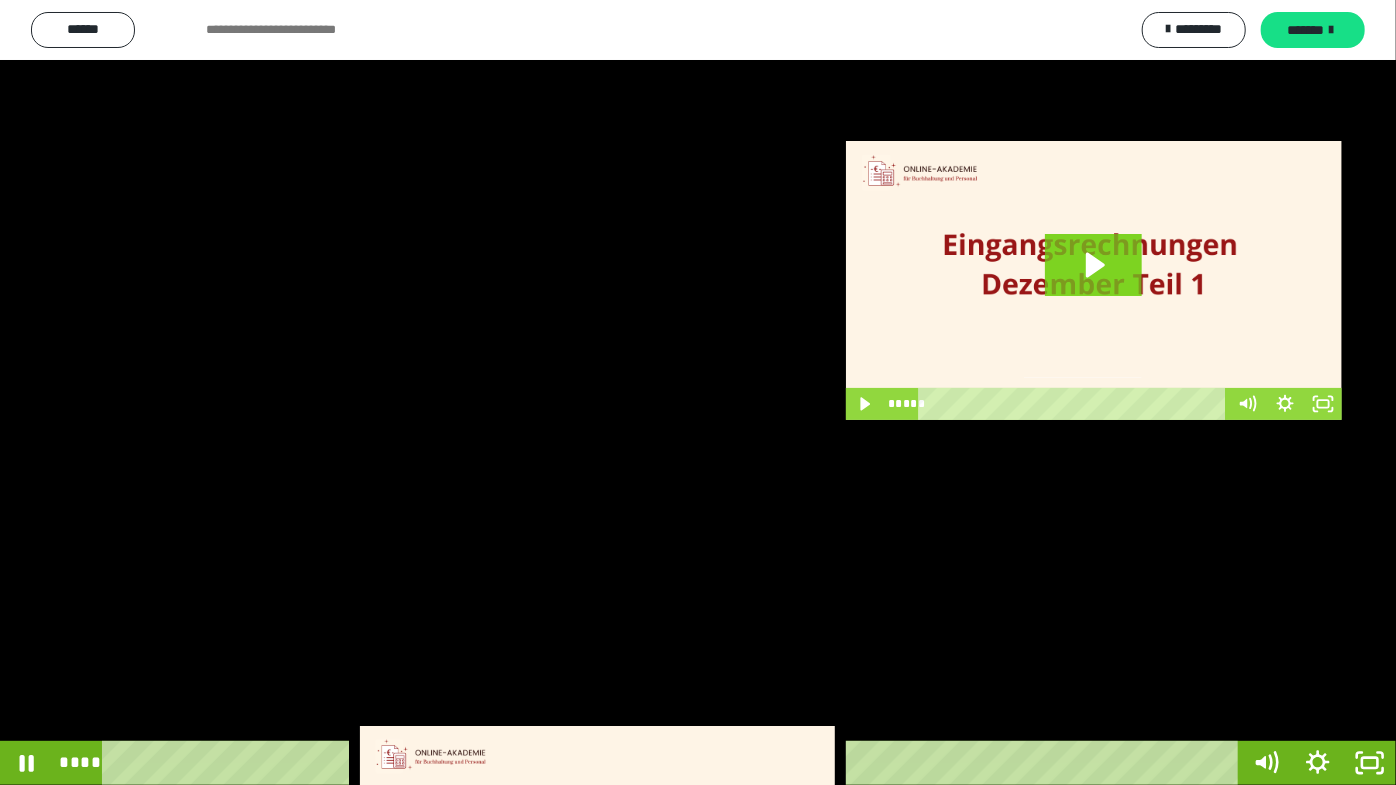 click at bounding box center (698, 392) 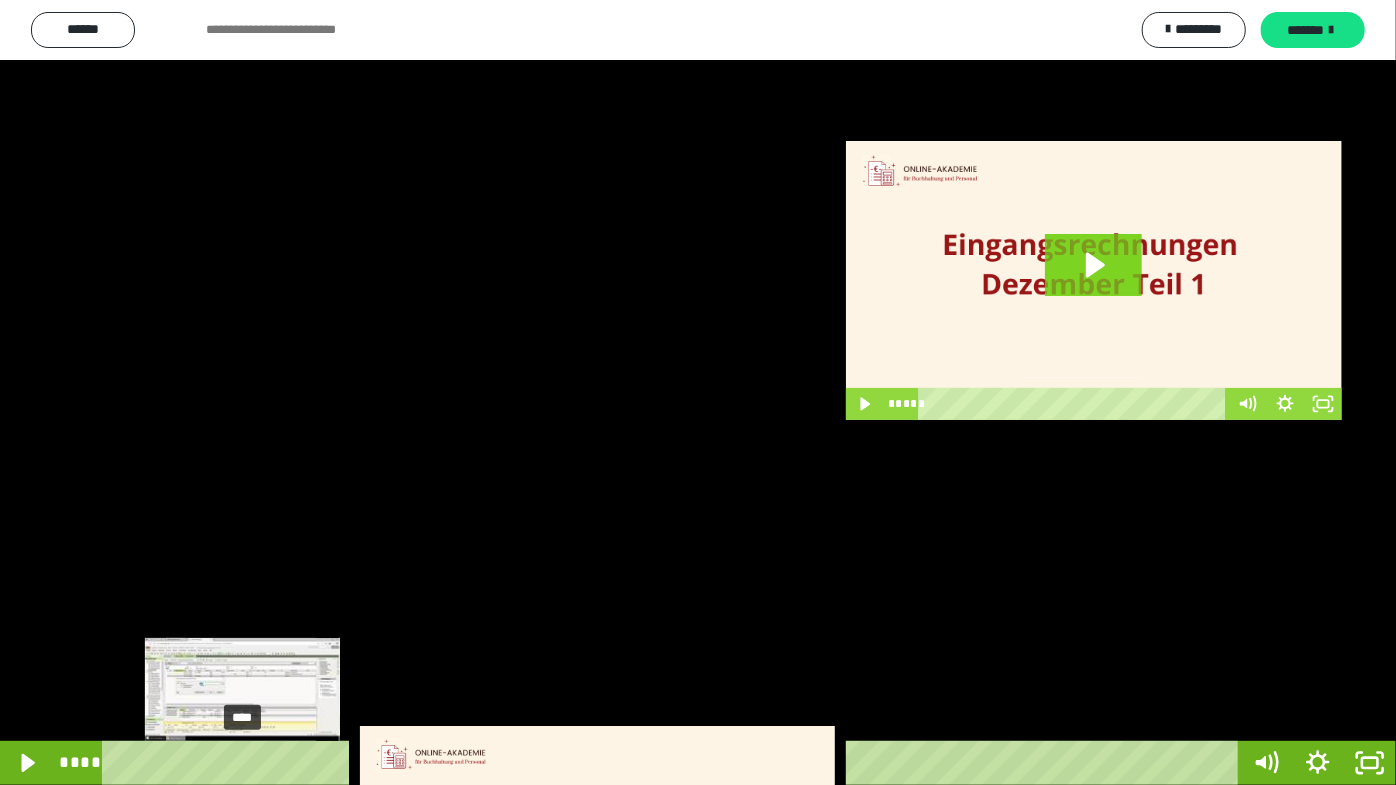 drag, startPoint x: 267, startPoint y: 762, endPoint x: 243, endPoint y: 769, distance: 25 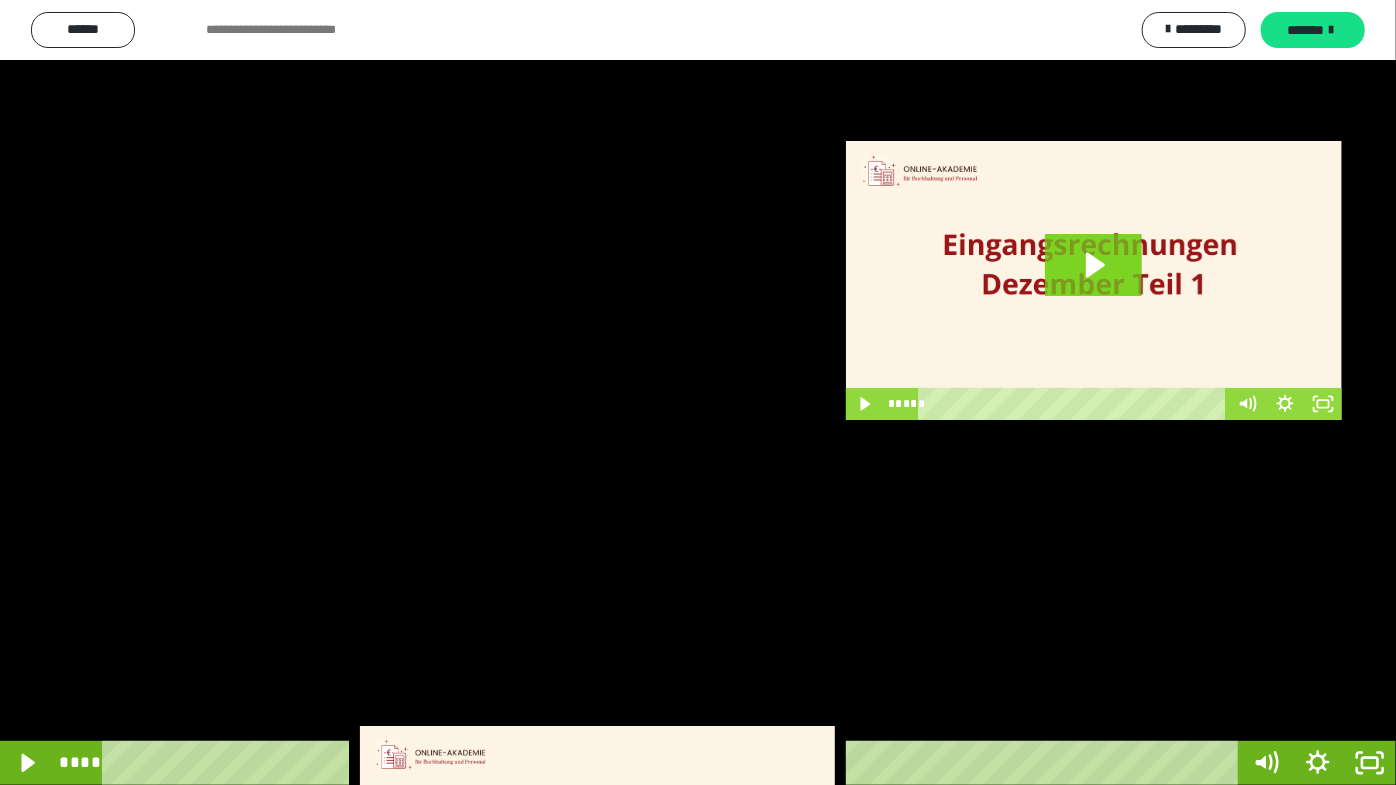 click at bounding box center (698, 392) 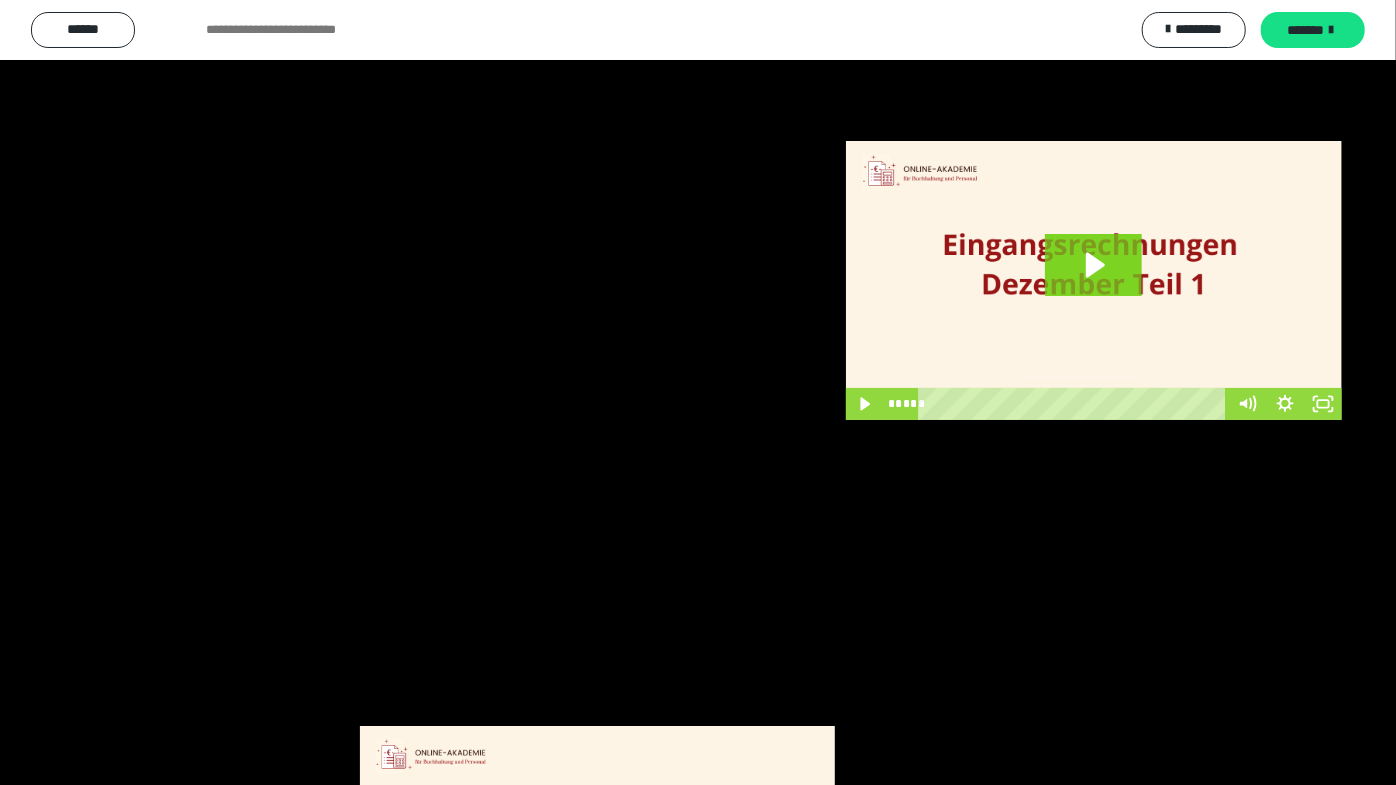 click at bounding box center [698, 392] 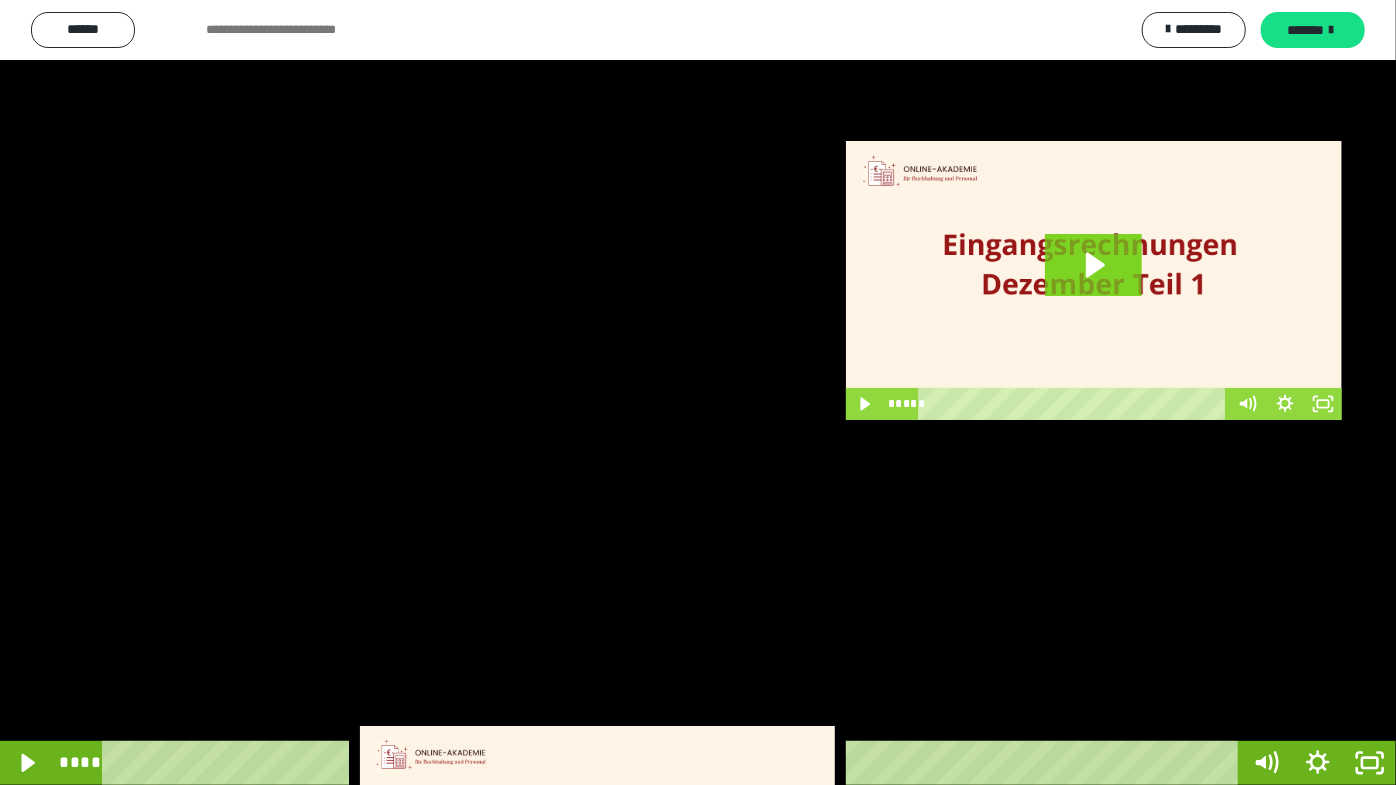 click at bounding box center (698, 392) 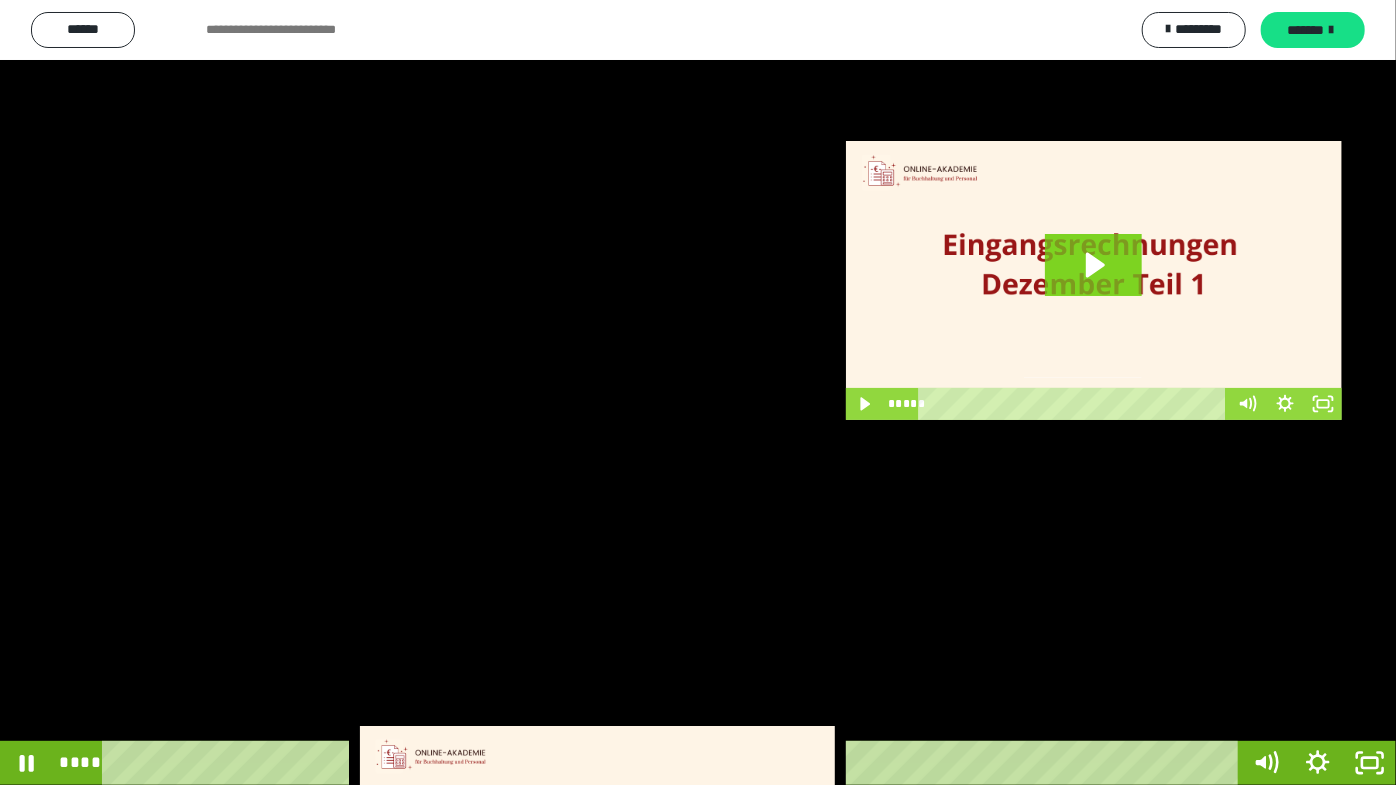 click at bounding box center (698, 392) 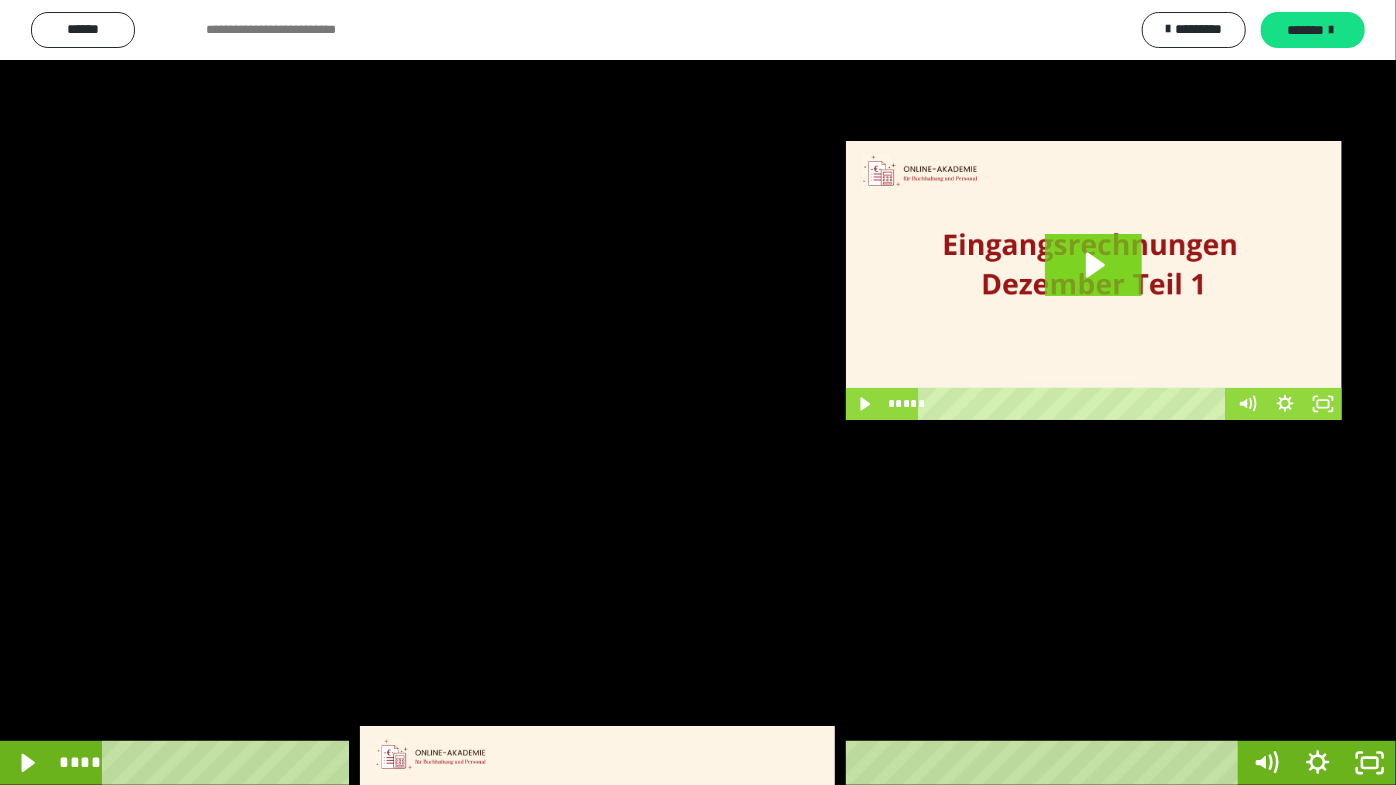 click at bounding box center (698, 392) 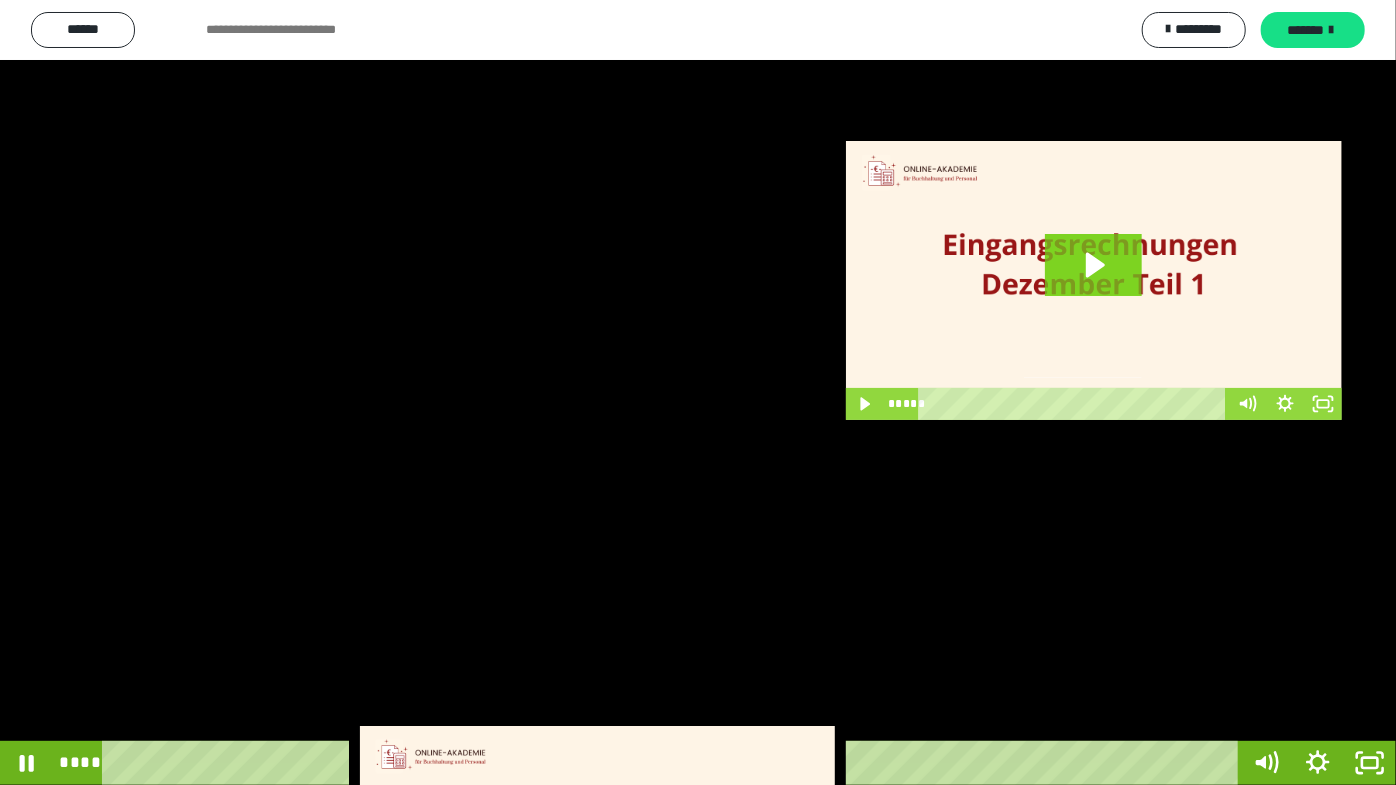 click at bounding box center [698, 392] 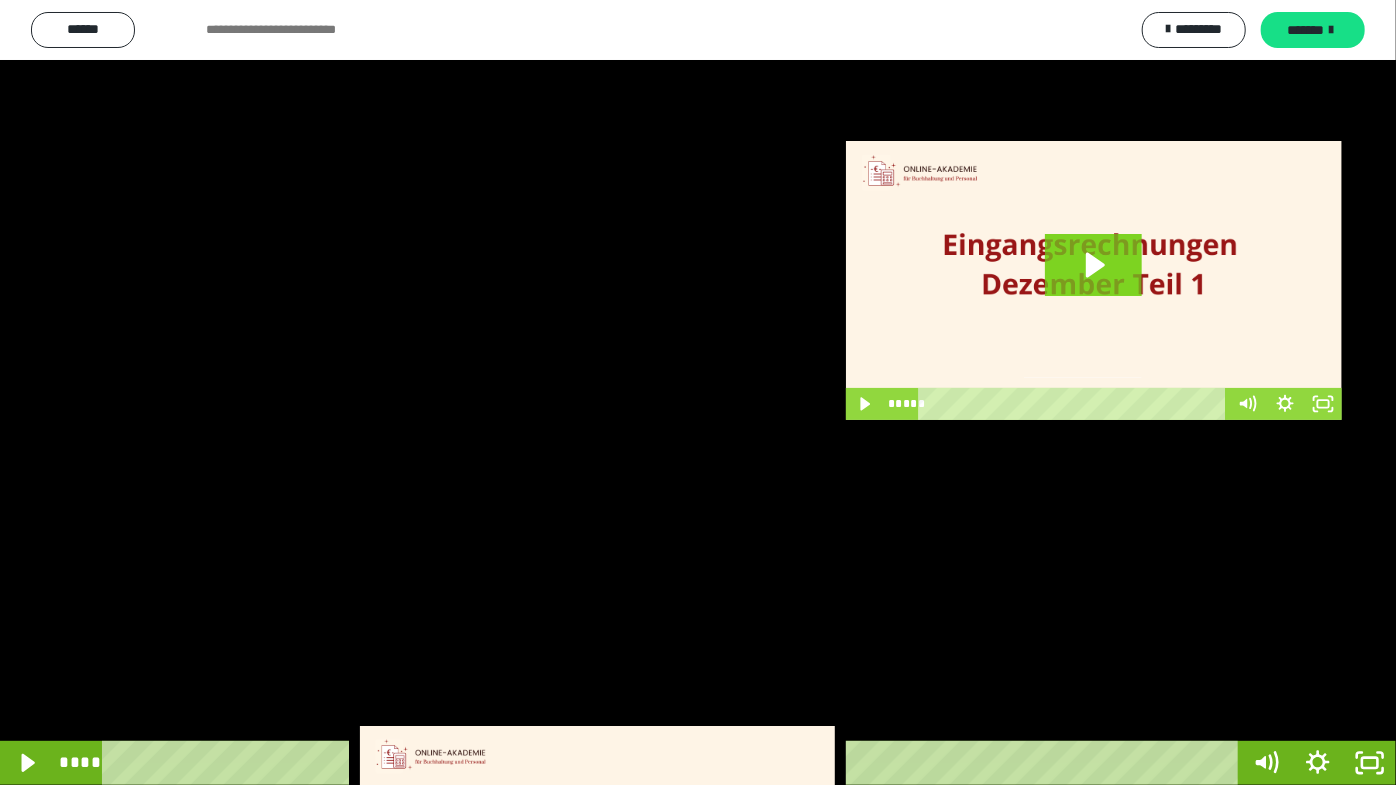 click at bounding box center [698, 392] 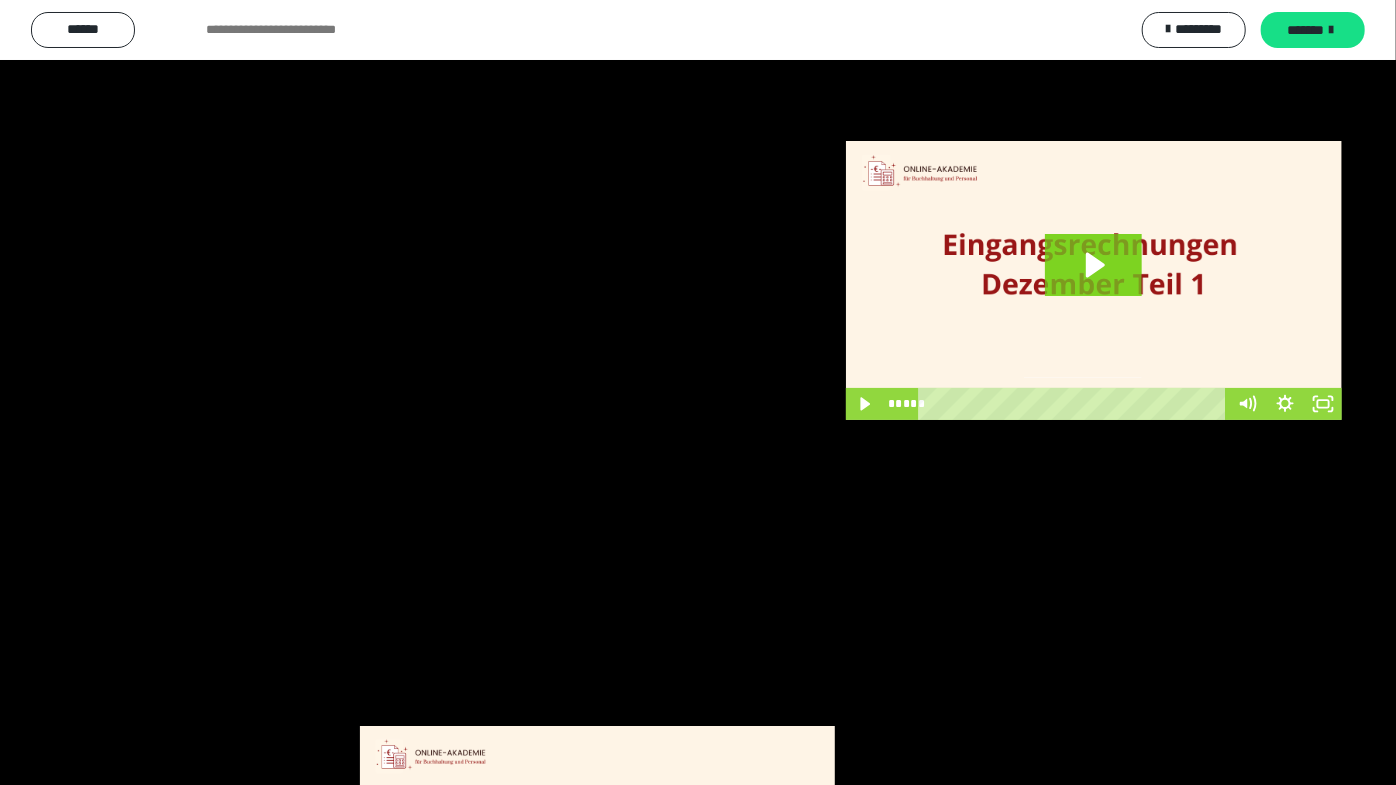 click at bounding box center [698, 392] 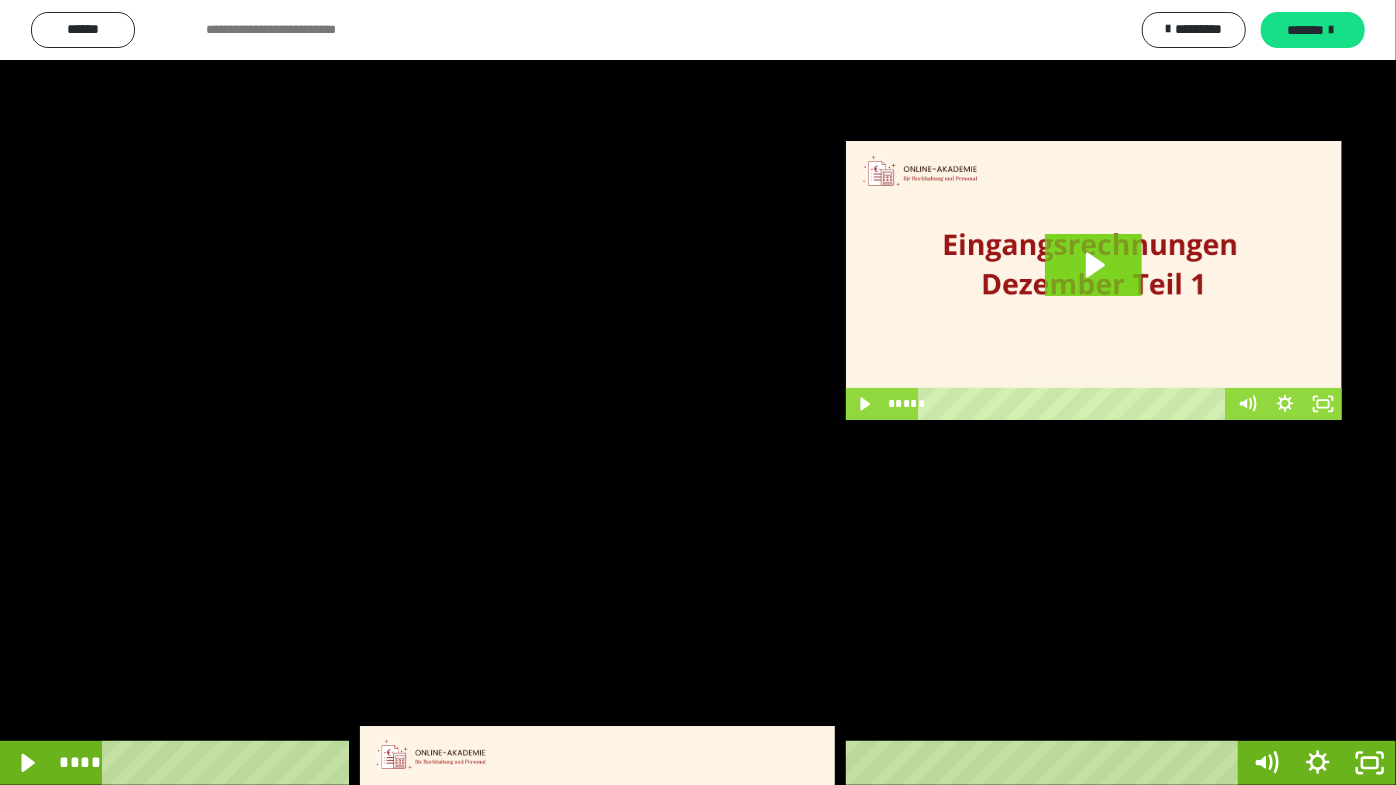 click at bounding box center [698, 392] 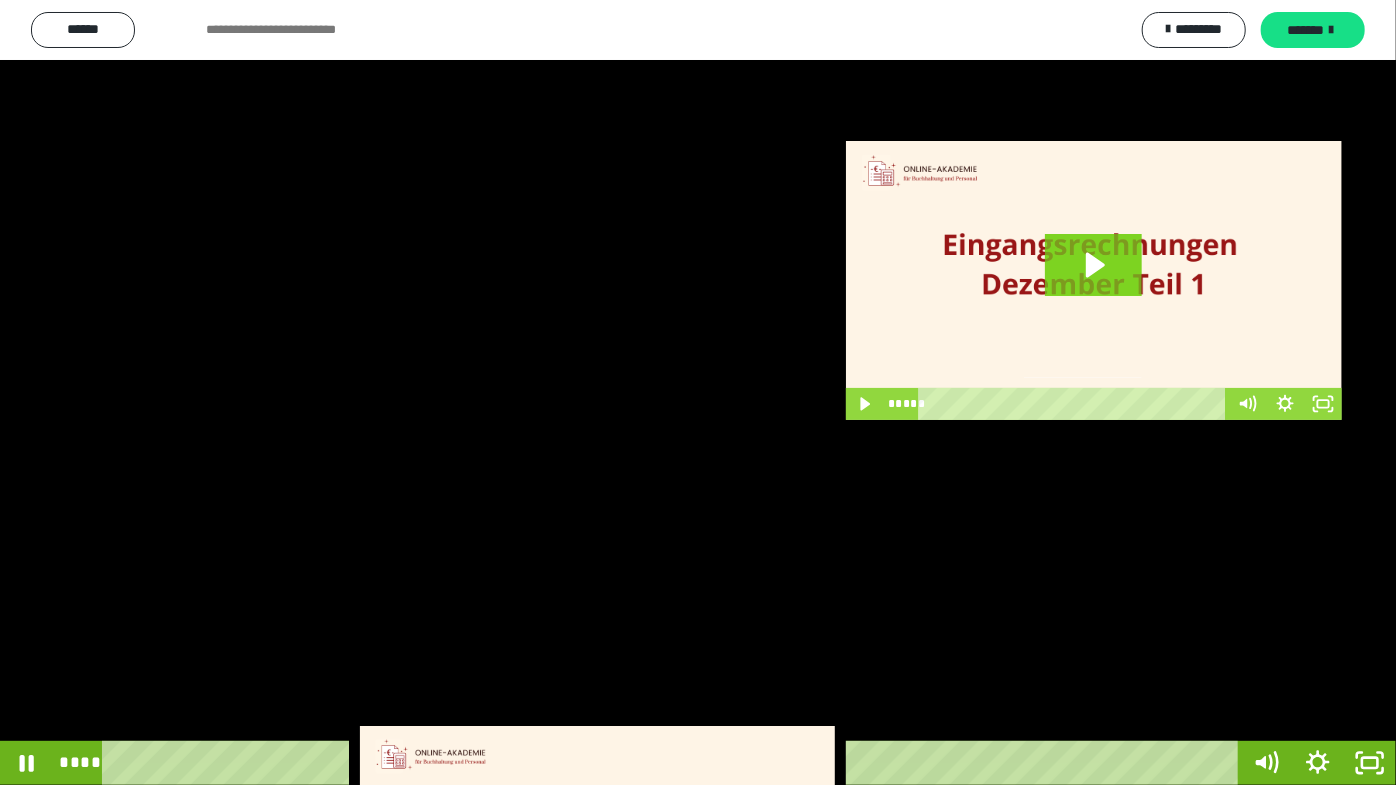 click at bounding box center (698, 392) 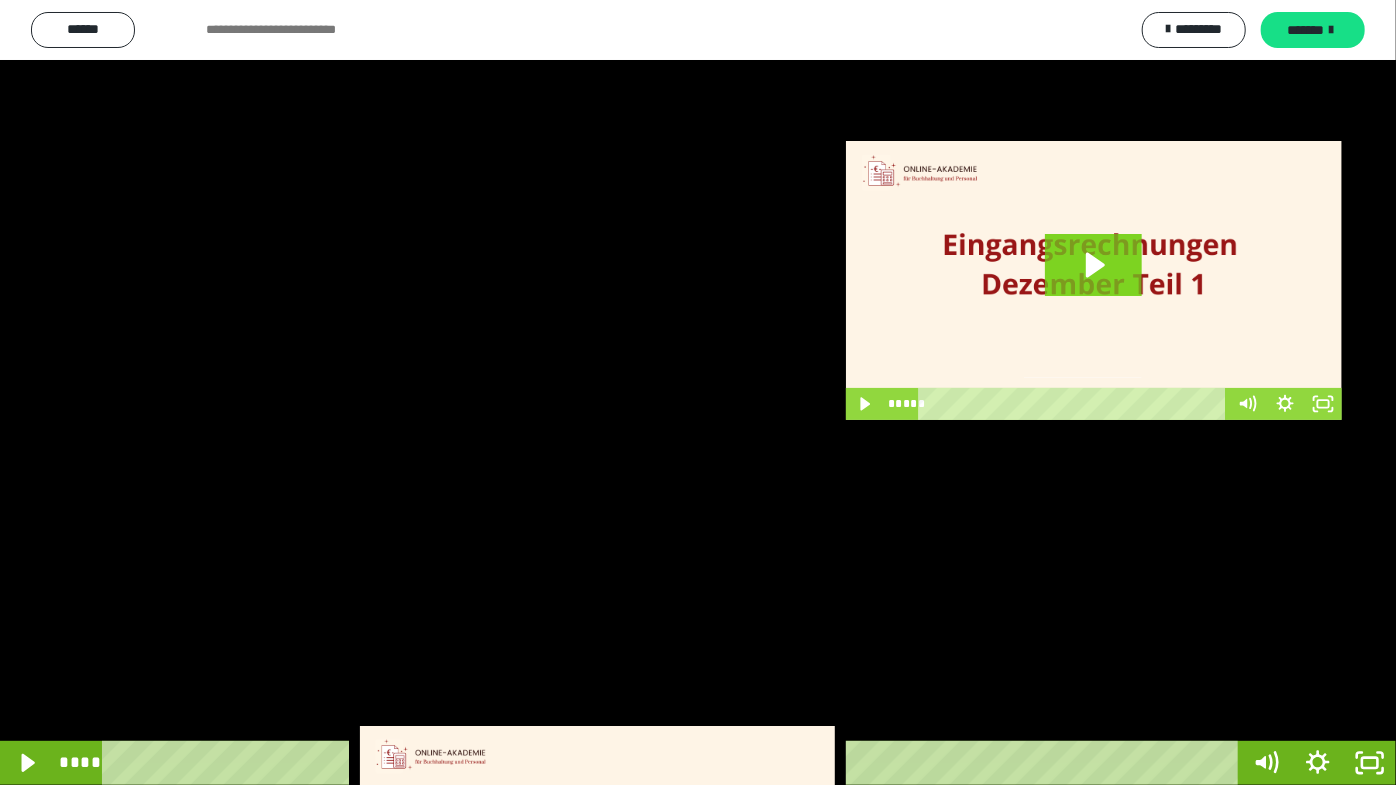 click at bounding box center (698, 392) 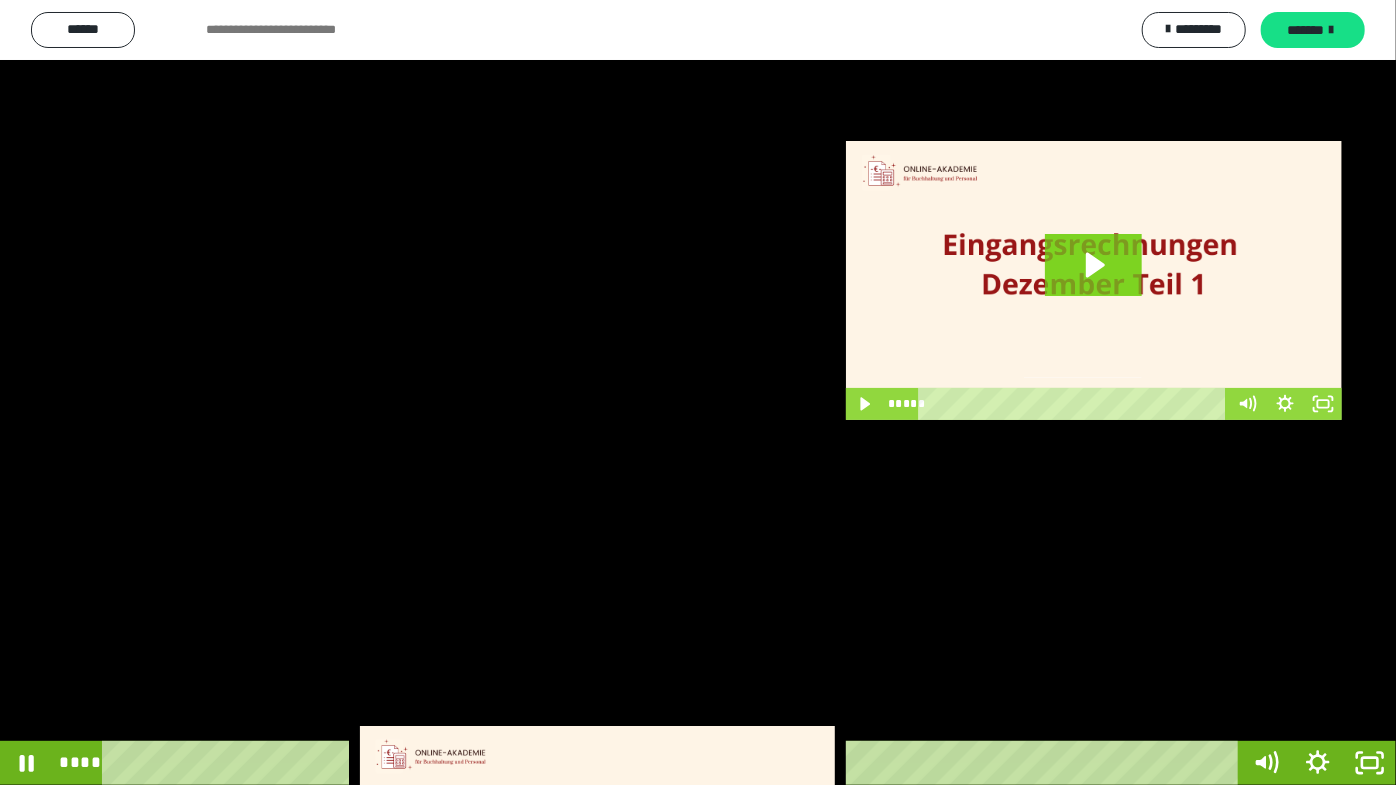 click at bounding box center [698, 392] 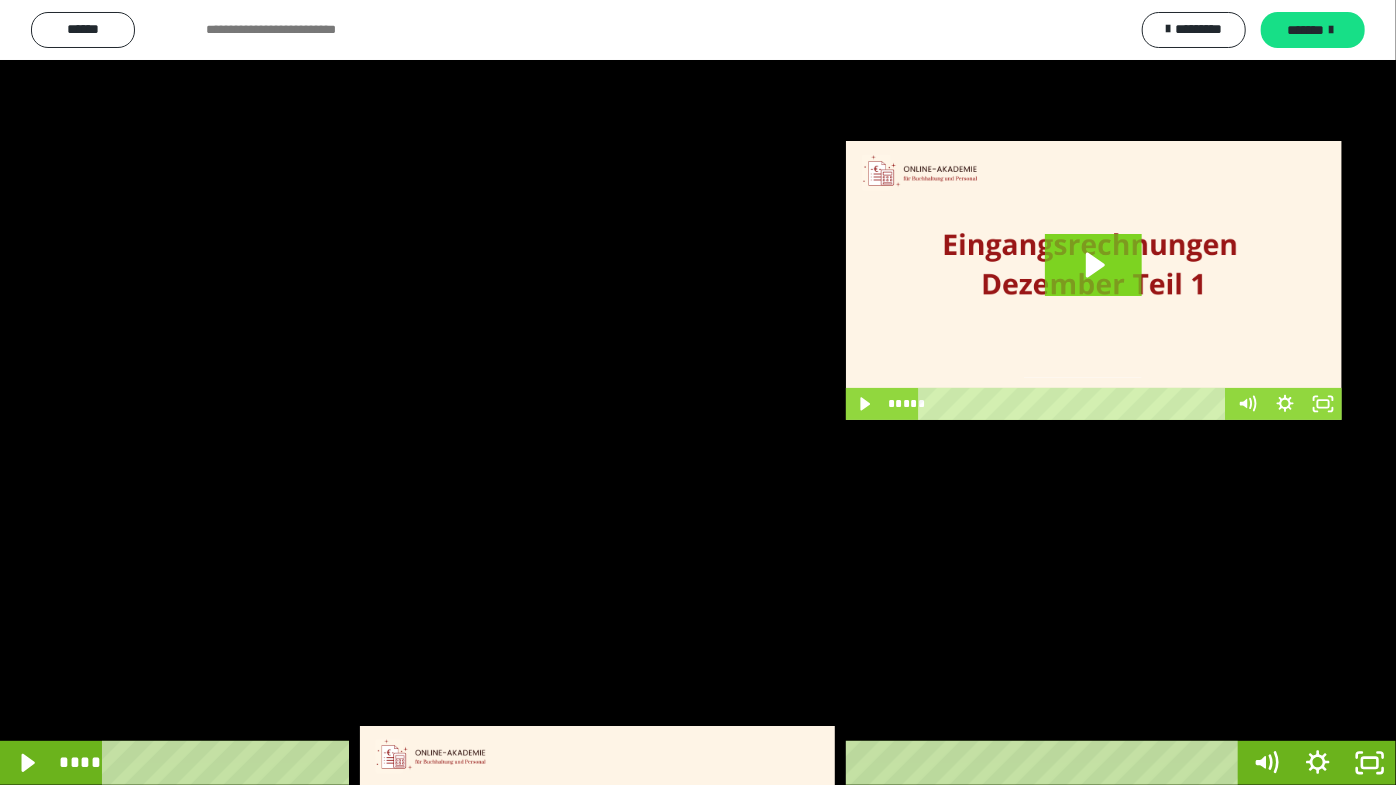 click at bounding box center (698, 392) 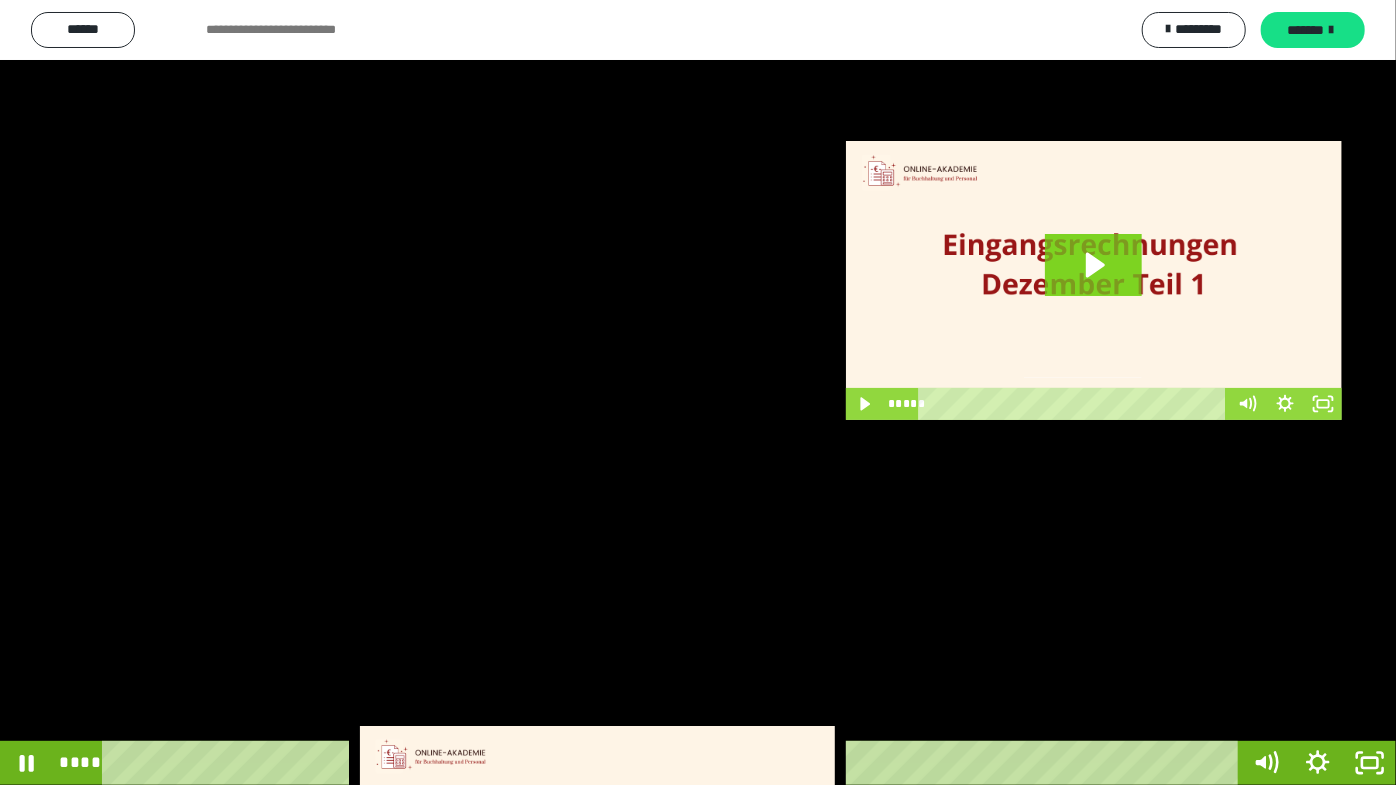 click at bounding box center (698, 392) 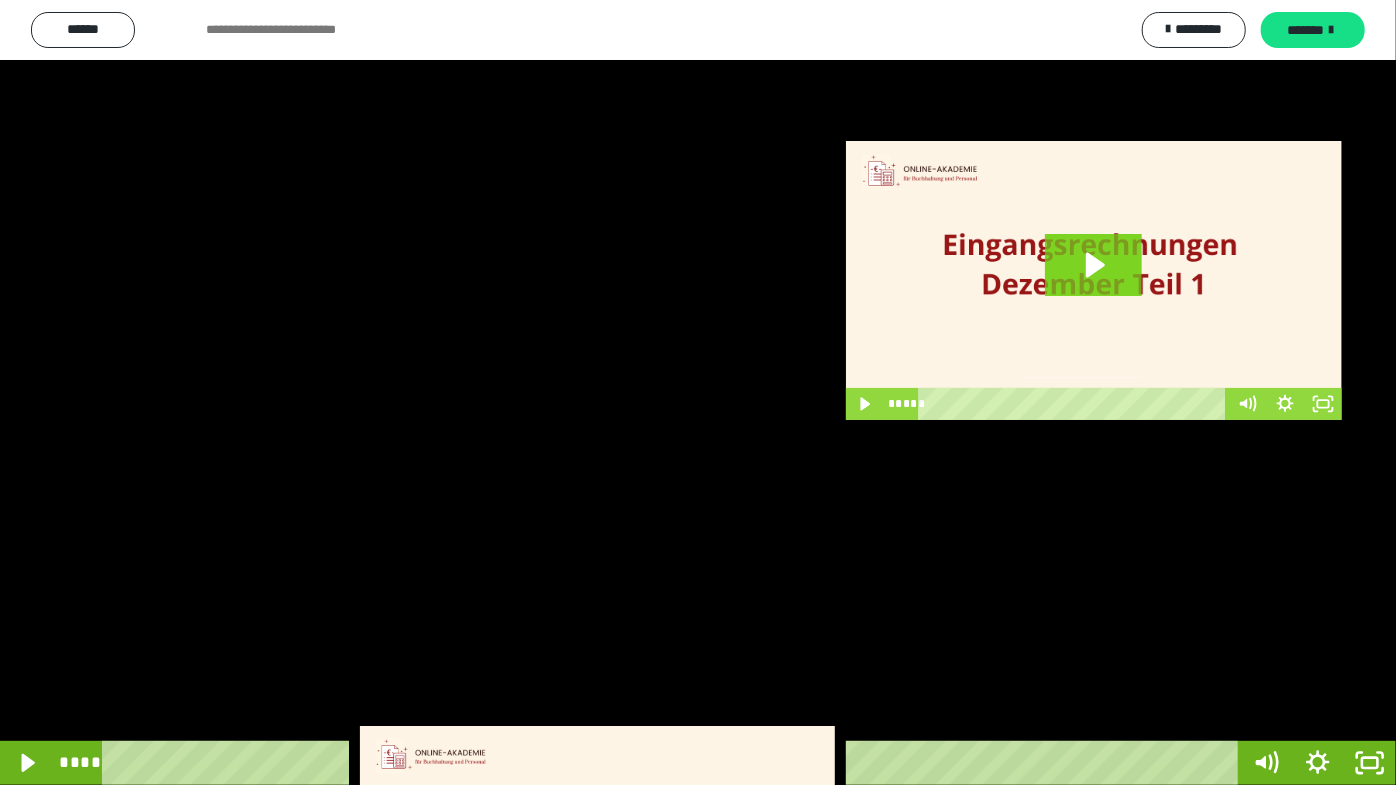 click at bounding box center [698, 392] 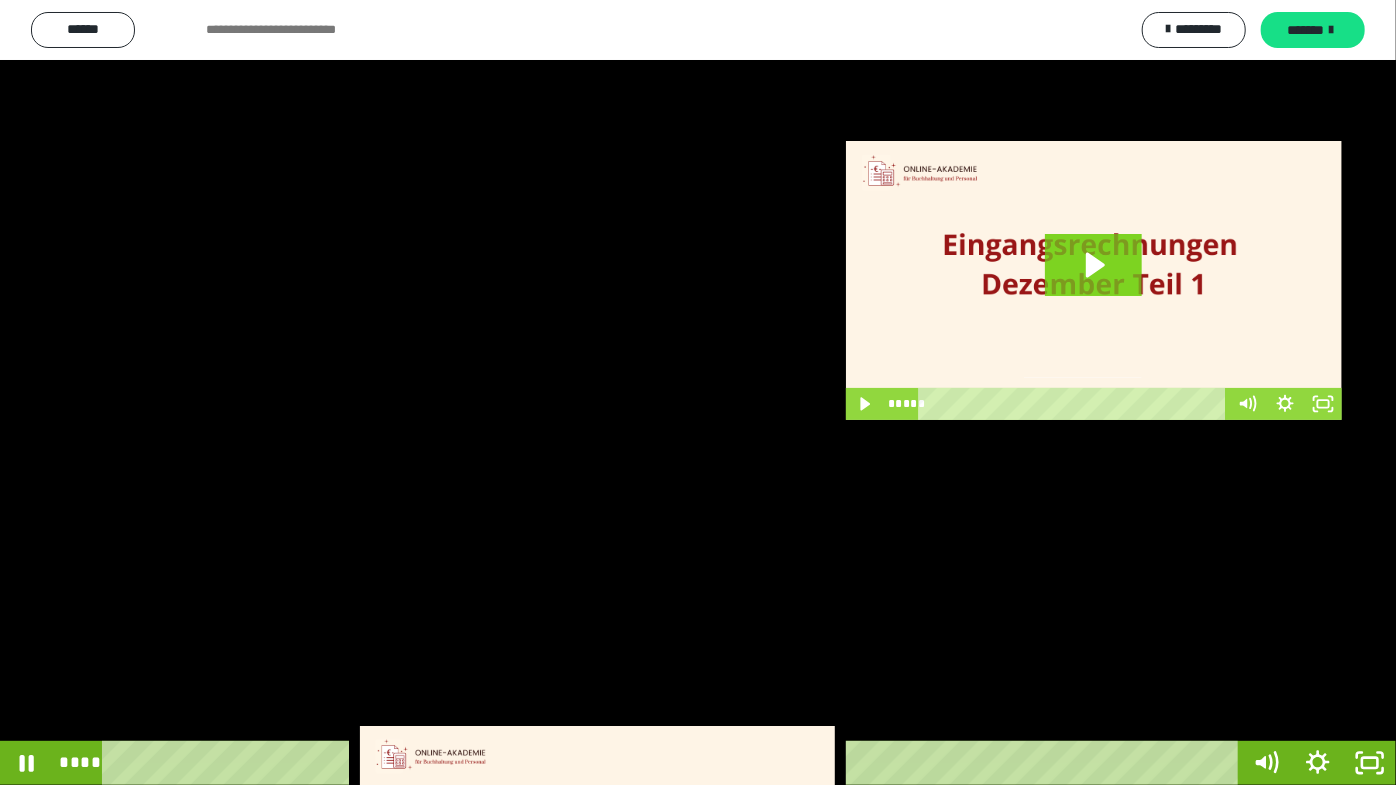 click at bounding box center [698, 392] 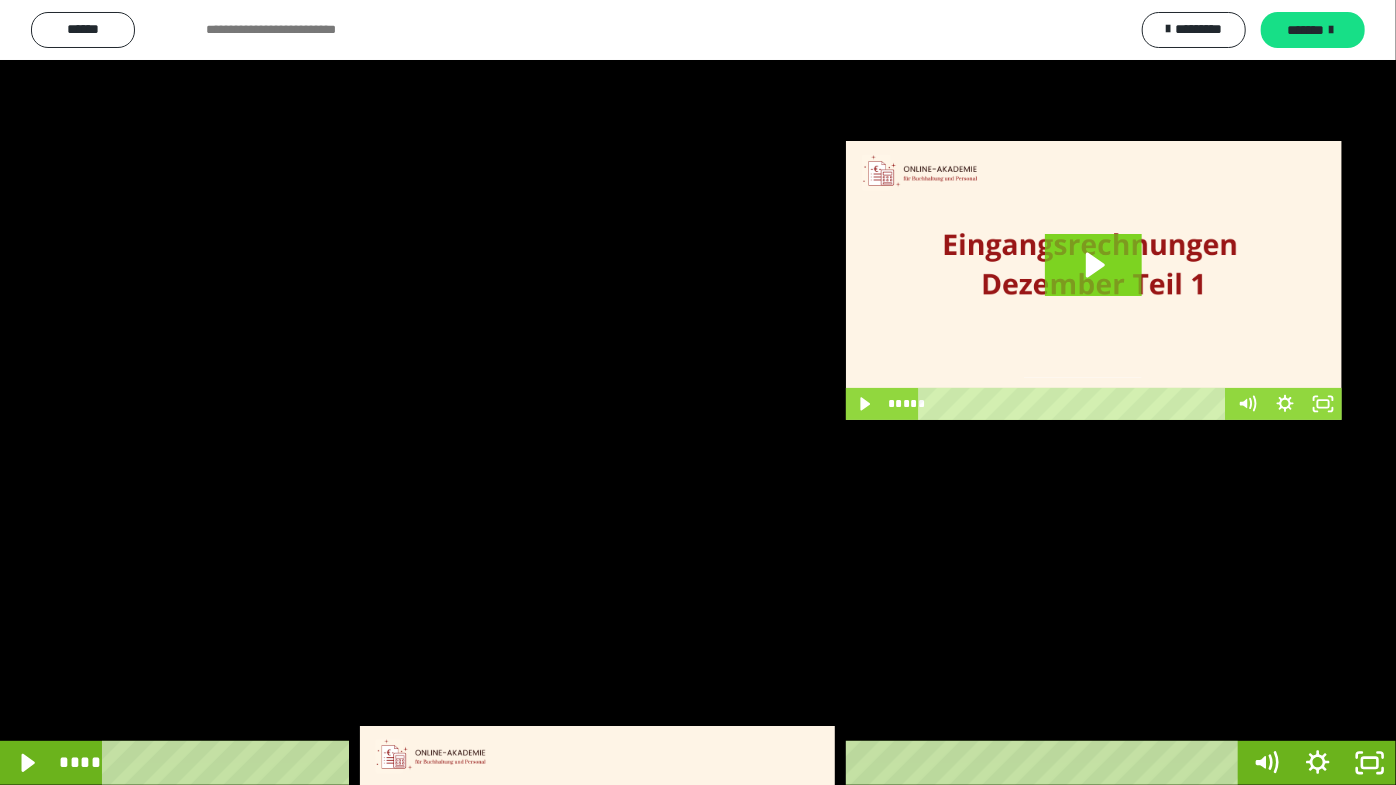 click at bounding box center [698, 392] 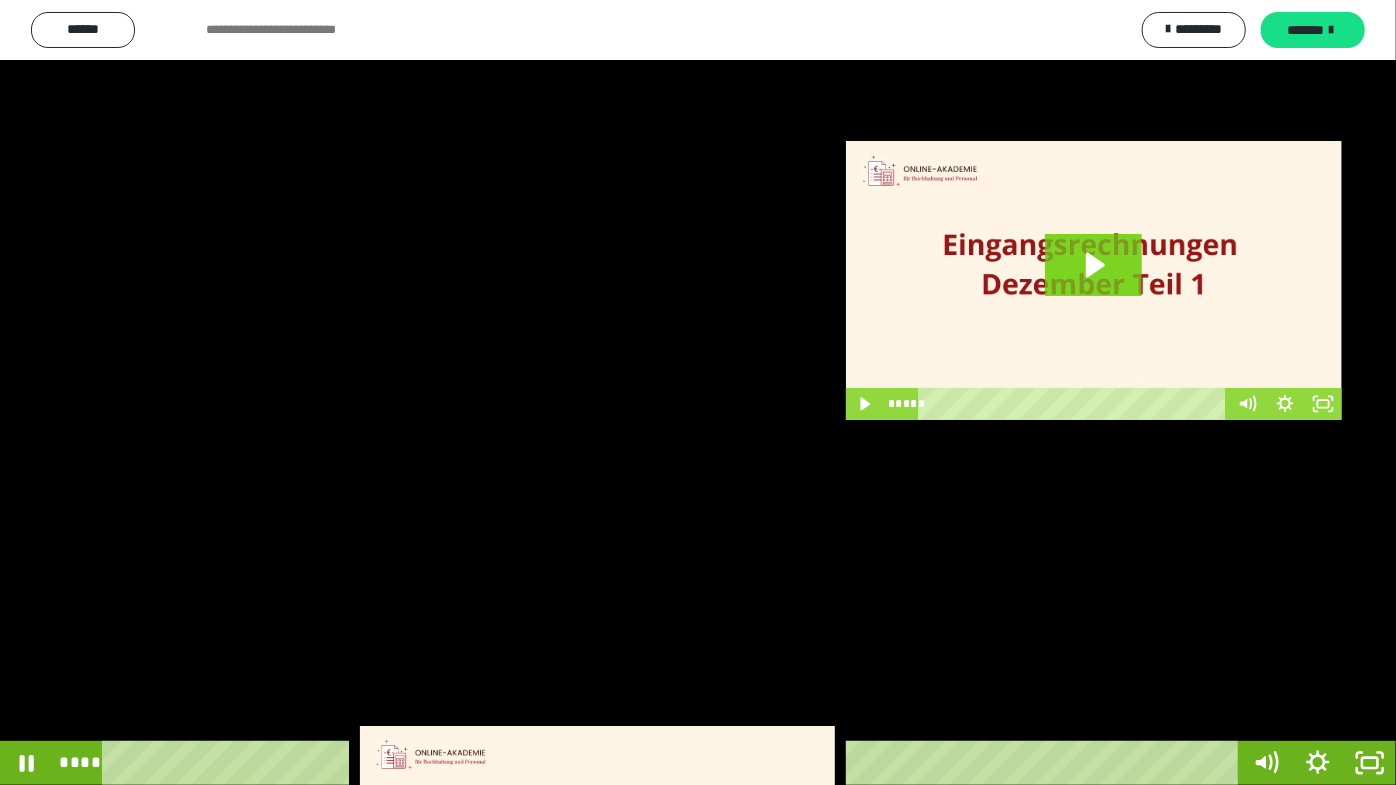 click at bounding box center (698, 392) 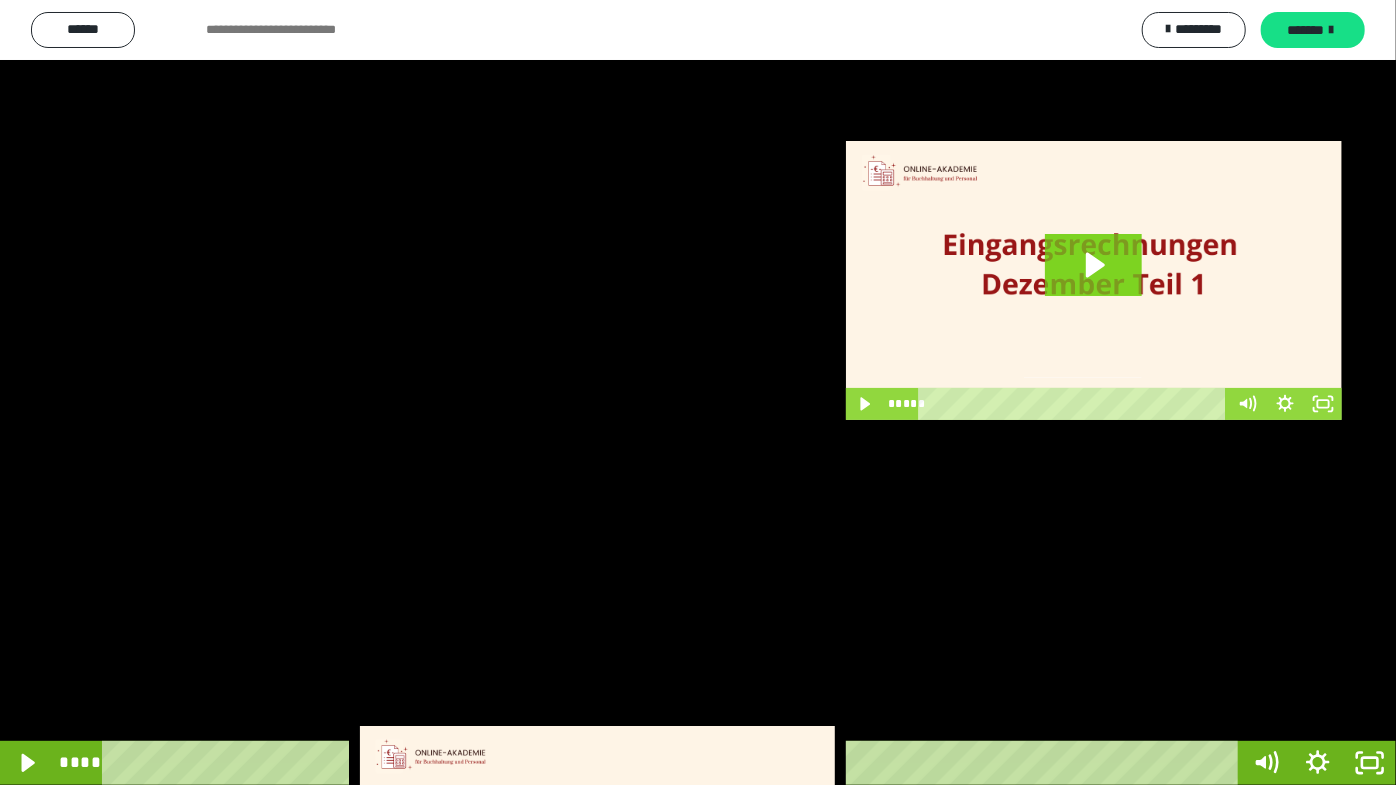 click at bounding box center (698, 392) 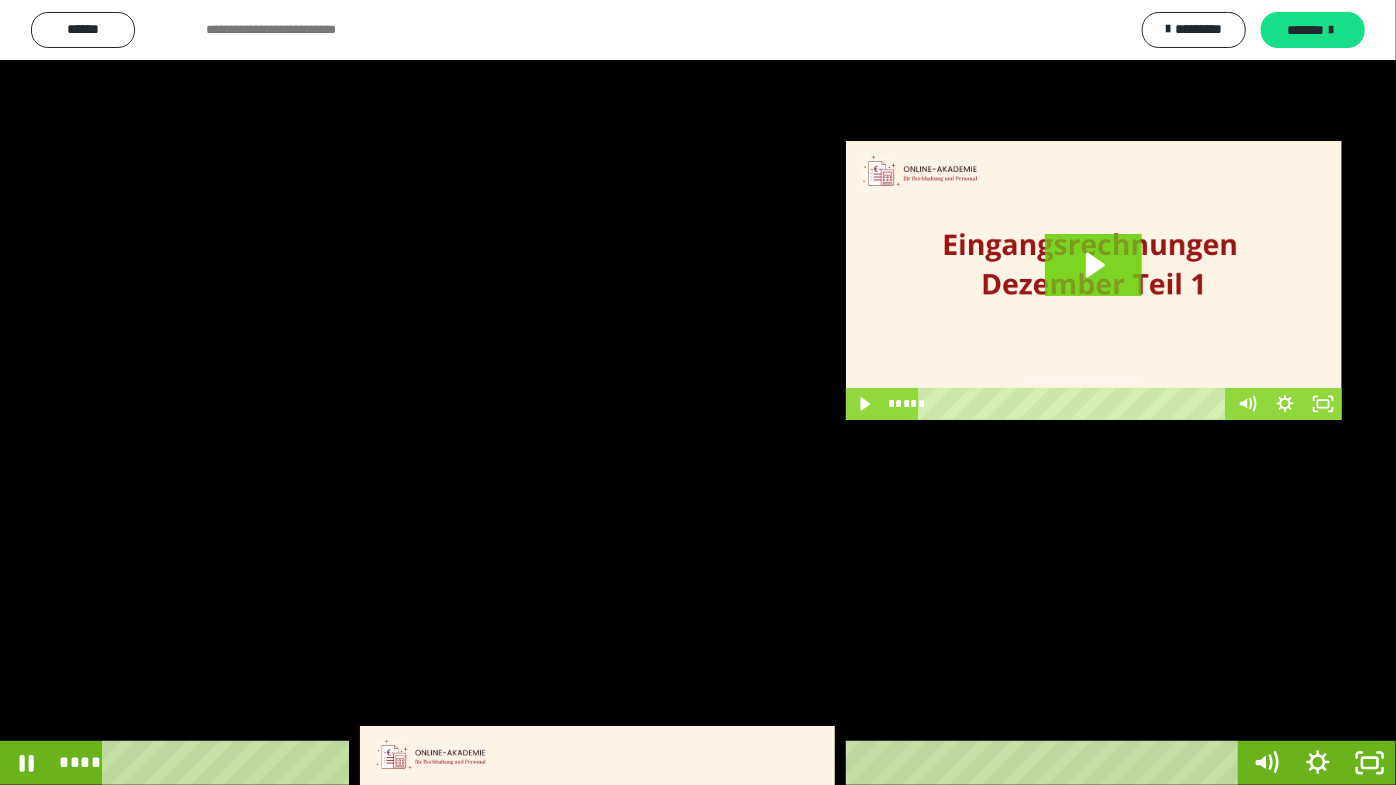 click at bounding box center [698, 392] 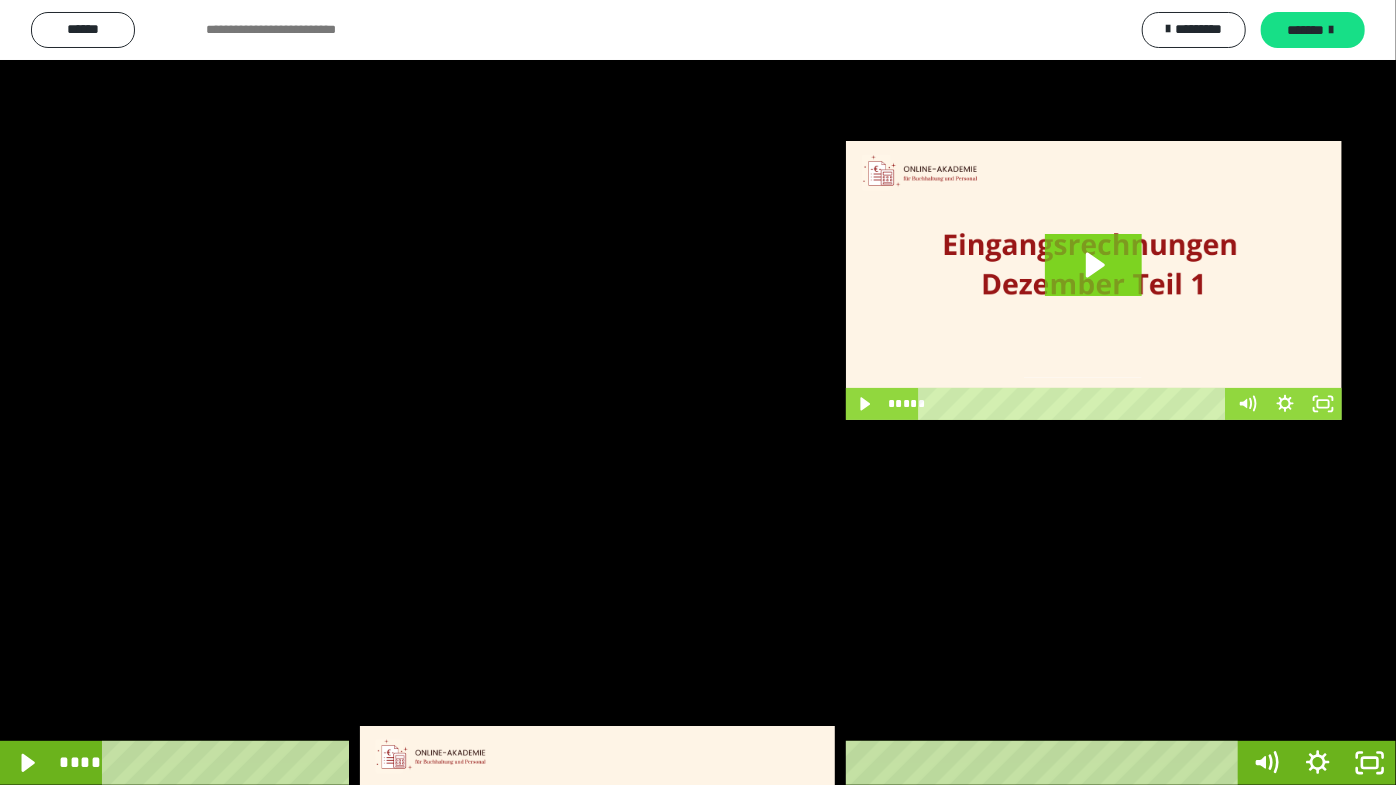 click at bounding box center [698, 392] 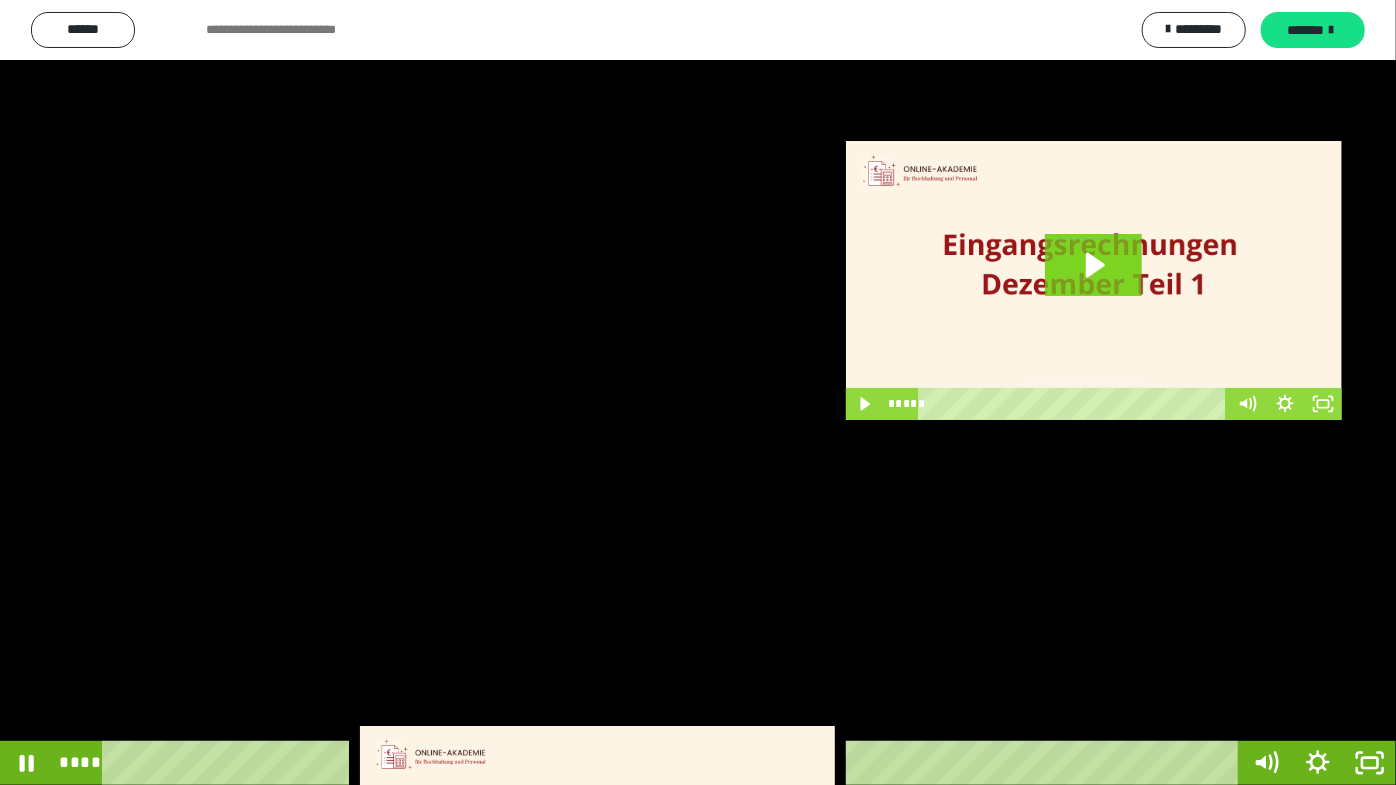 click at bounding box center (698, 392) 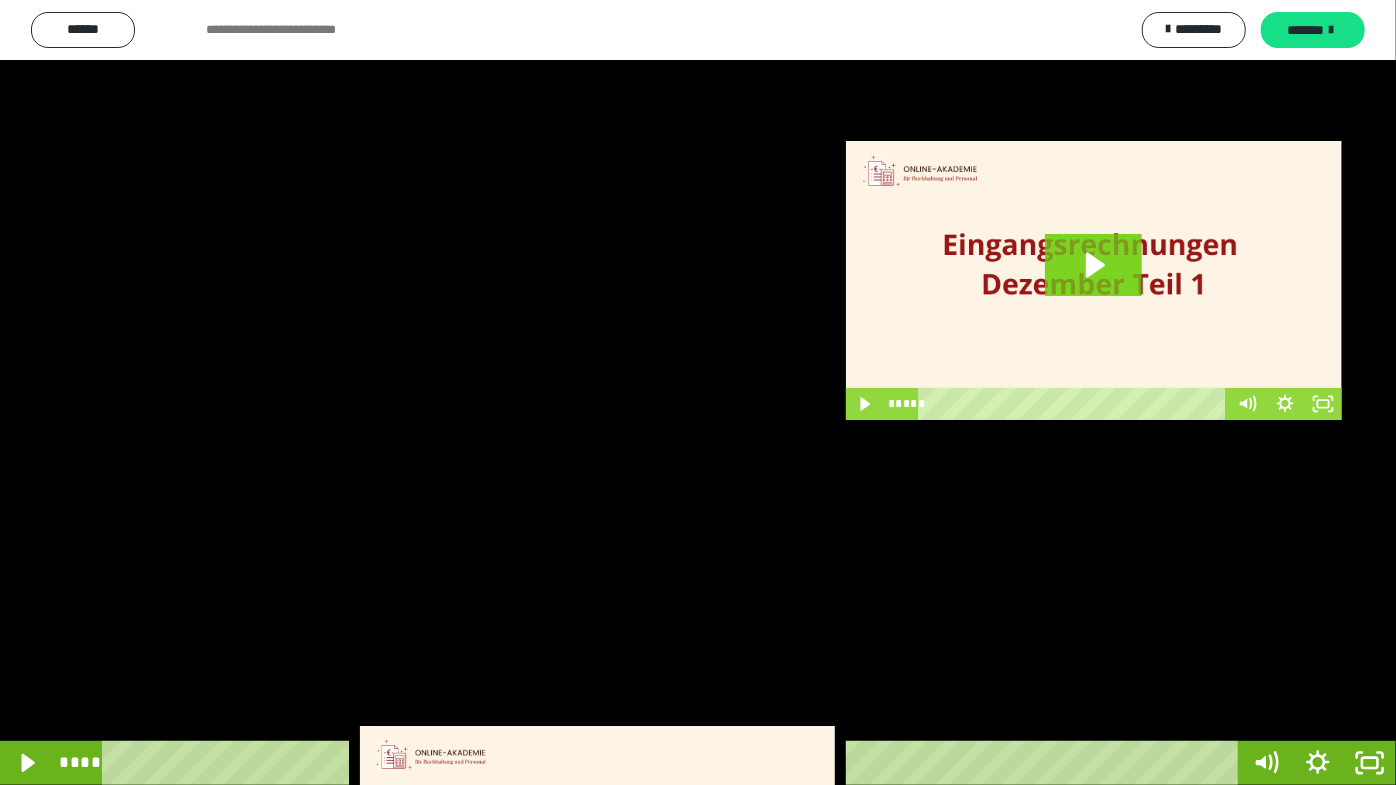 click at bounding box center (698, 392) 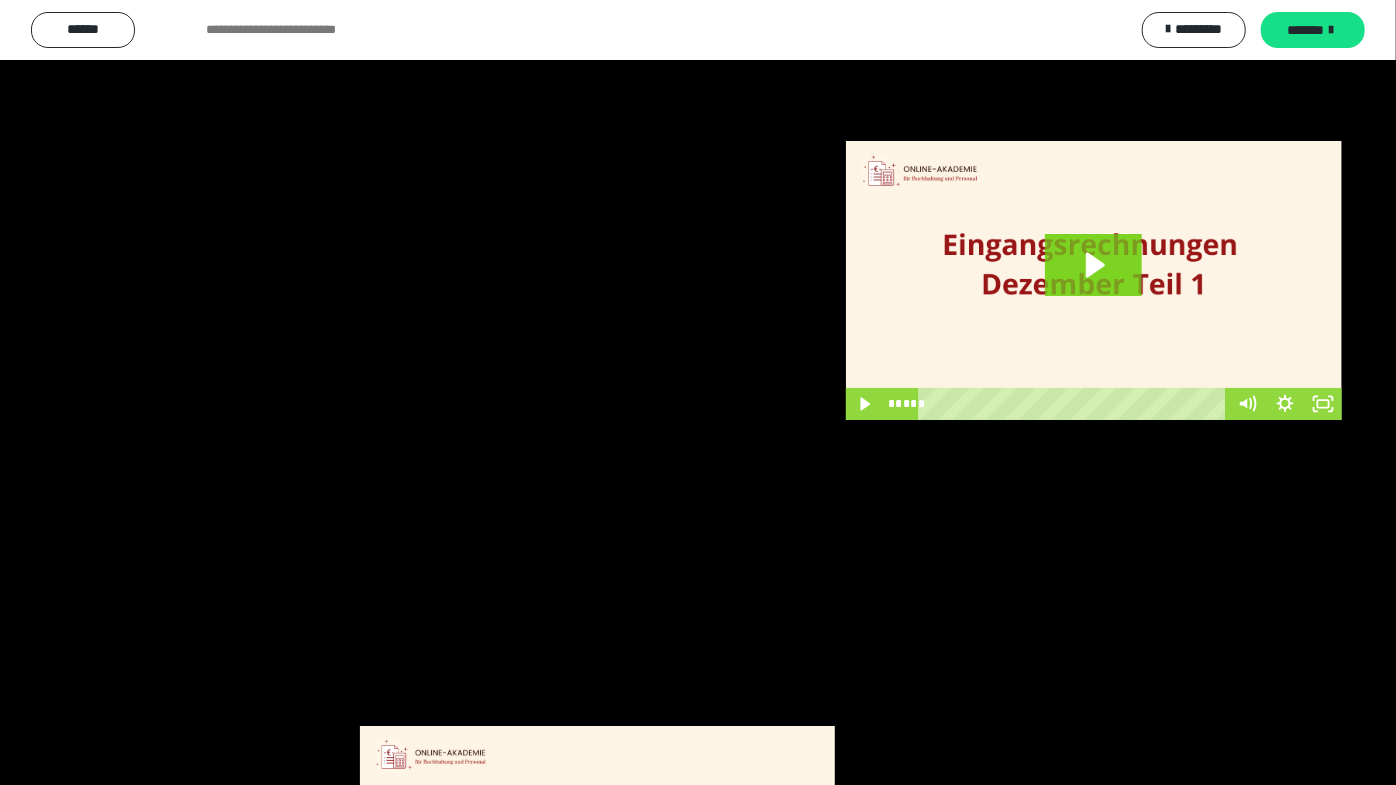 click at bounding box center (698, 392) 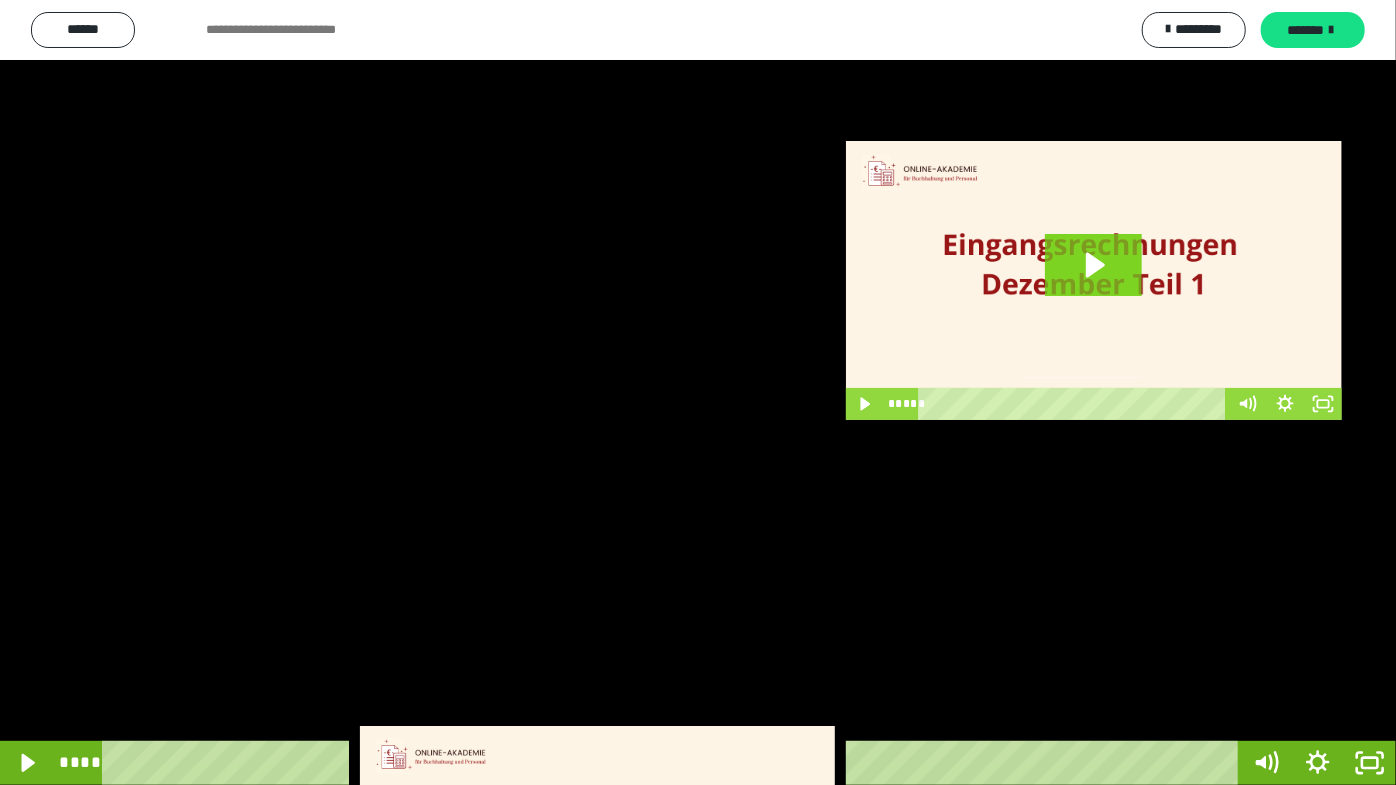 click at bounding box center (698, 392) 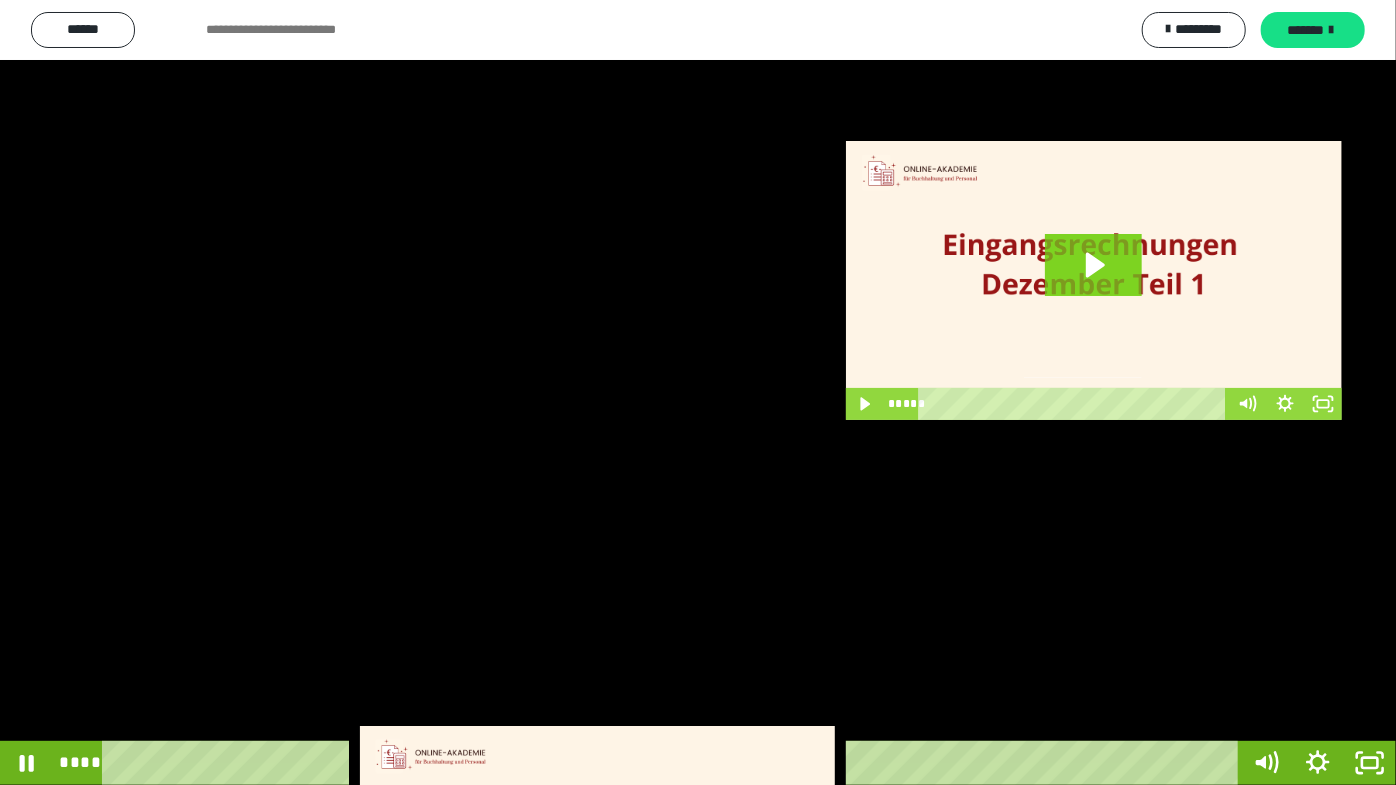 click at bounding box center [698, 392] 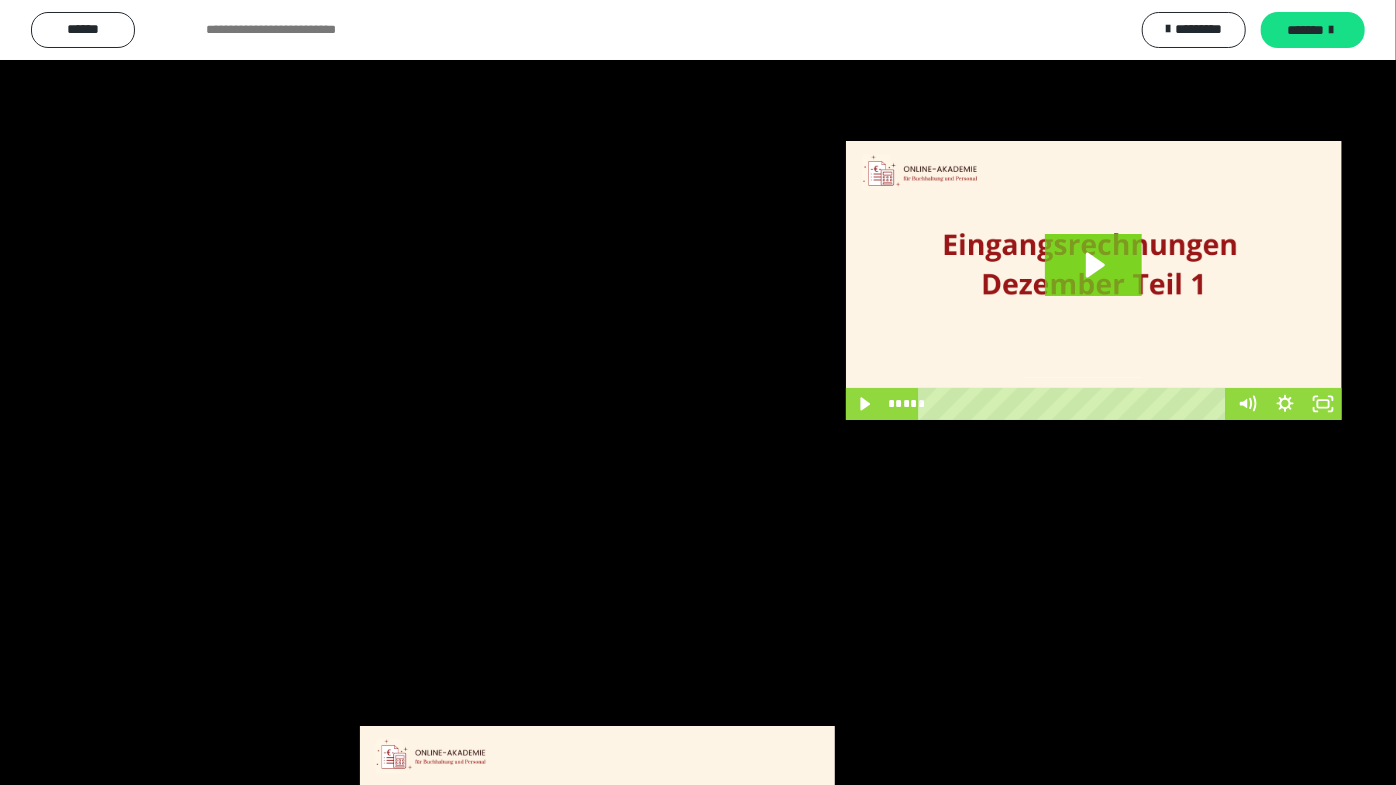 click at bounding box center (698, 392) 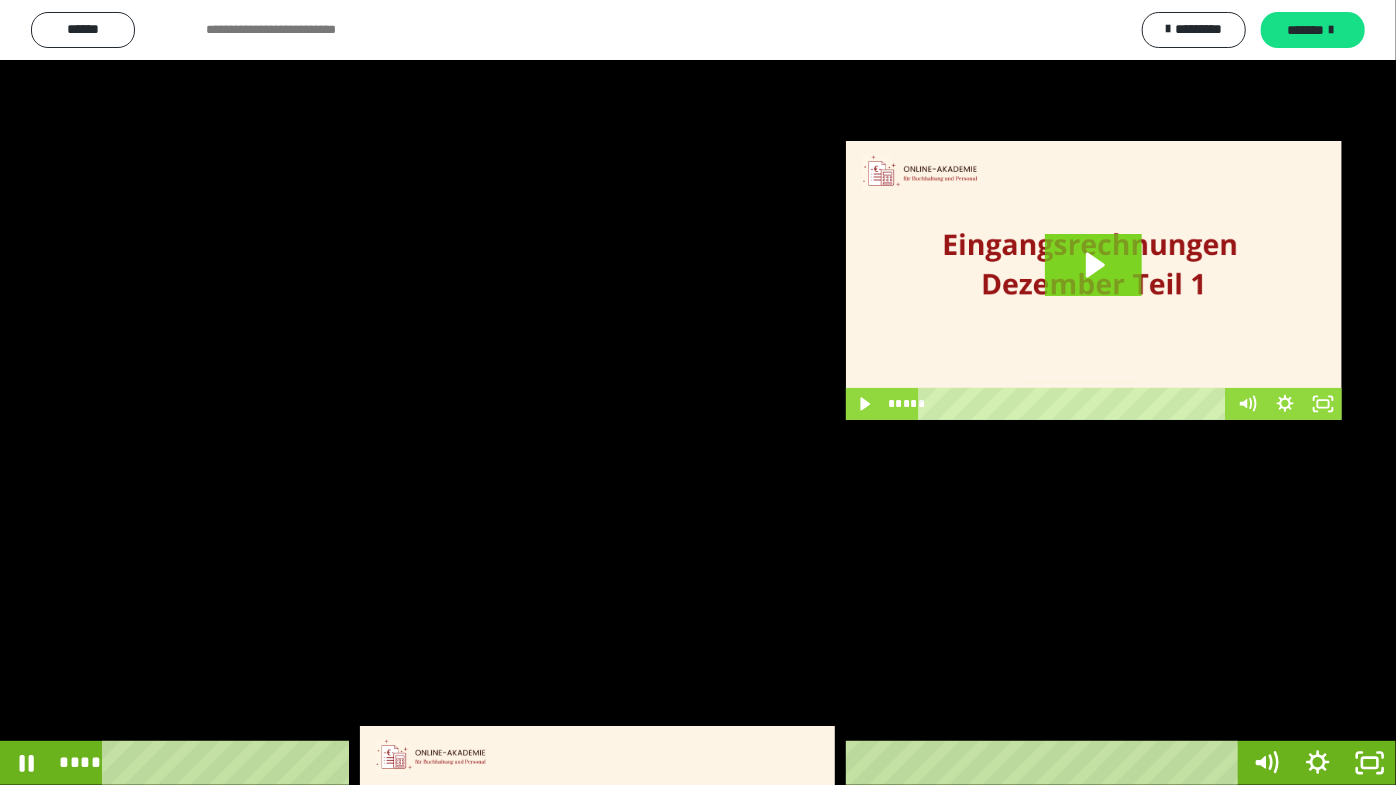 click at bounding box center (698, 392) 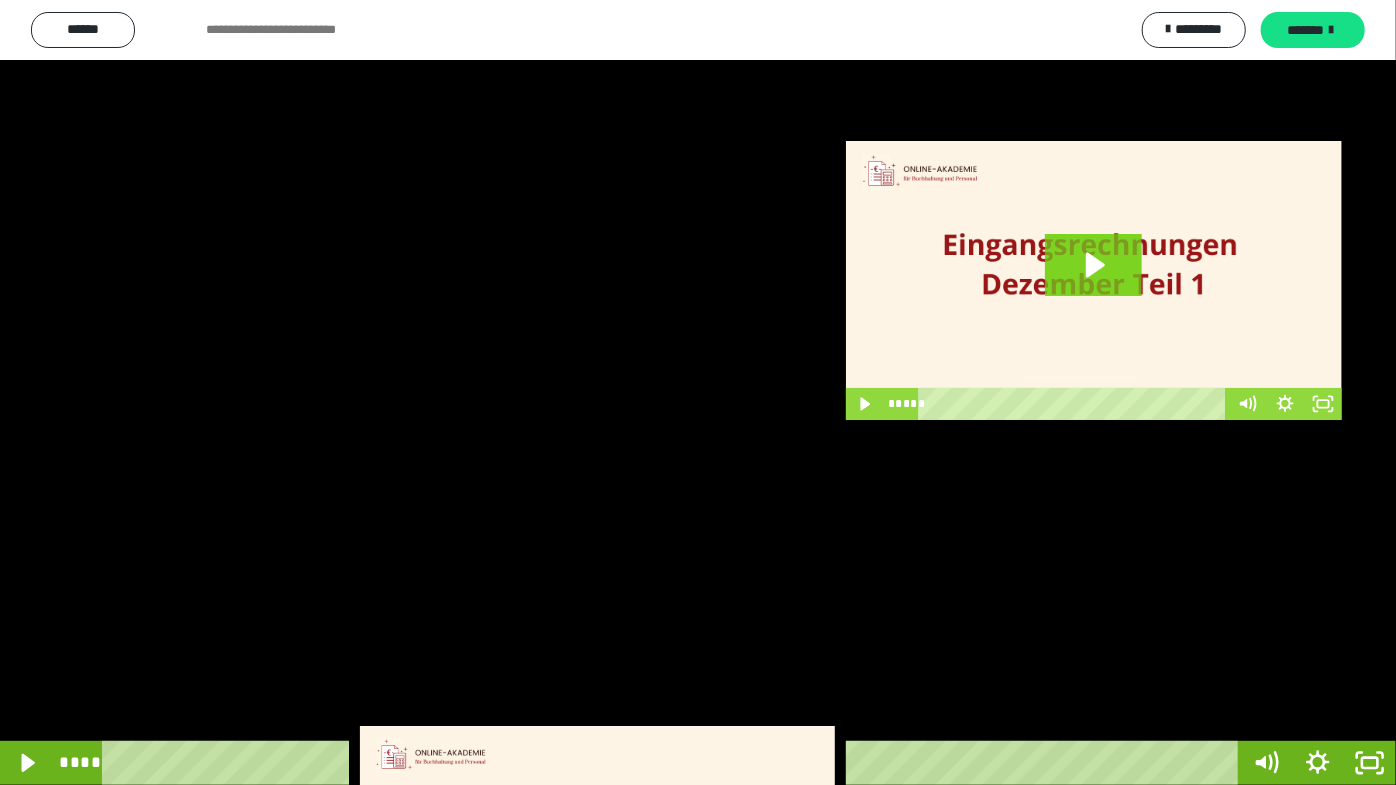 click at bounding box center (698, 392) 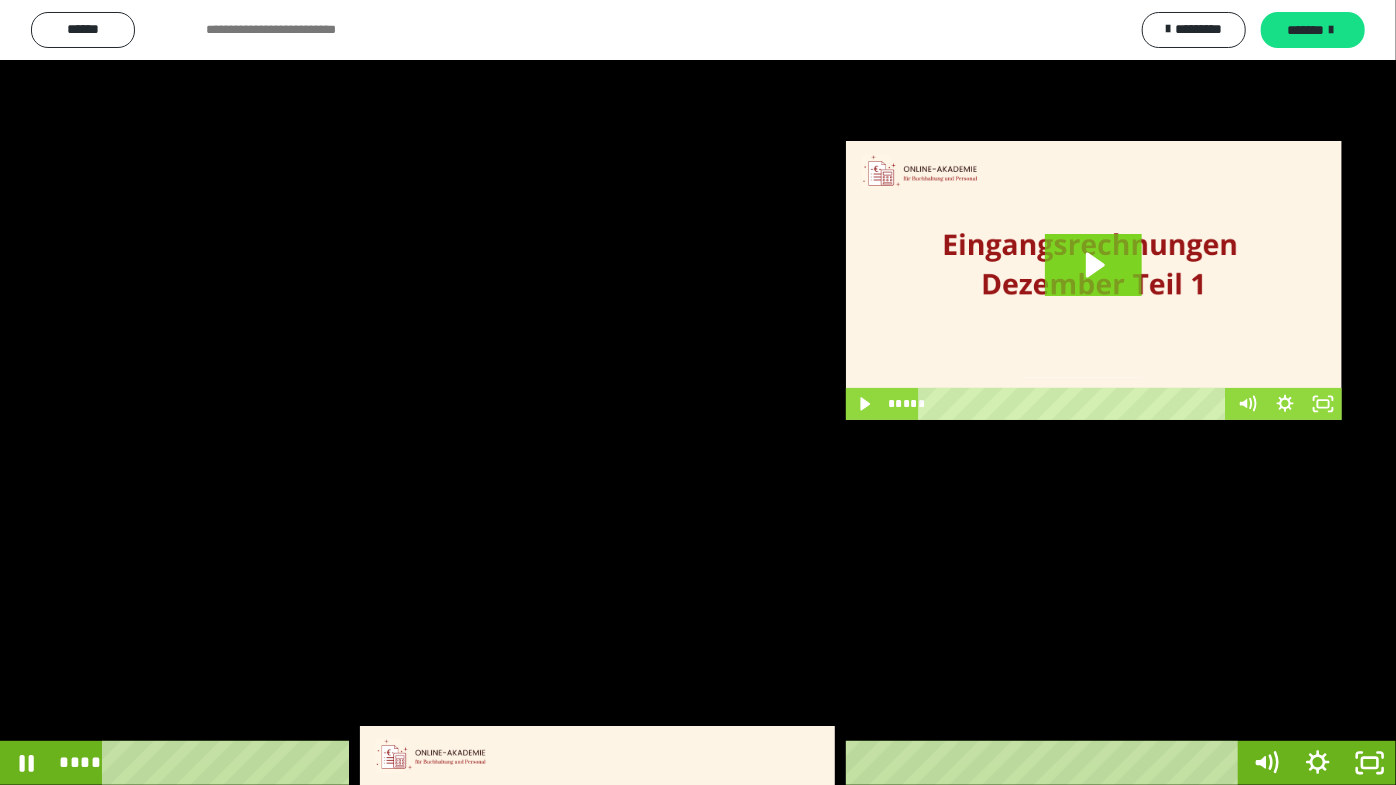 click at bounding box center (698, 392) 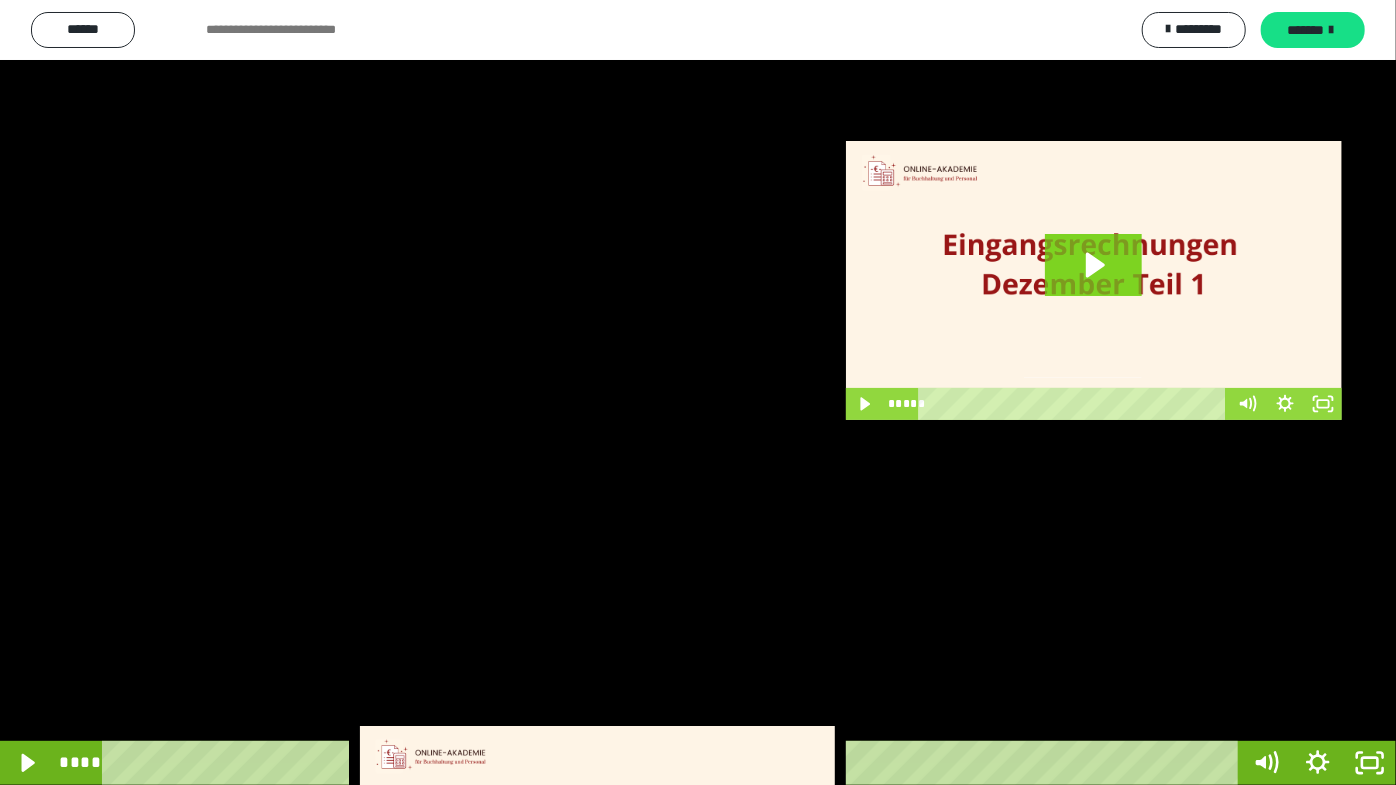 click at bounding box center [698, 392] 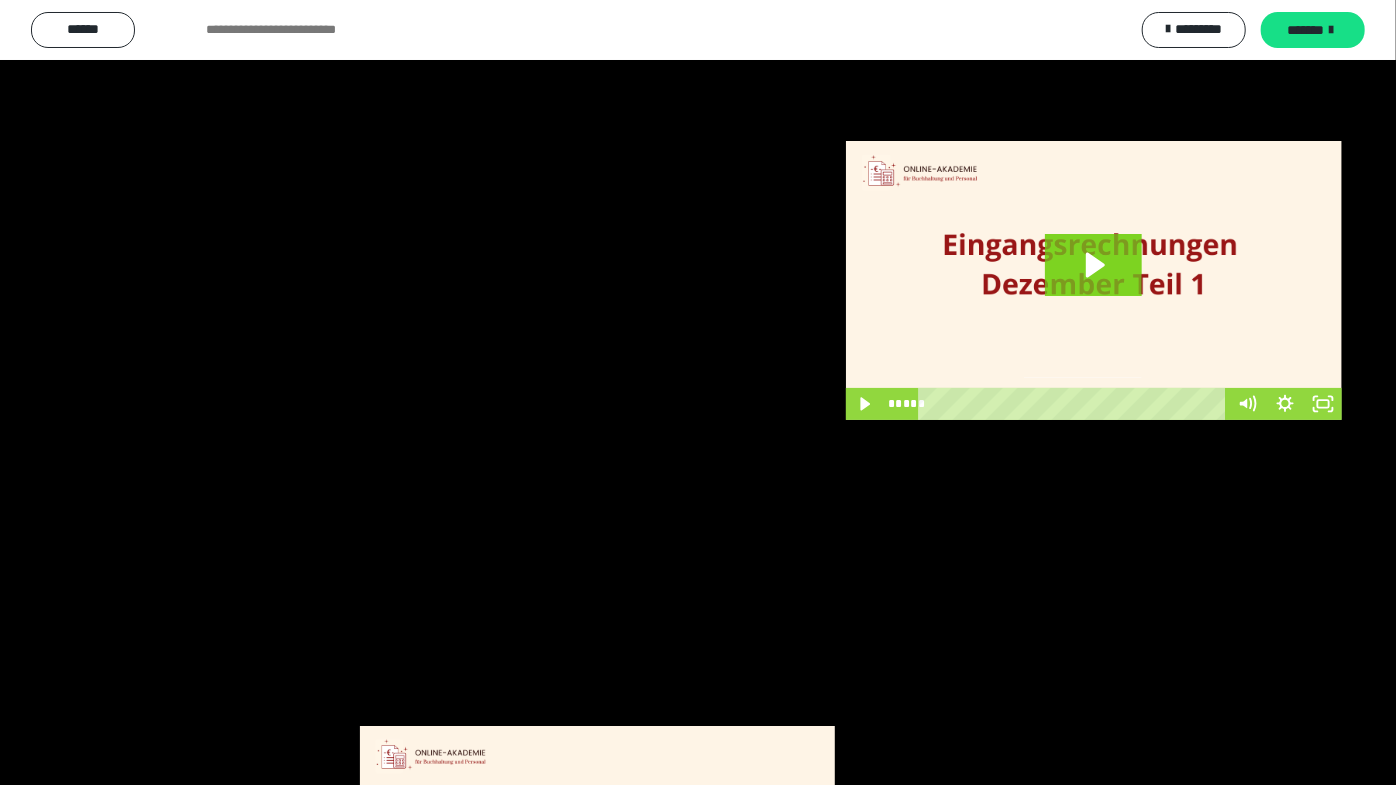click at bounding box center [698, 392] 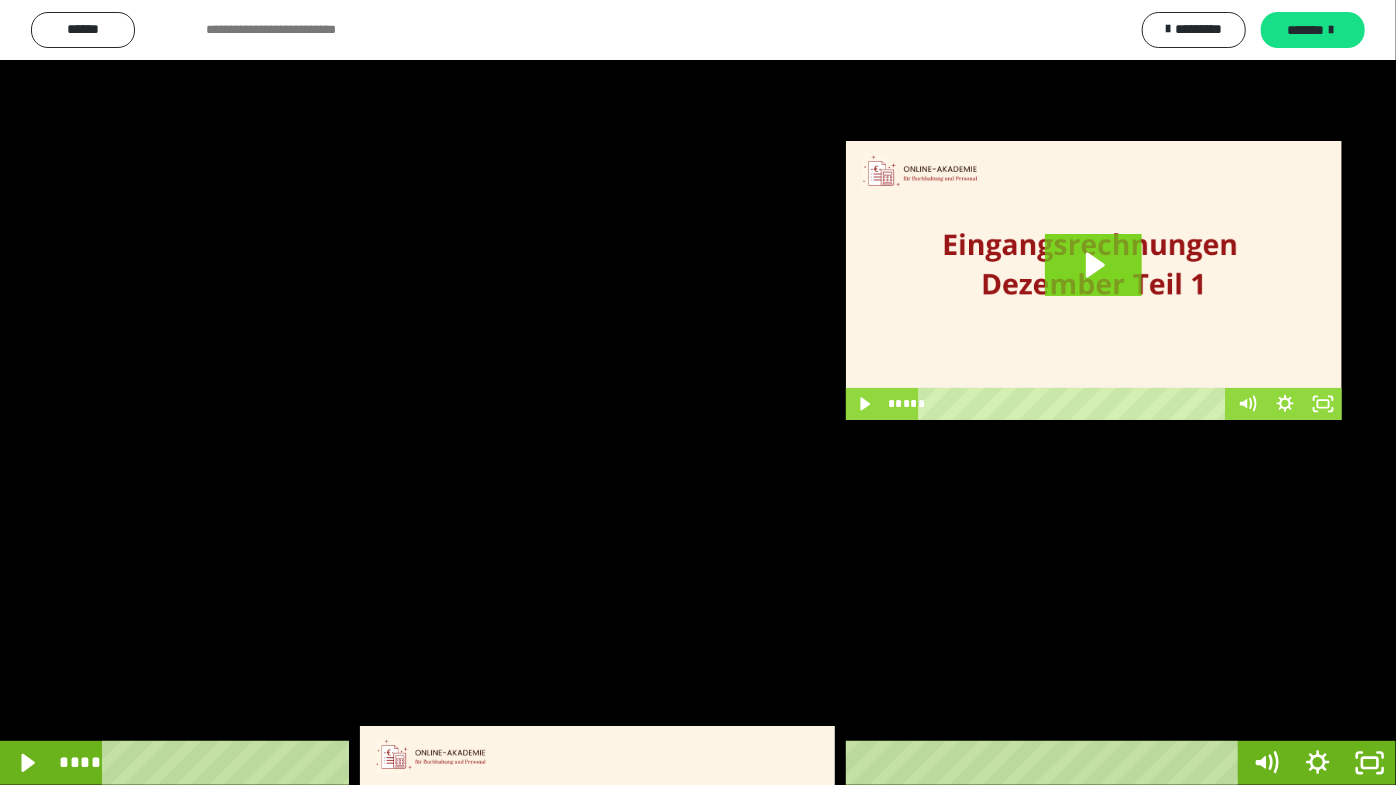 click at bounding box center [698, 392] 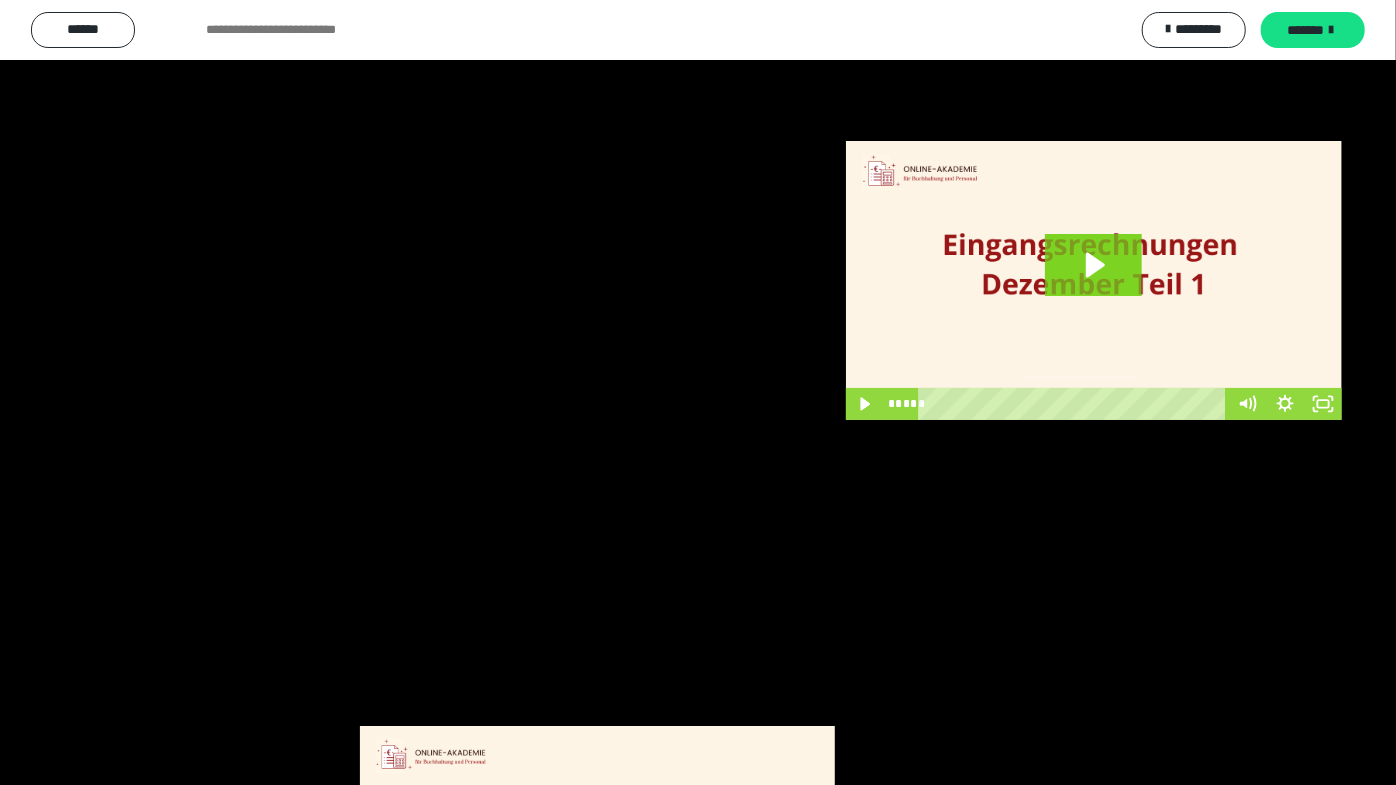 click at bounding box center [698, 392] 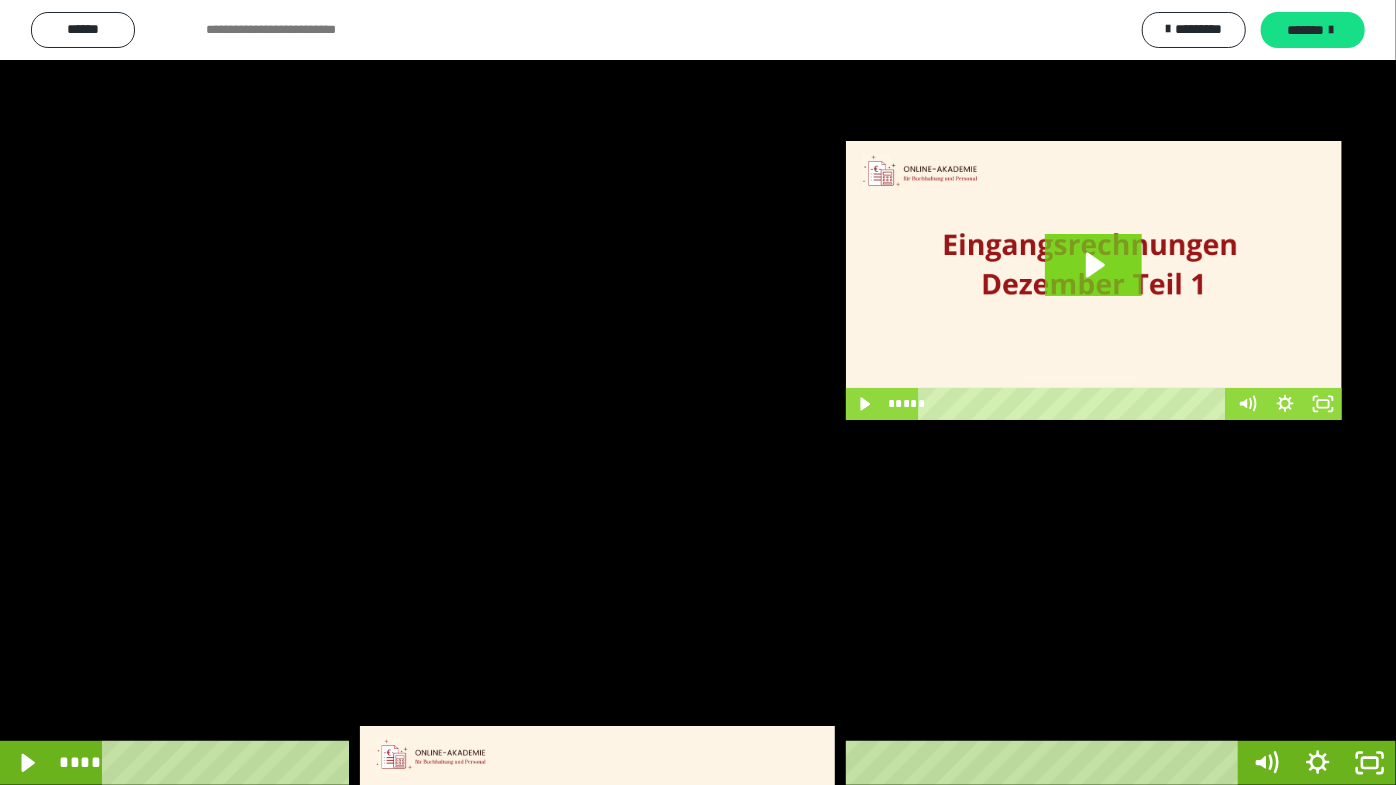 click at bounding box center (698, 392) 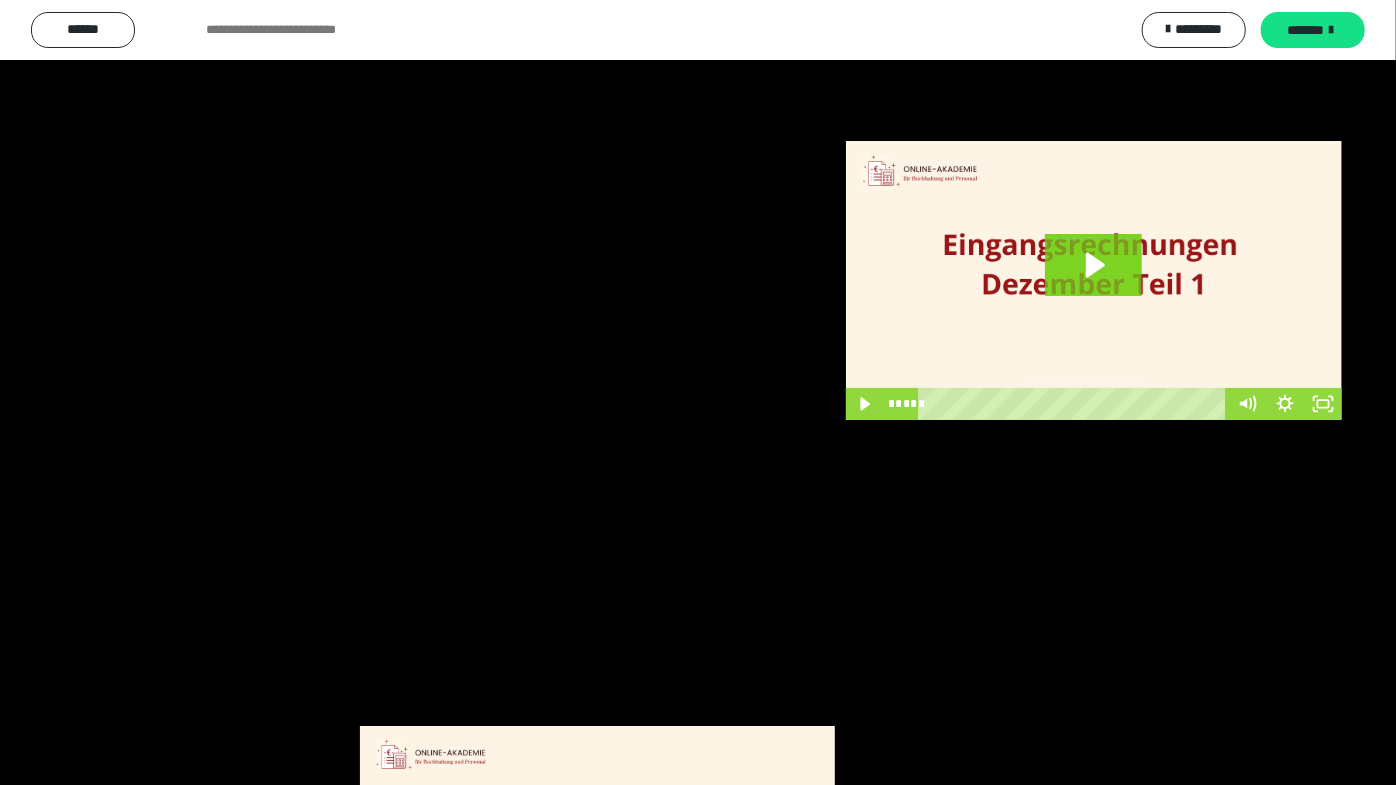 click at bounding box center (698, 392) 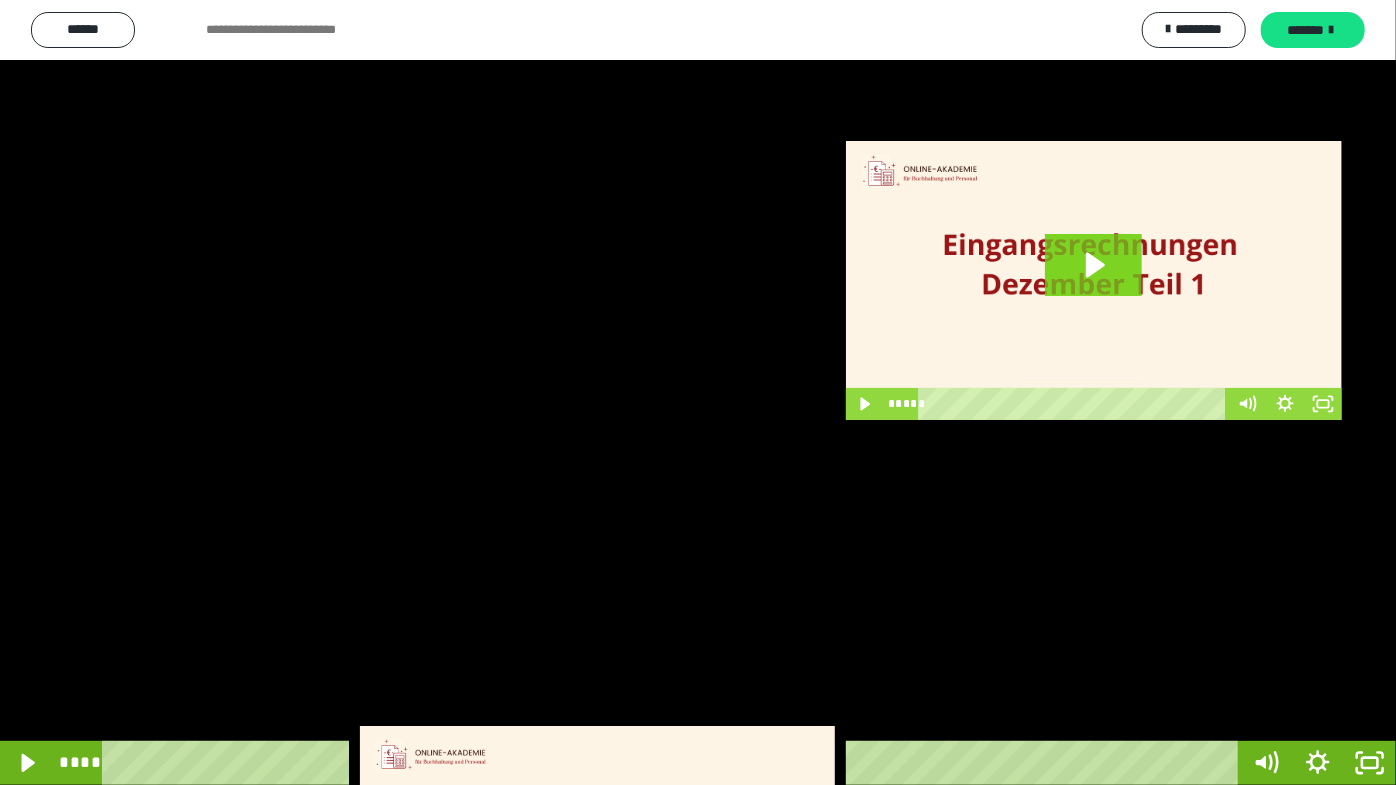 click at bounding box center [698, 392] 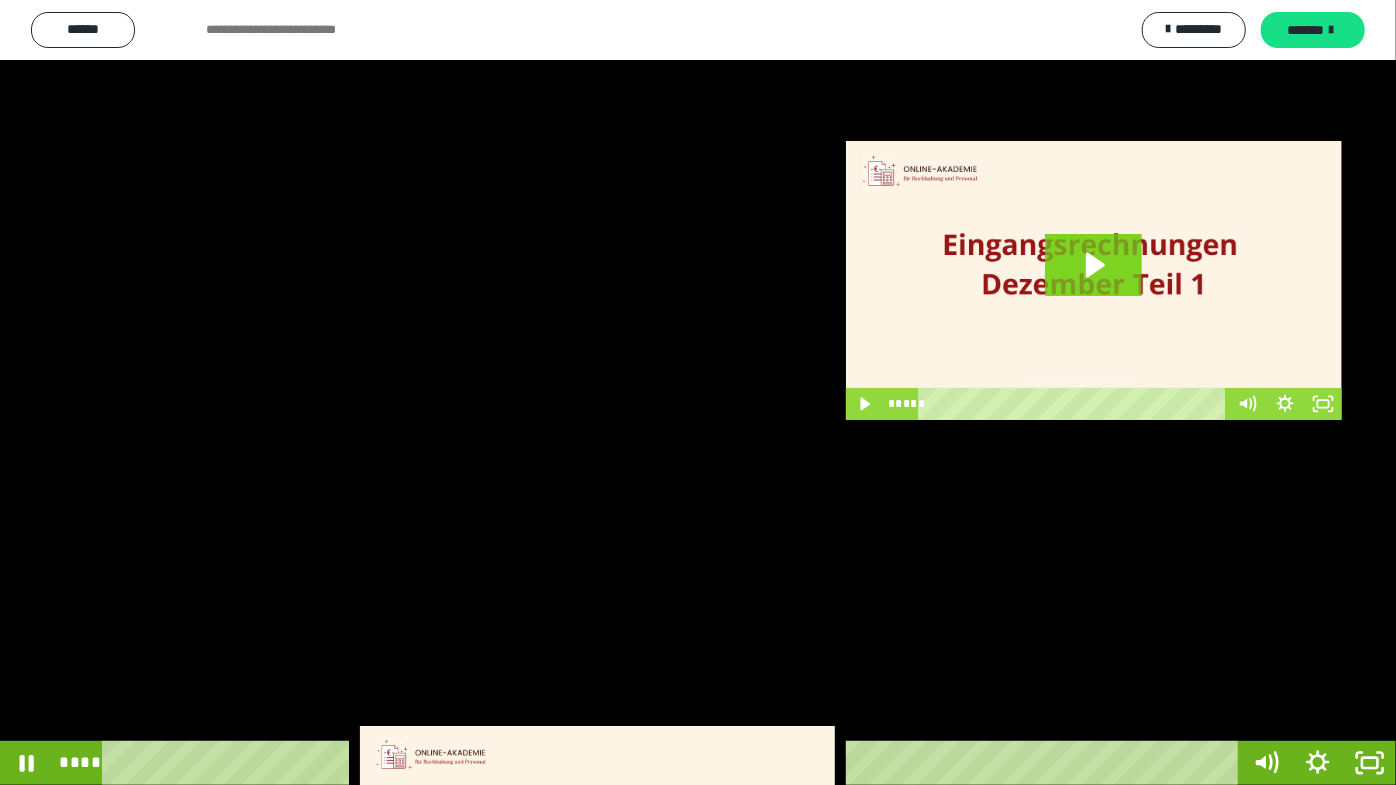 click at bounding box center (698, 392) 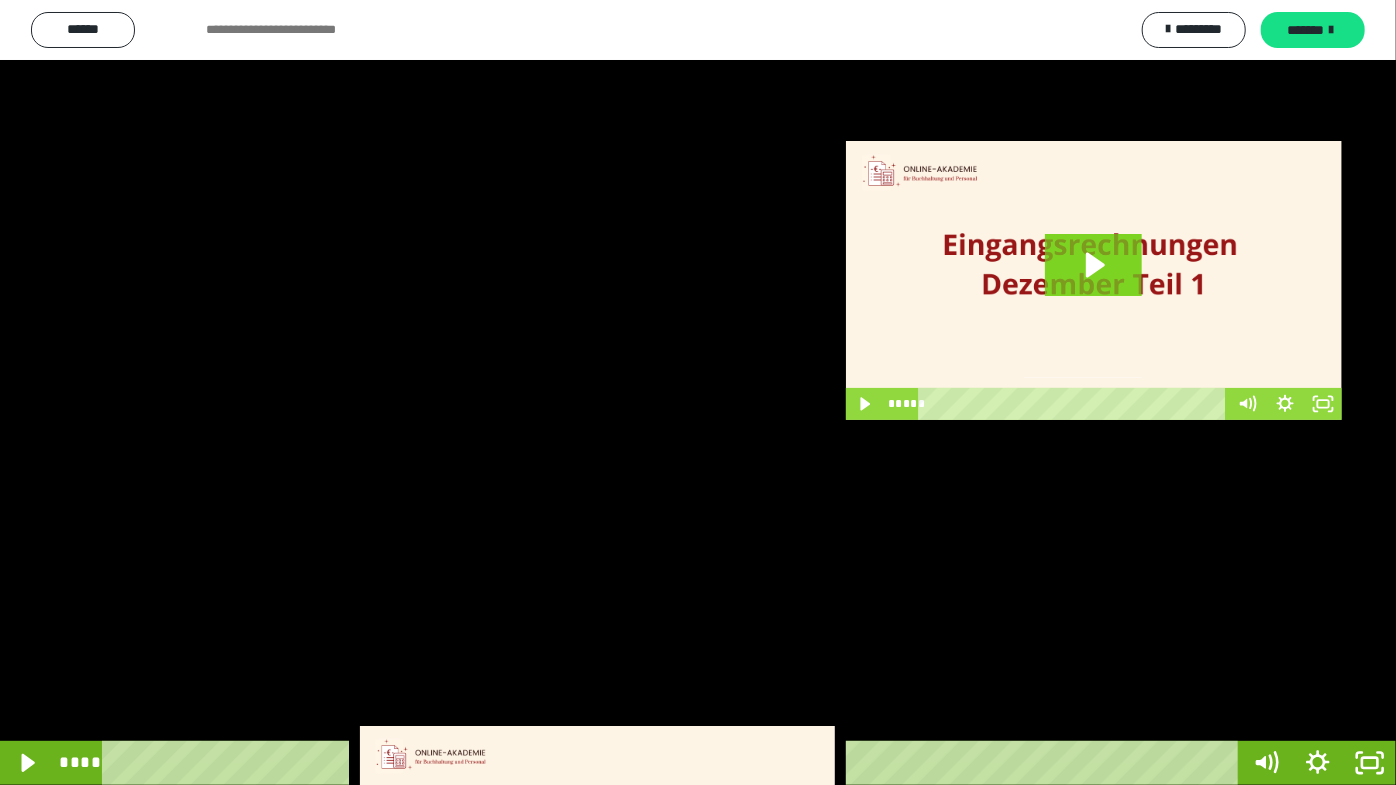 click at bounding box center (698, 392) 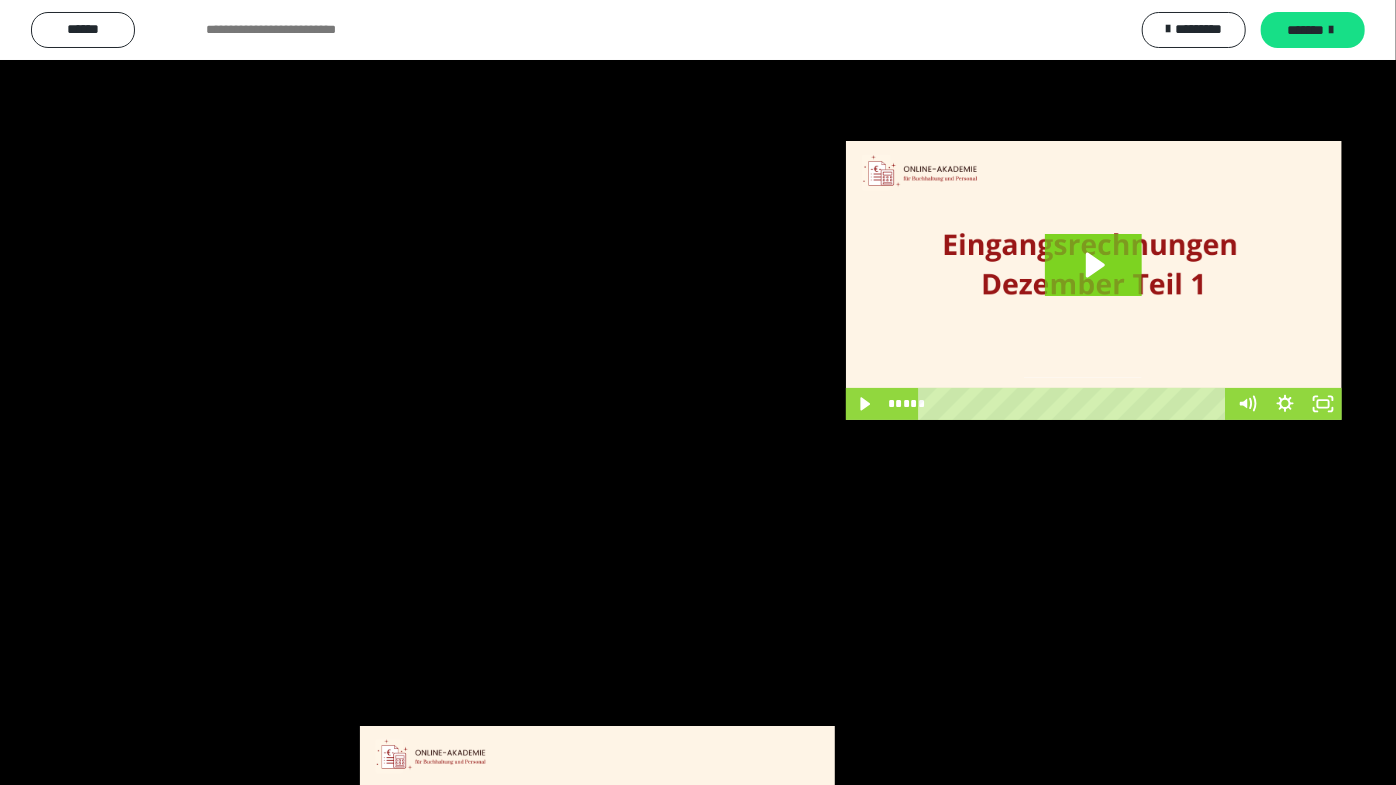 click at bounding box center (698, 392) 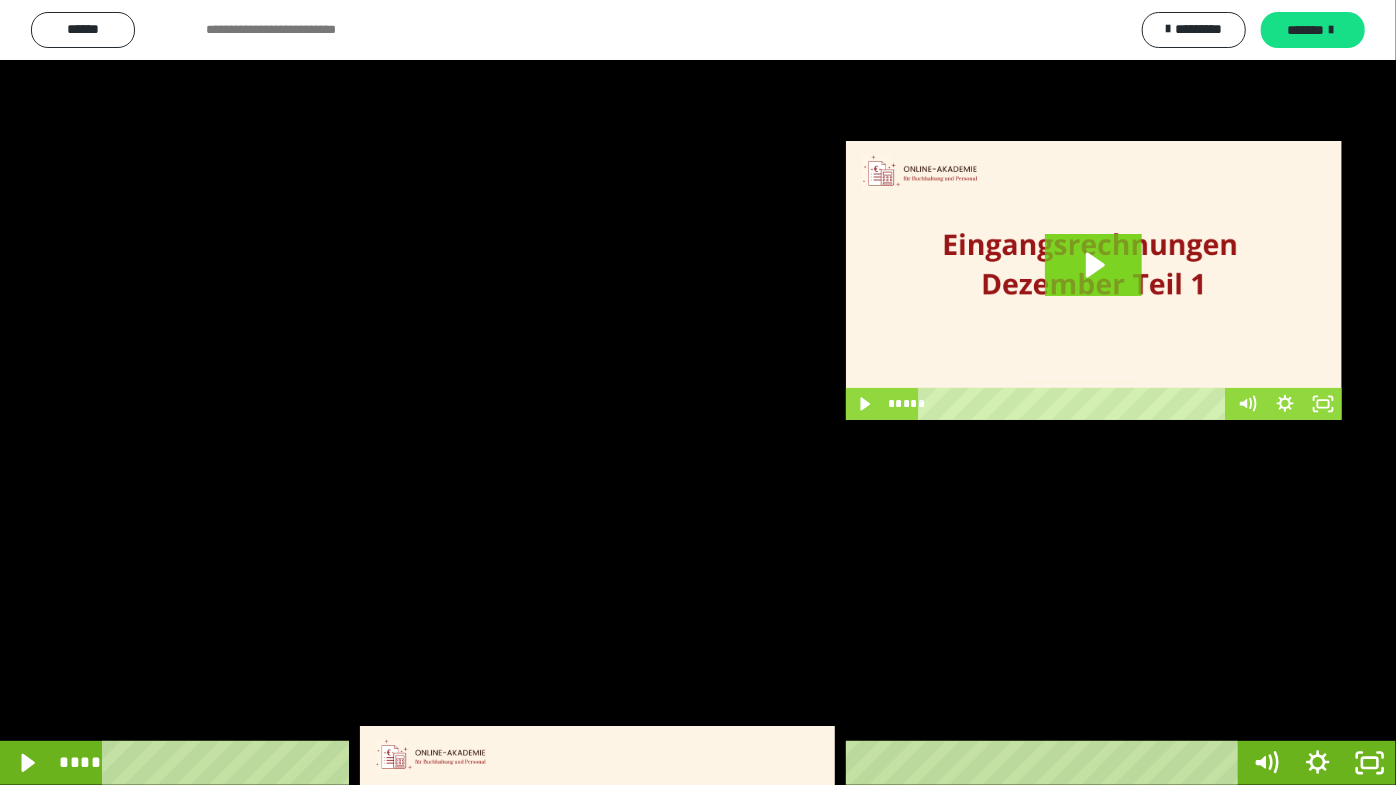 click at bounding box center [698, 392] 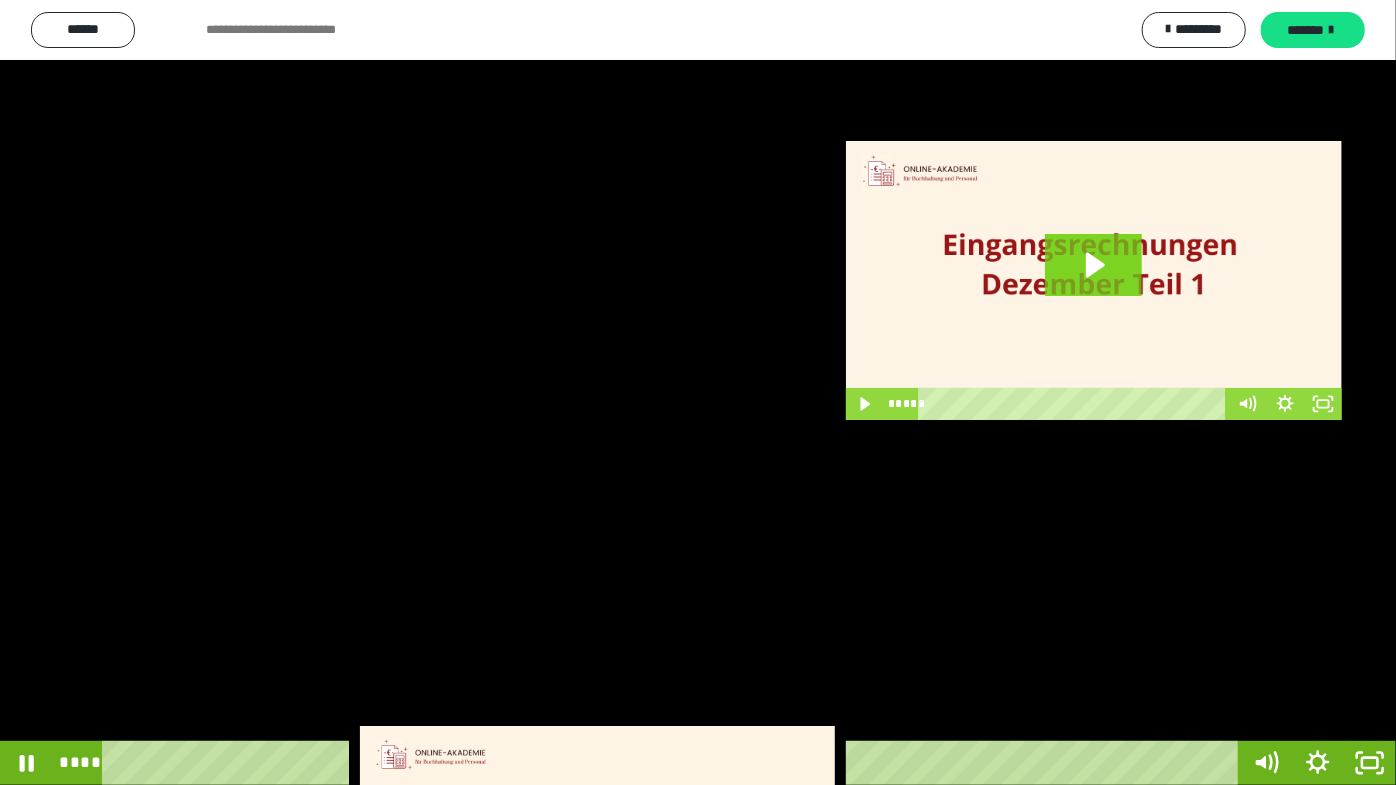 click at bounding box center (698, 392) 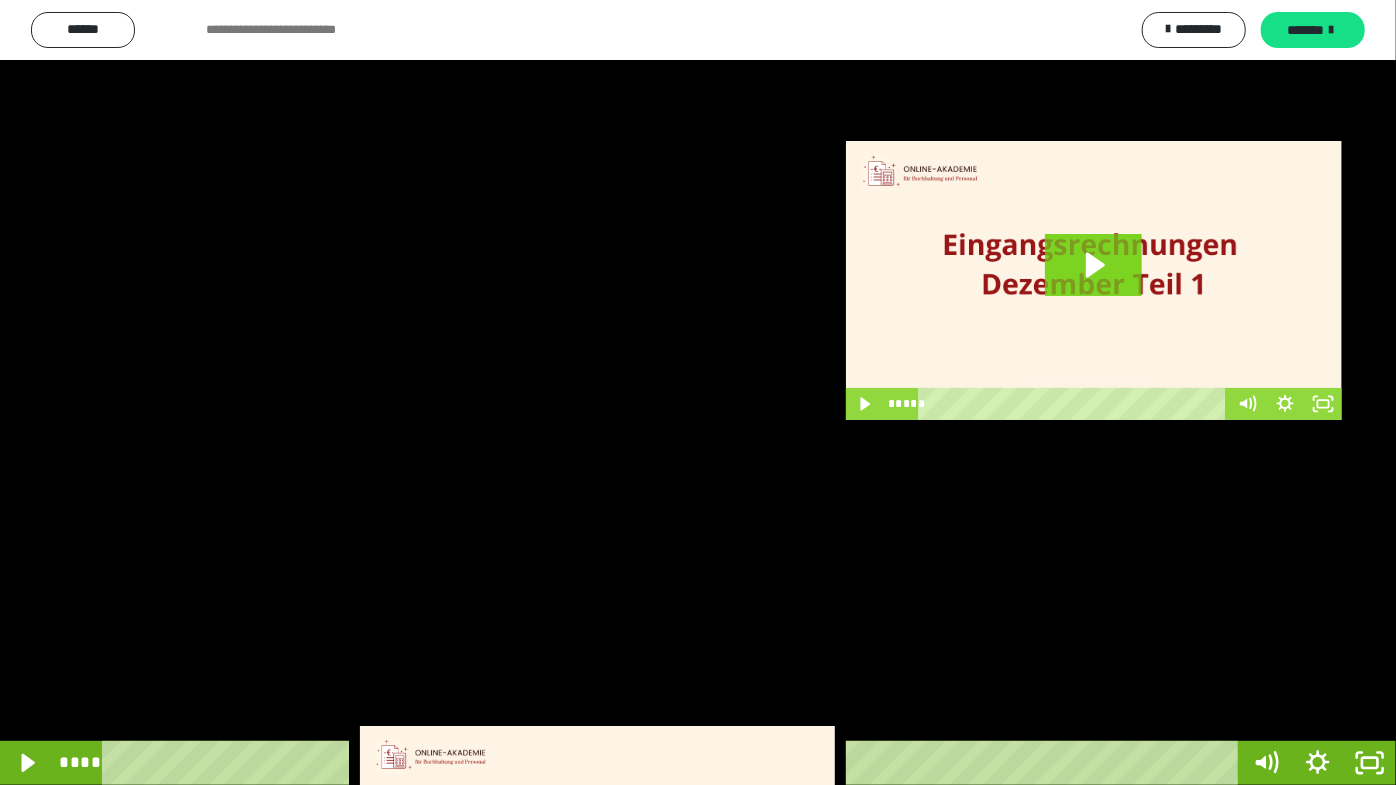 click at bounding box center (698, 392) 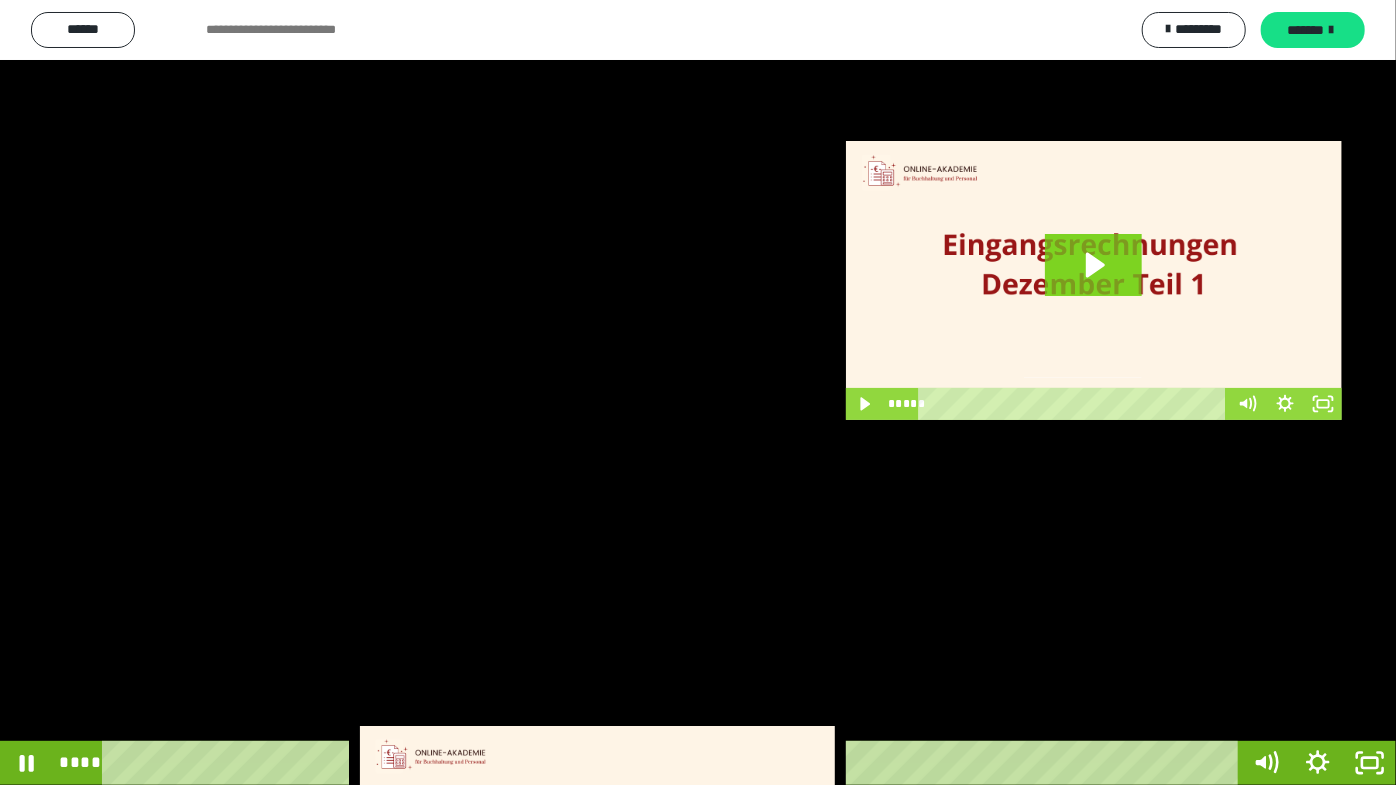 click at bounding box center [698, 392] 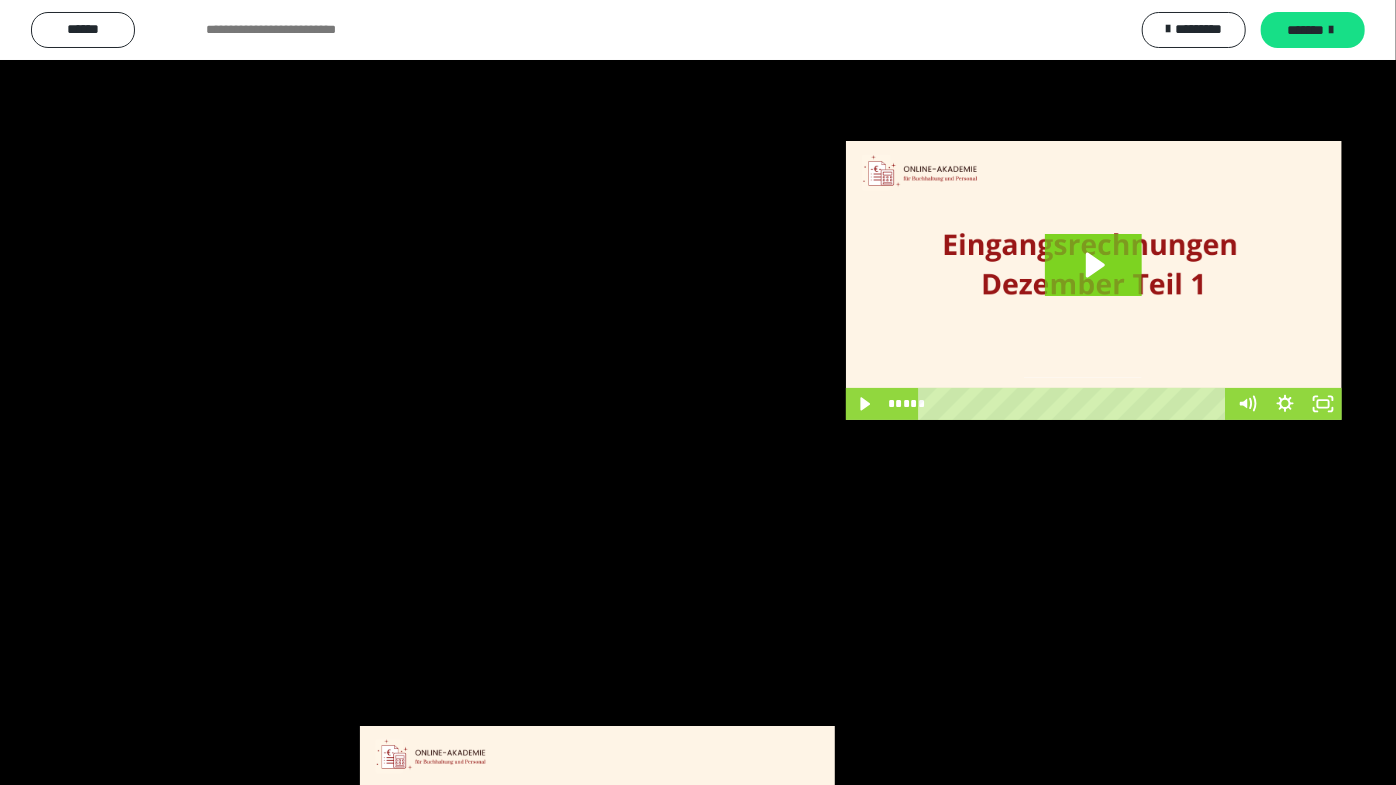 click at bounding box center (698, 392) 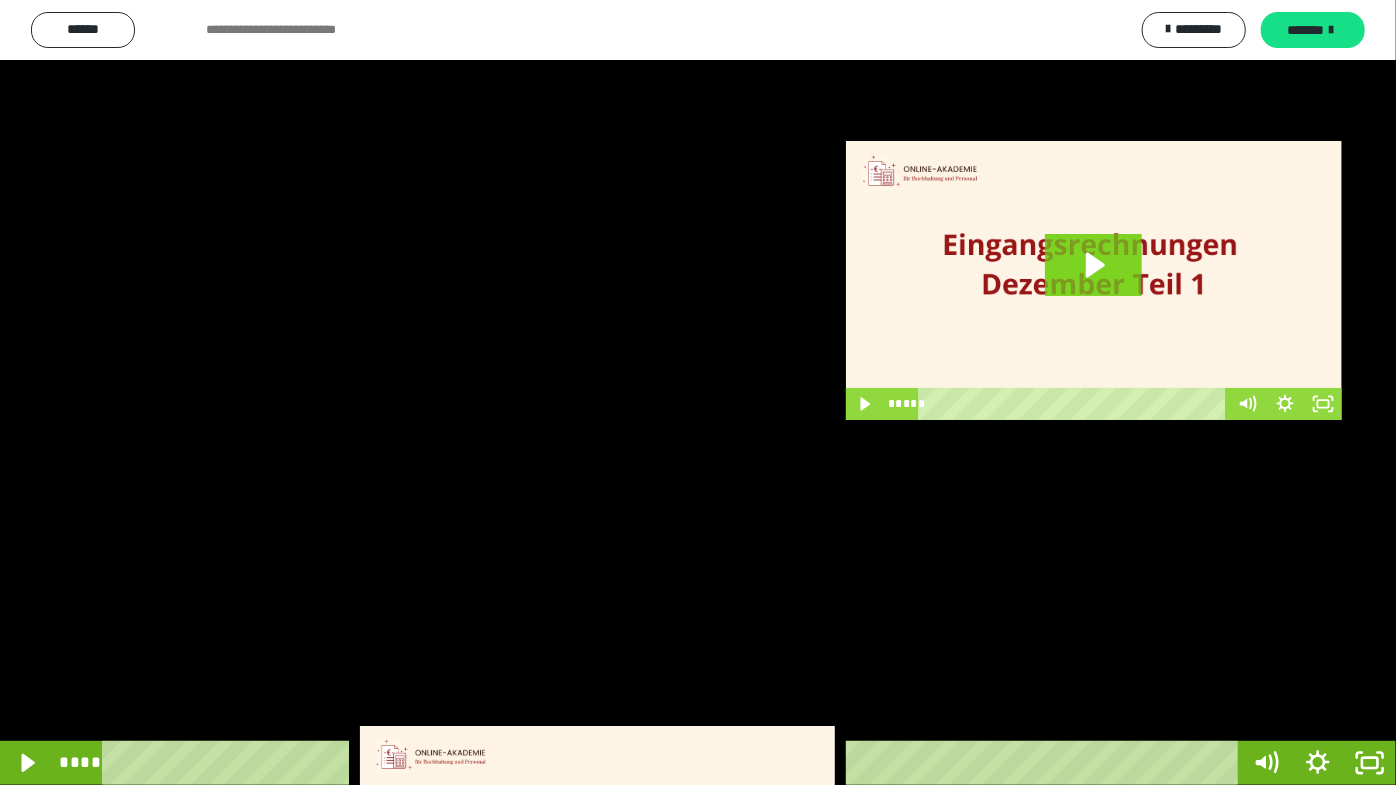 click at bounding box center [698, 392] 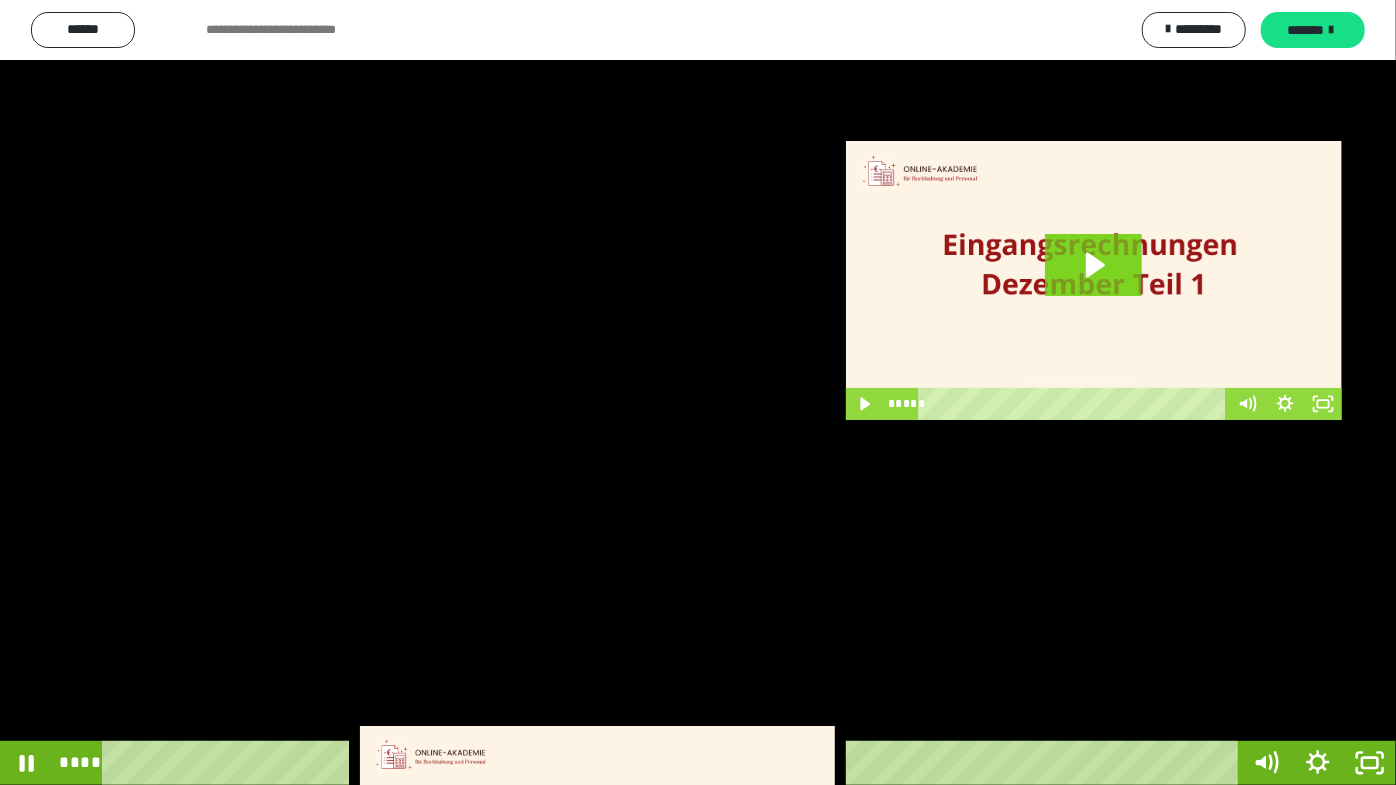 click at bounding box center [698, 392] 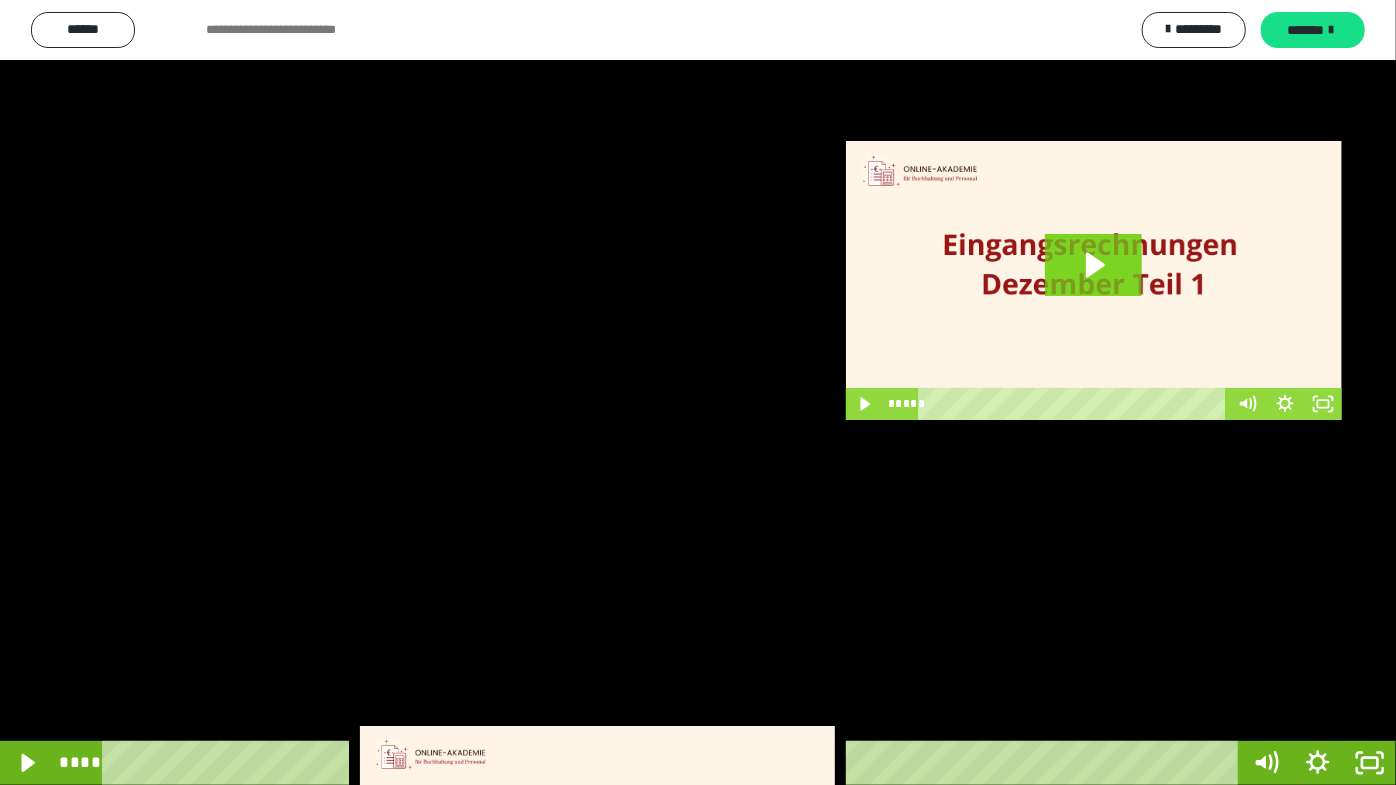 click at bounding box center [698, 392] 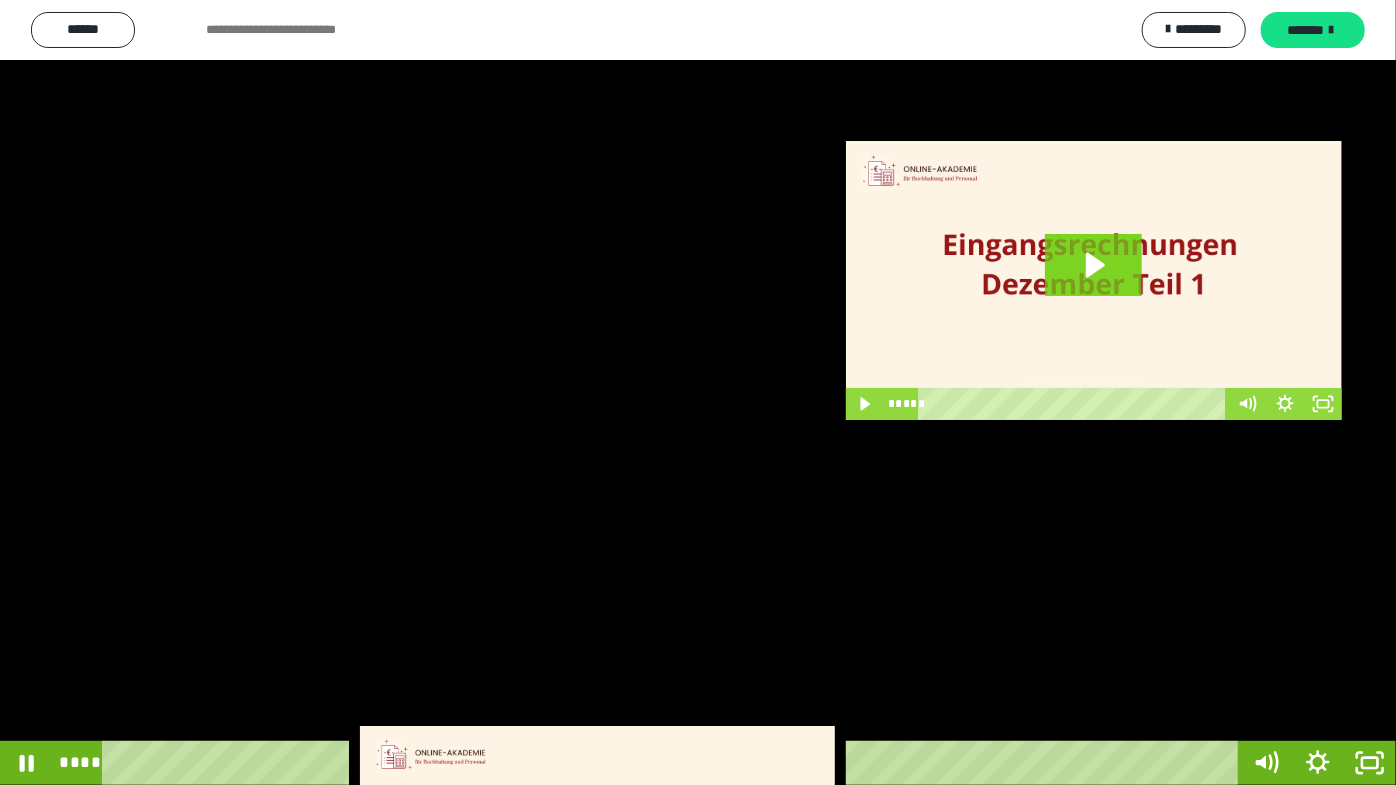 click at bounding box center [698, 392] 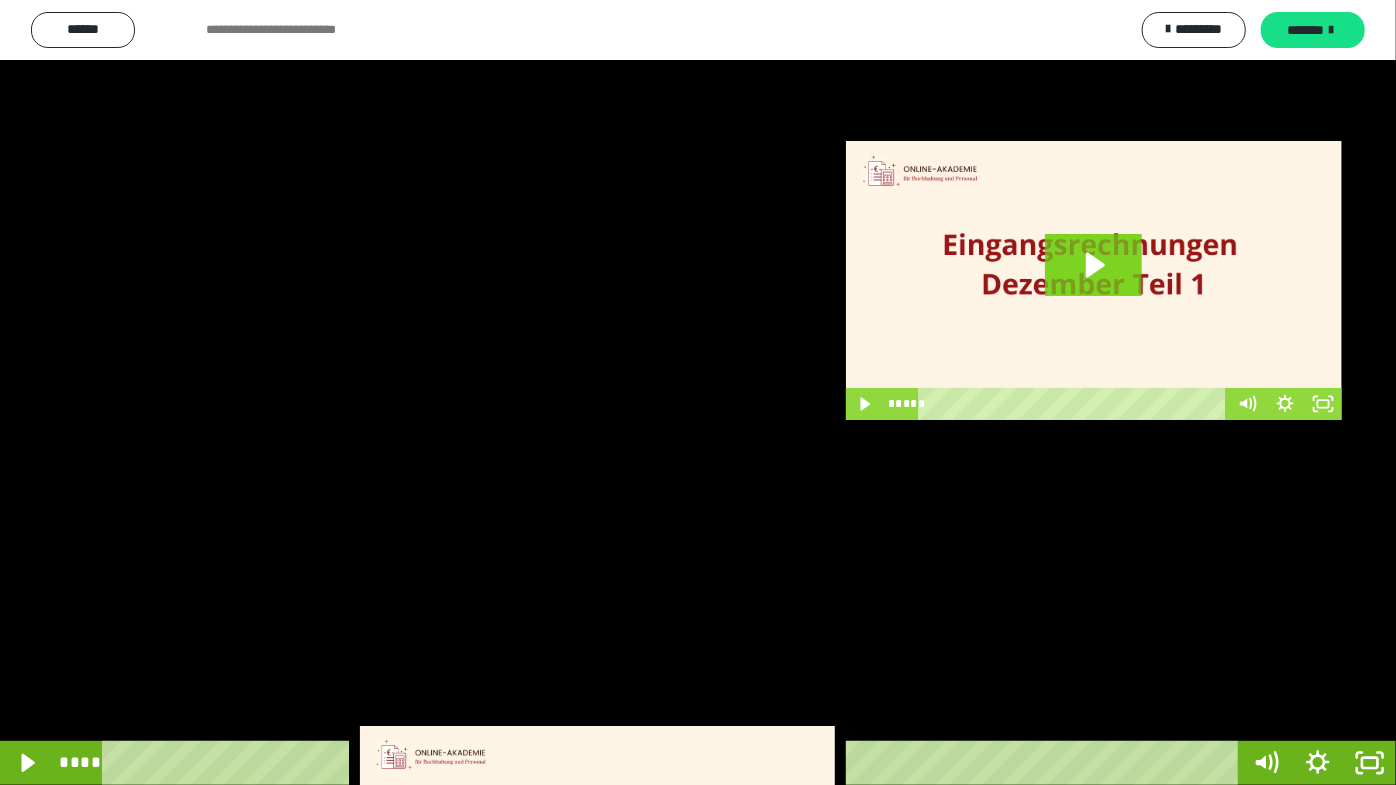 click at bounding box center (698, 392) 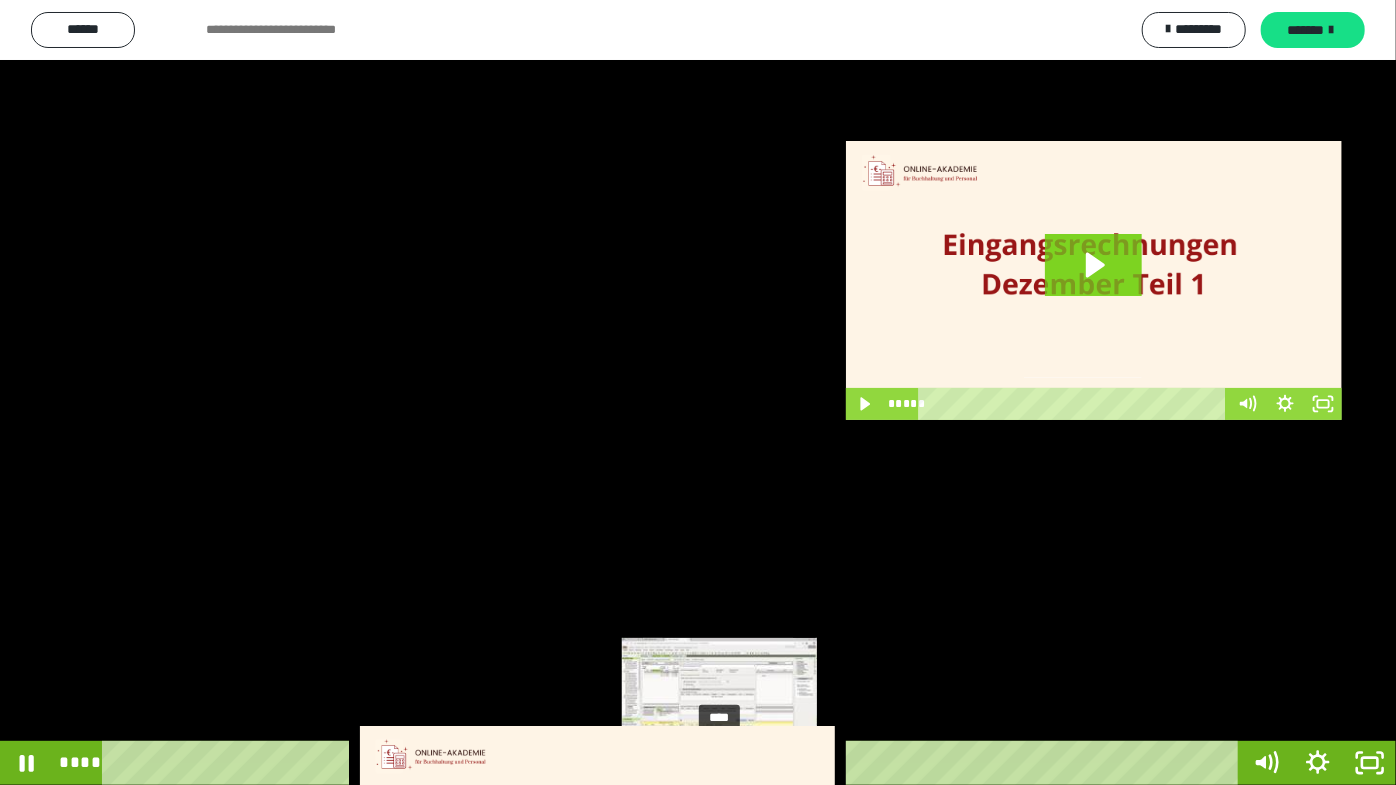 drag, startPoint x: 770, startPoint y: 762, endPoint x: 720, endPoint y: 763, distance: 50.01 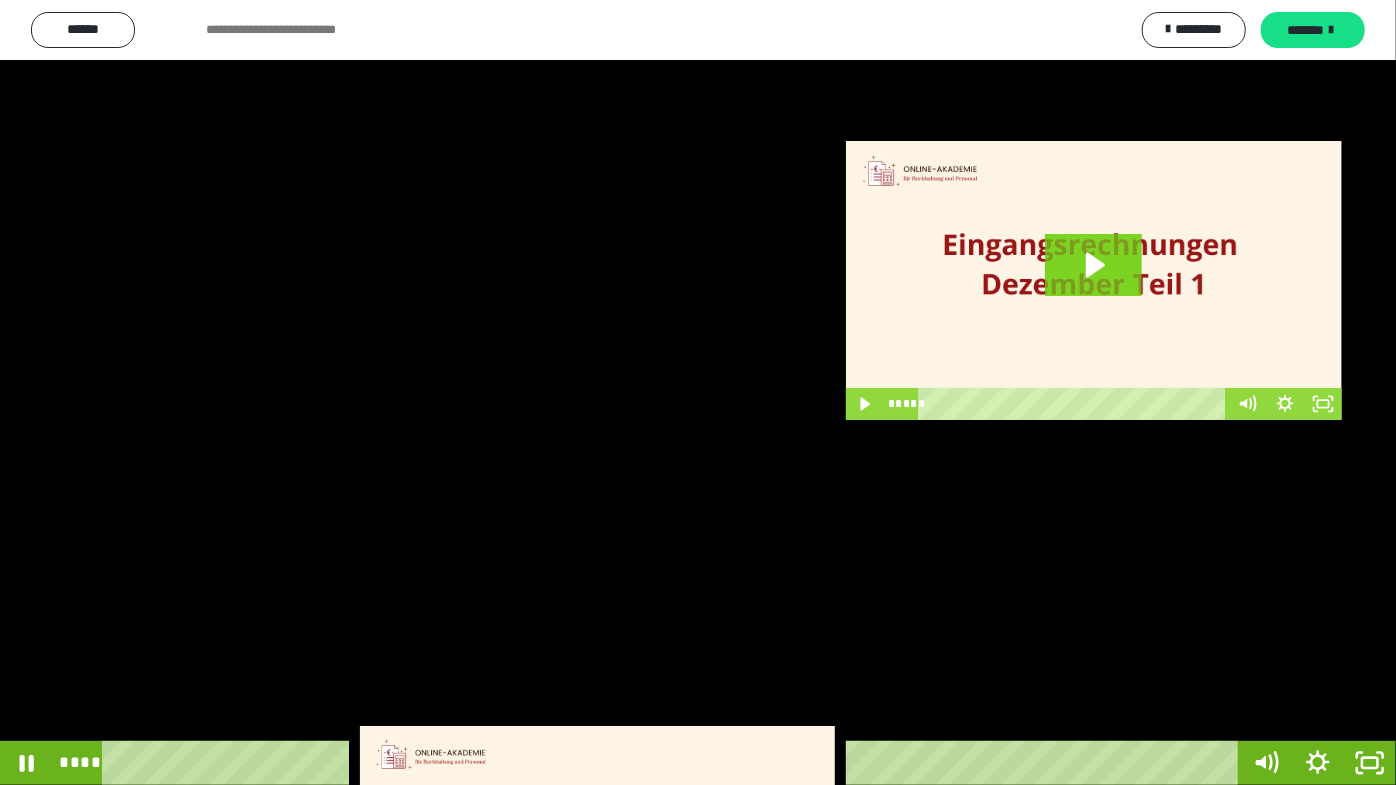 click at bounding box center [698, 392] 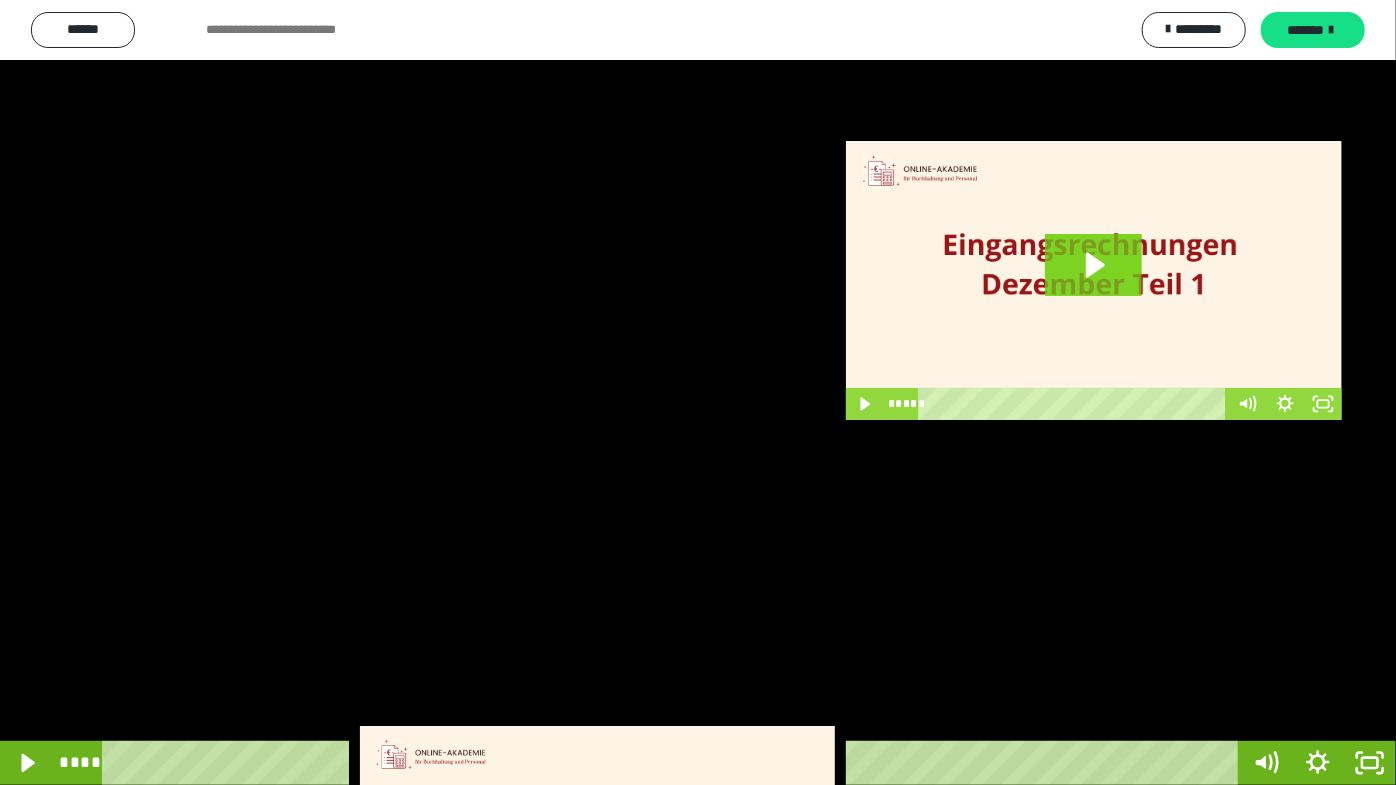 click at bounding box center (698, 392) 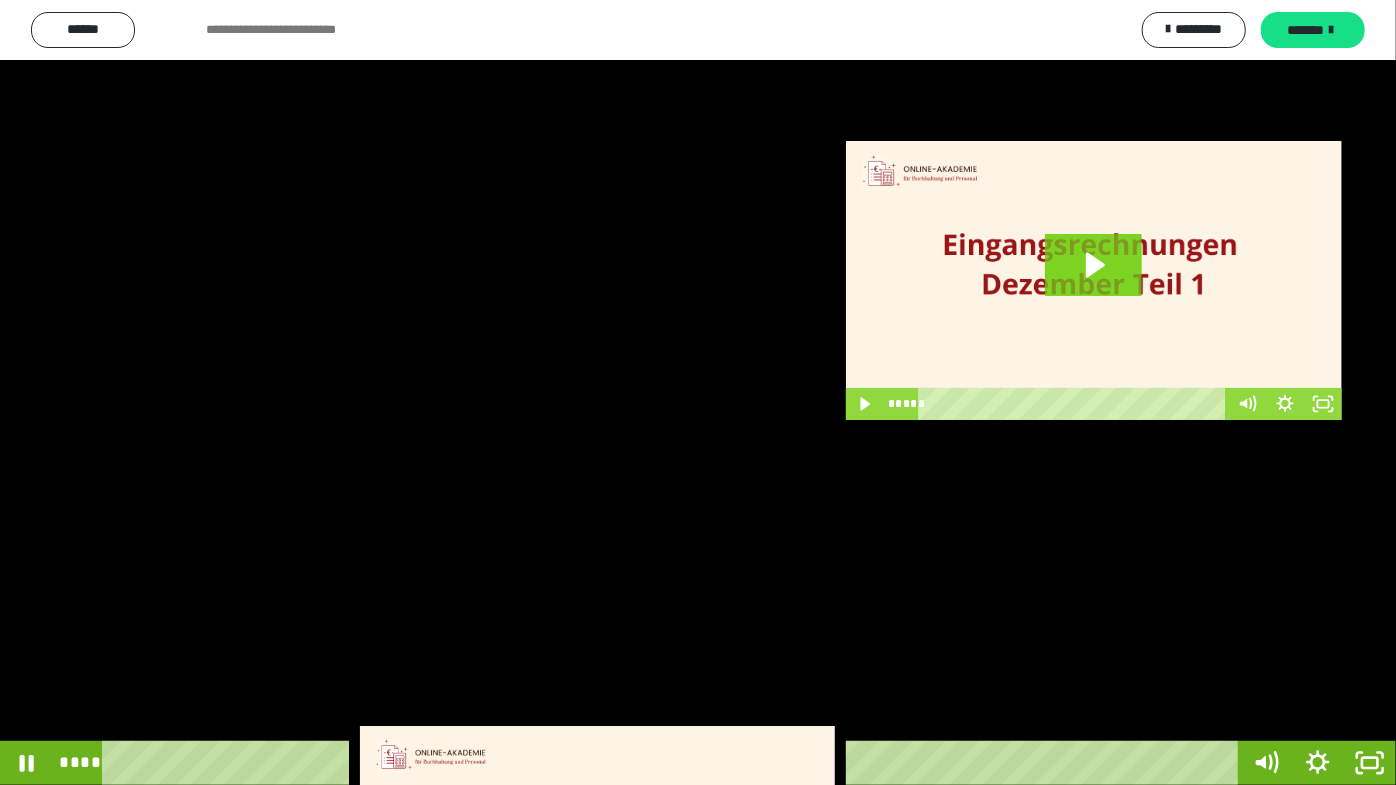 click at bounding box center (698, 392) 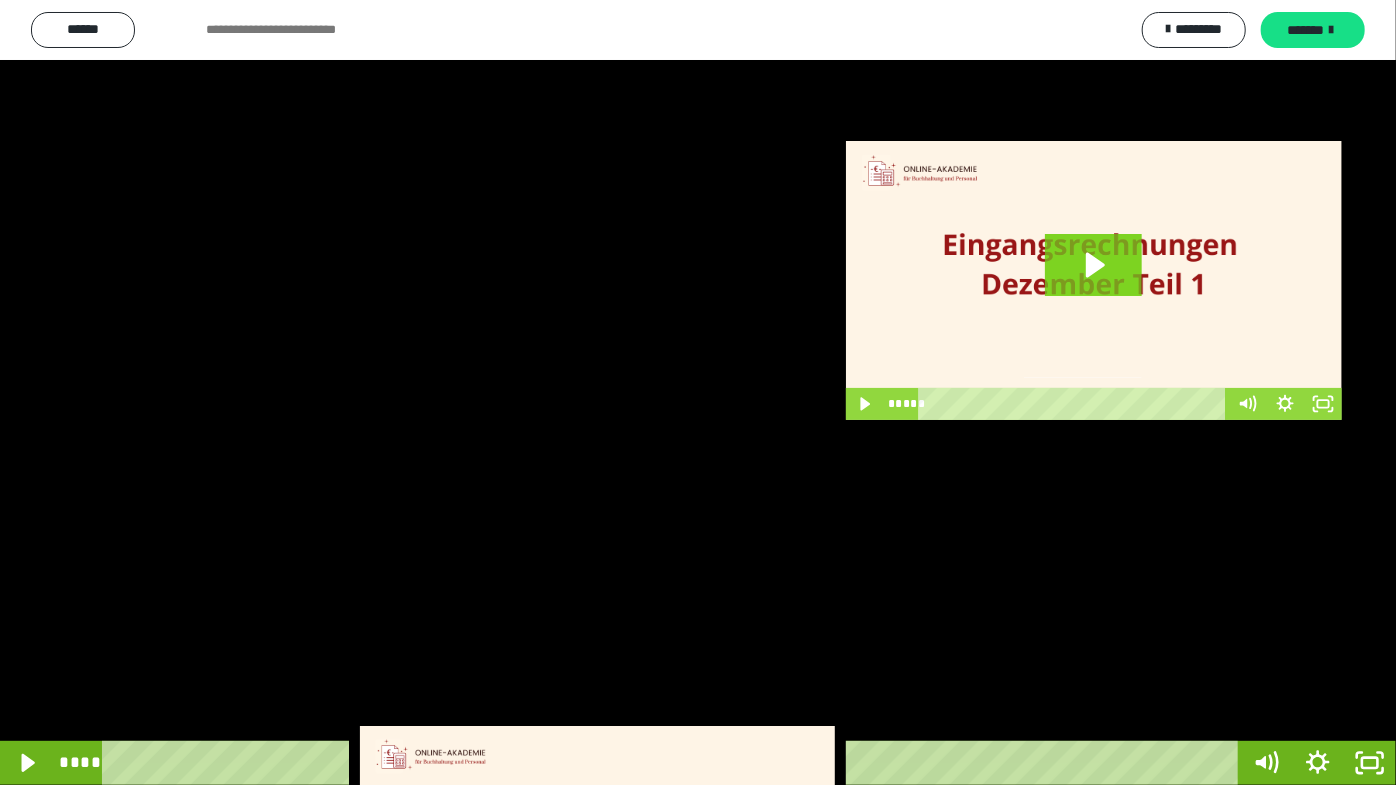 click at bounding box center (698, 392) 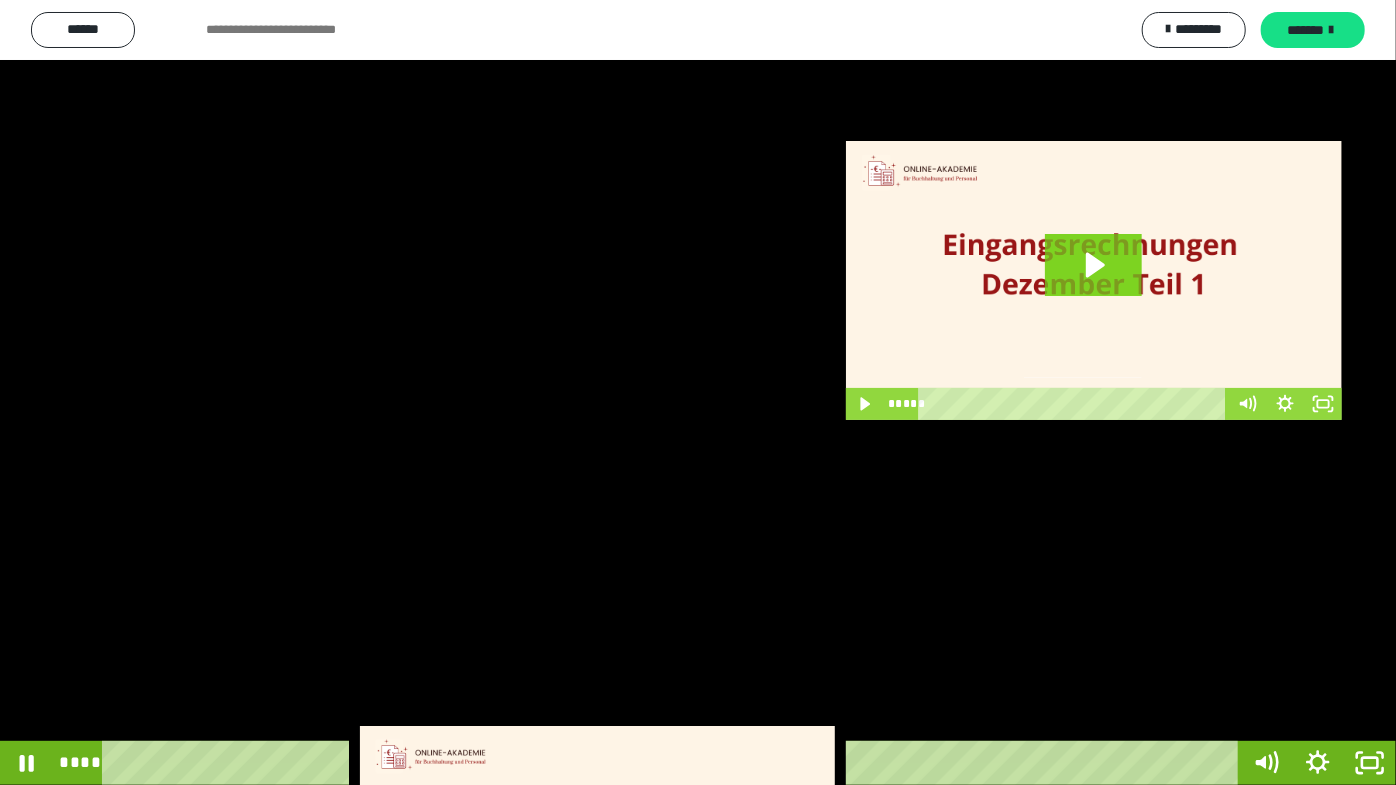 click at bounding box center [698, 392] 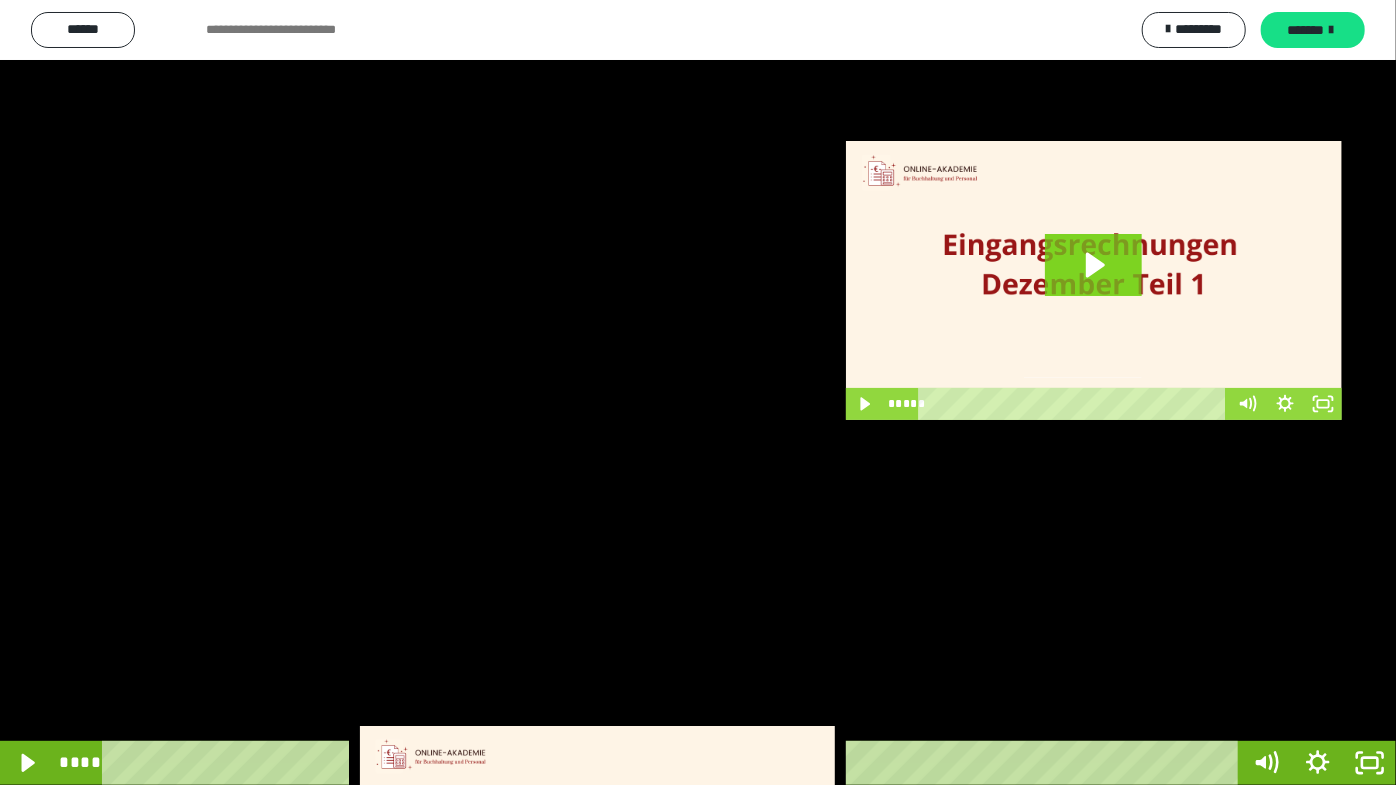 click at bounding box center (698, 392) 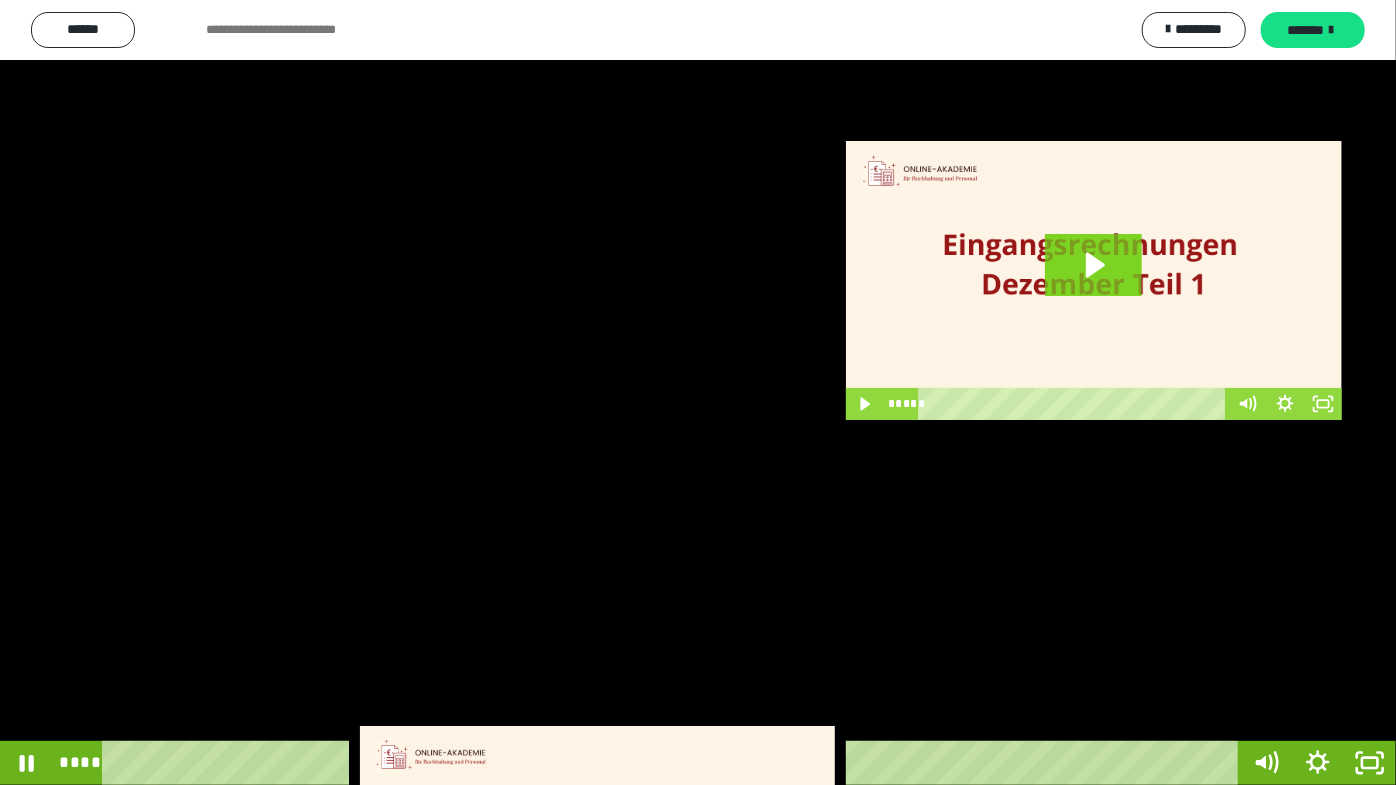 click at bounding box center (698, 392) 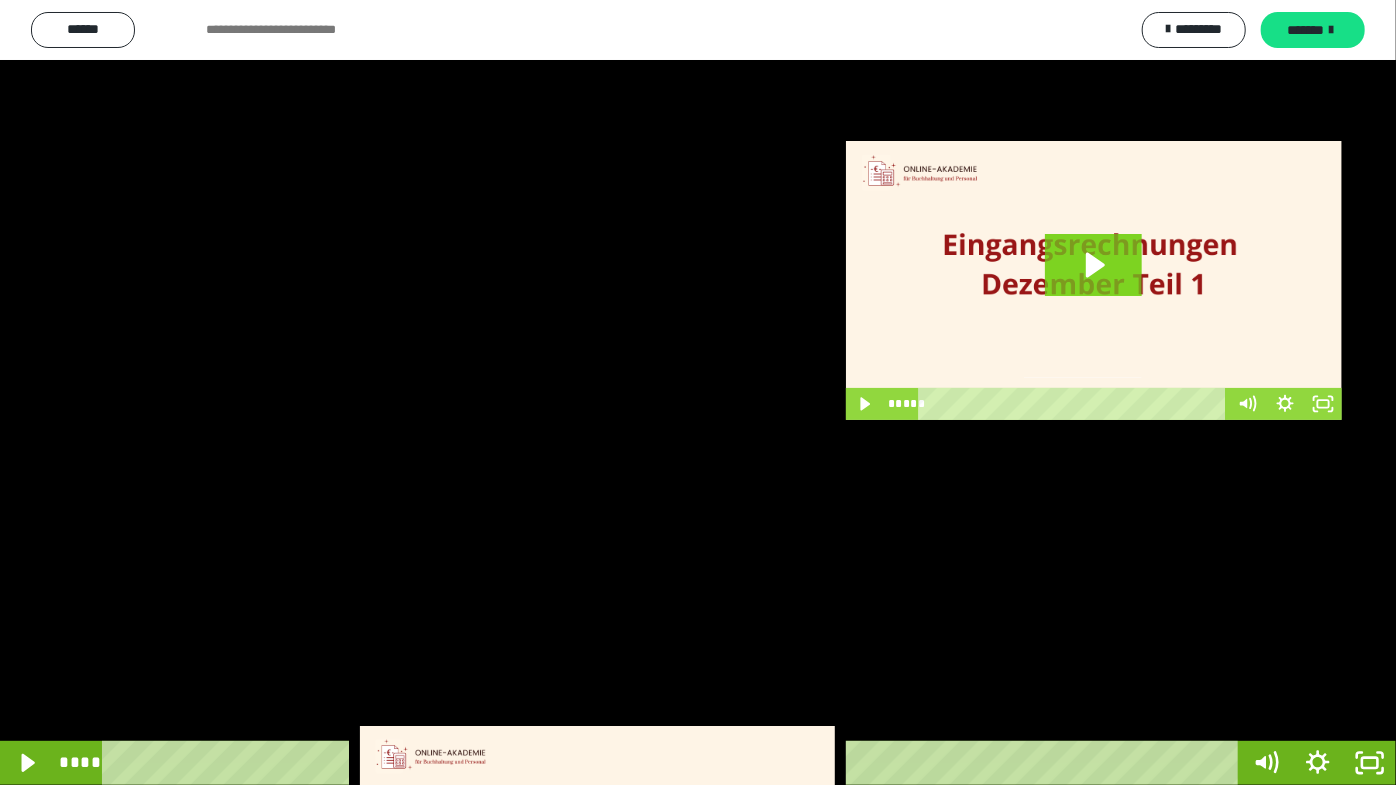 click at bounding box center (698, 392) 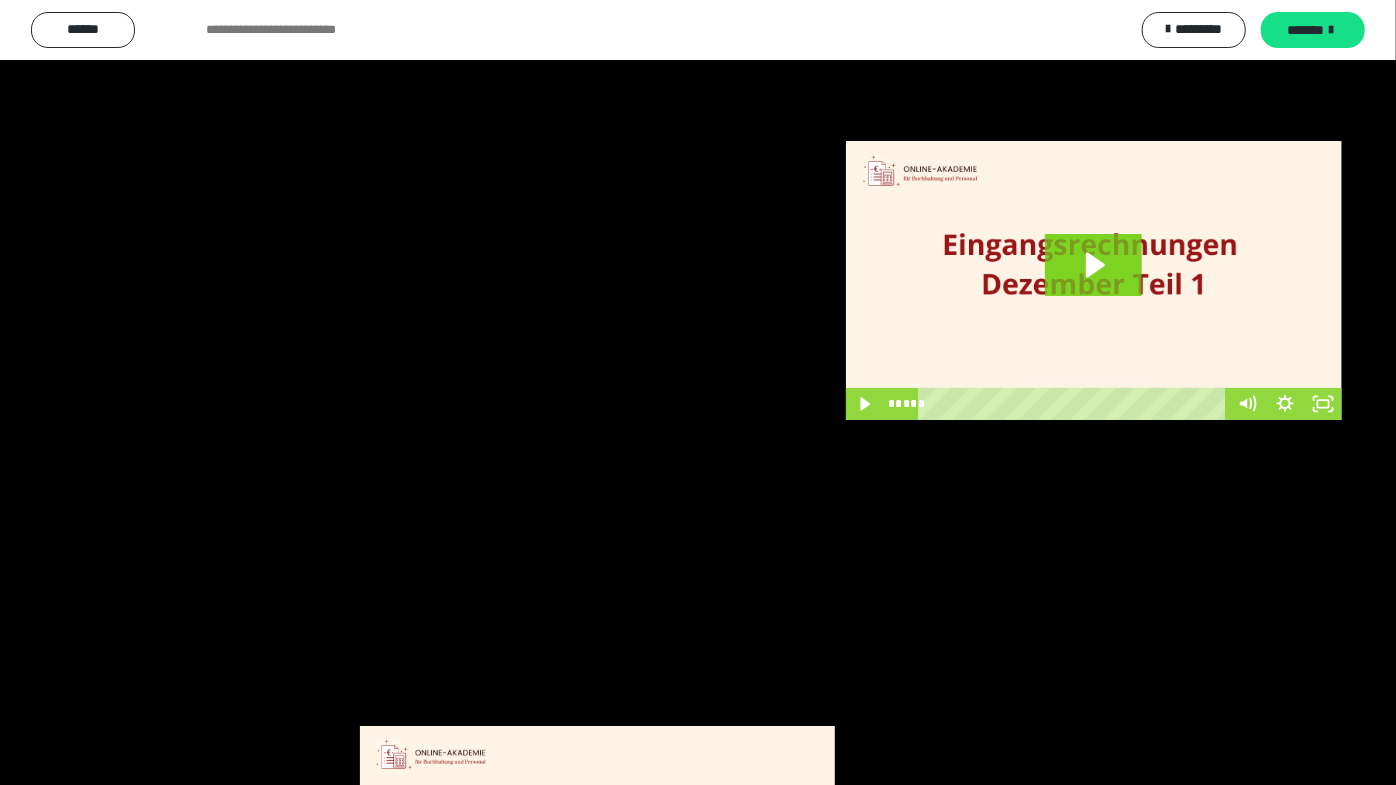 click at bounding box center (698, 392) 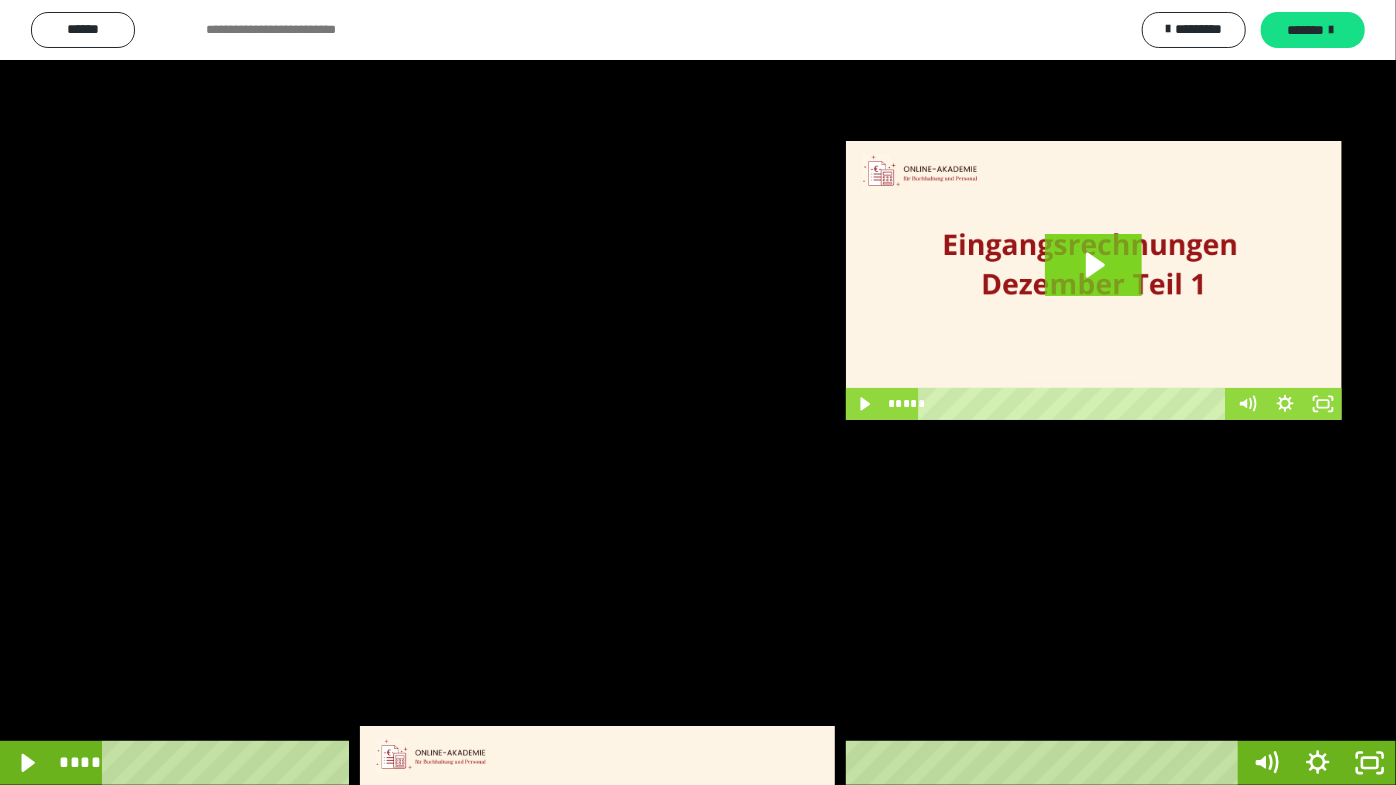 click at bounding box center [698, 392] 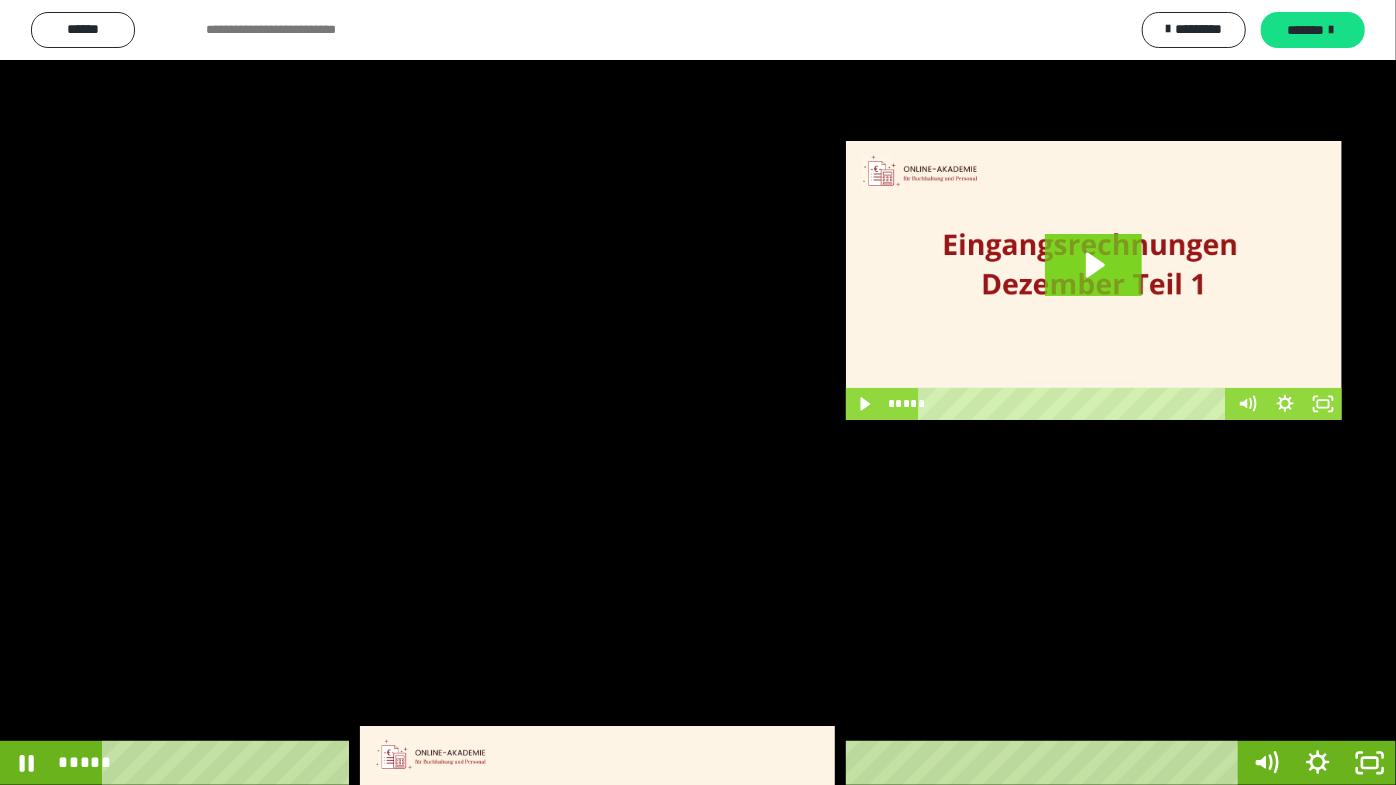 click at bounding box center (698, 392) 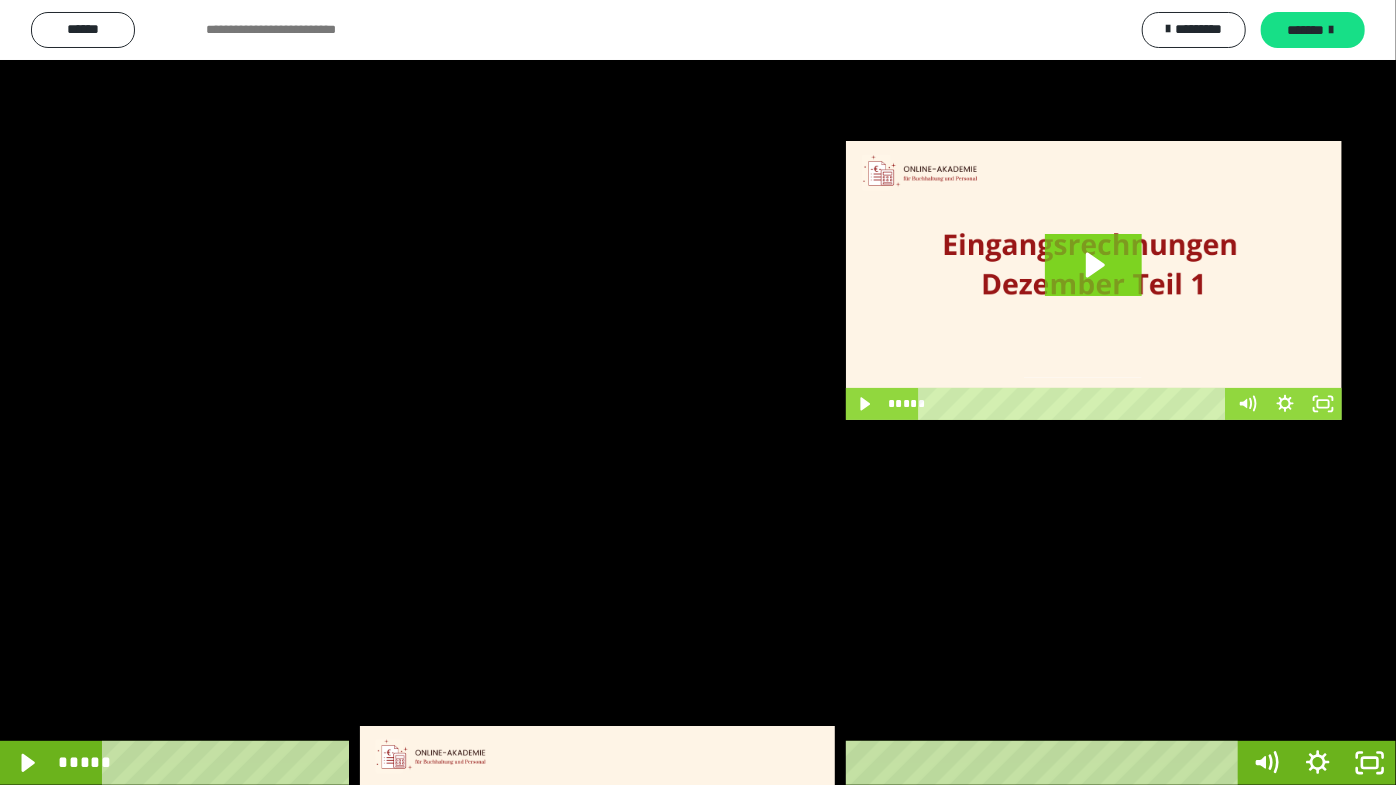 click at bounding box center (698, 392) 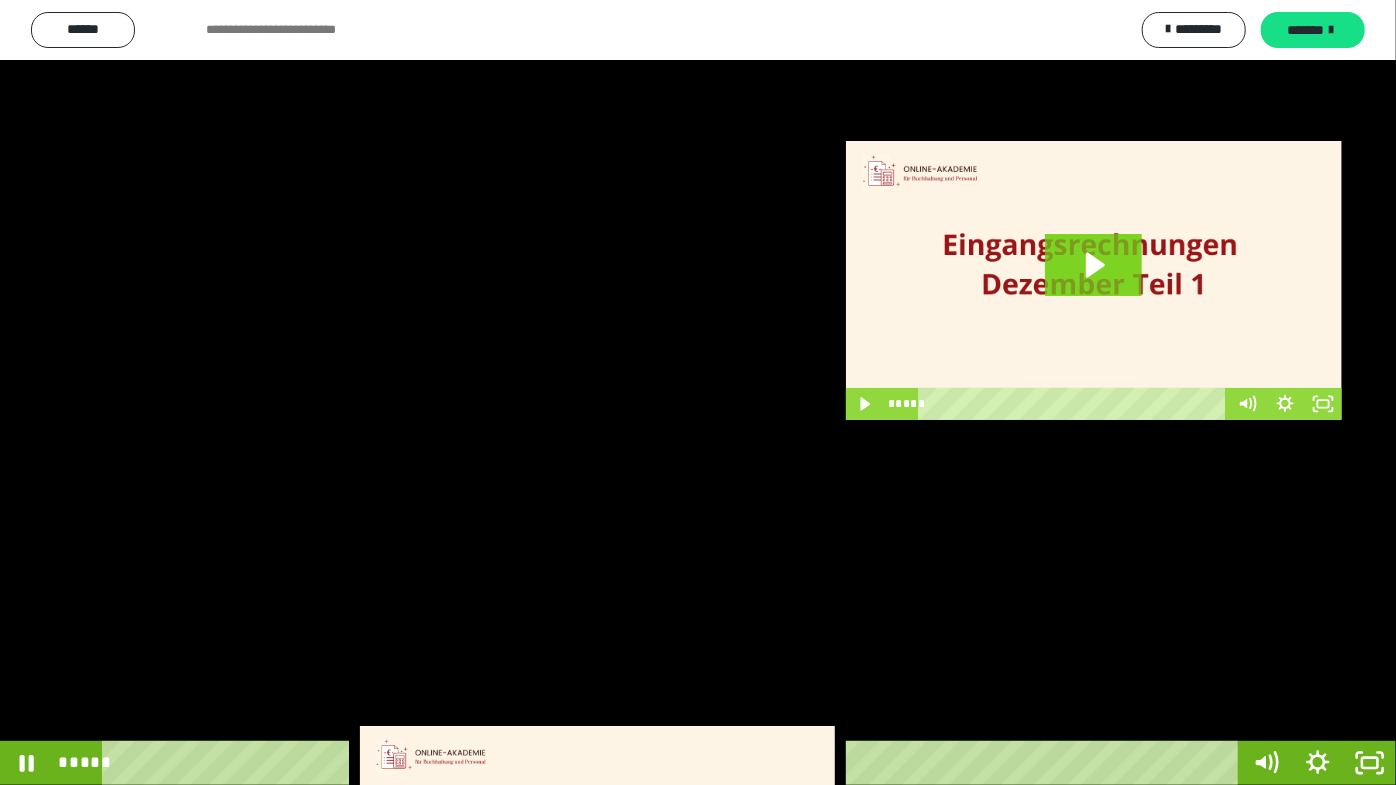 click at bounding box center (698, 392) 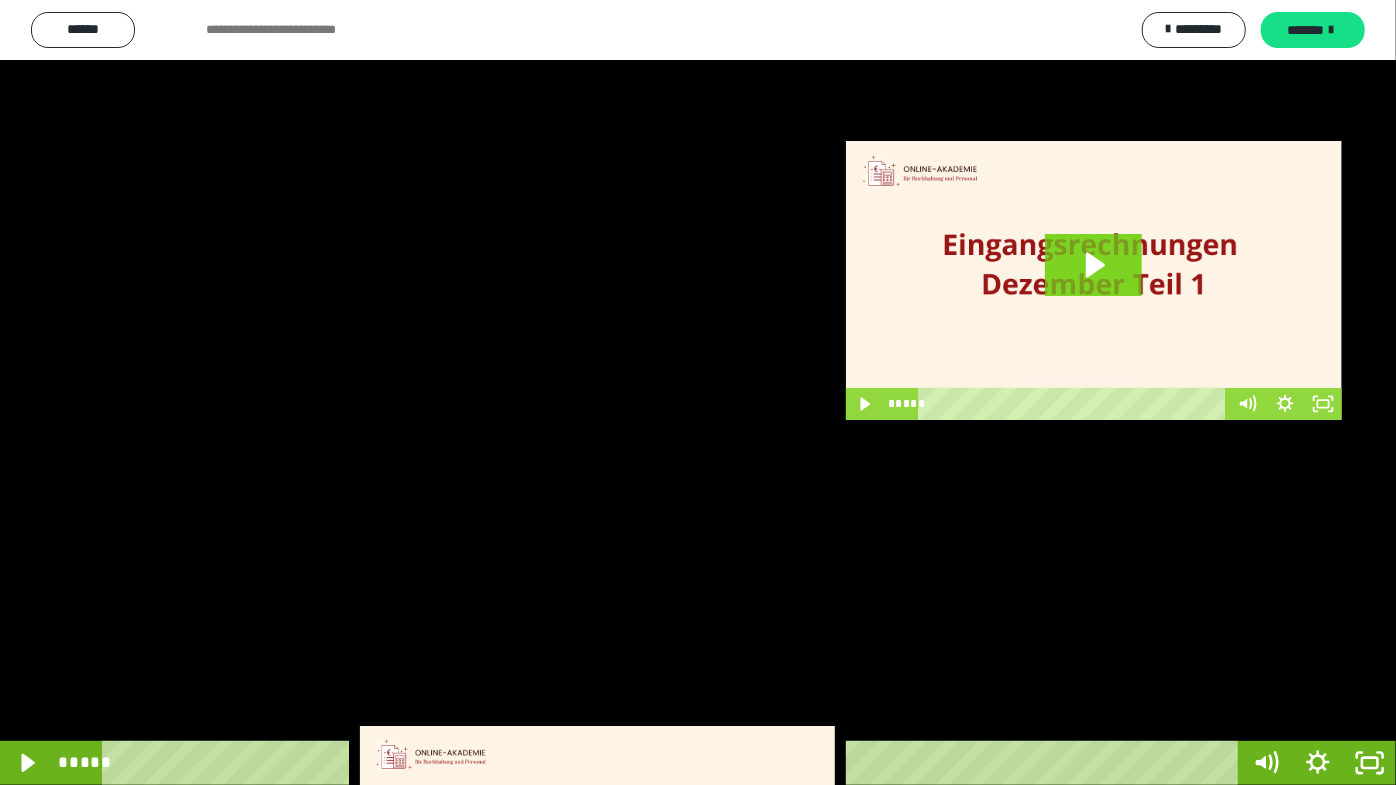 click at bounding box center (698, 392) 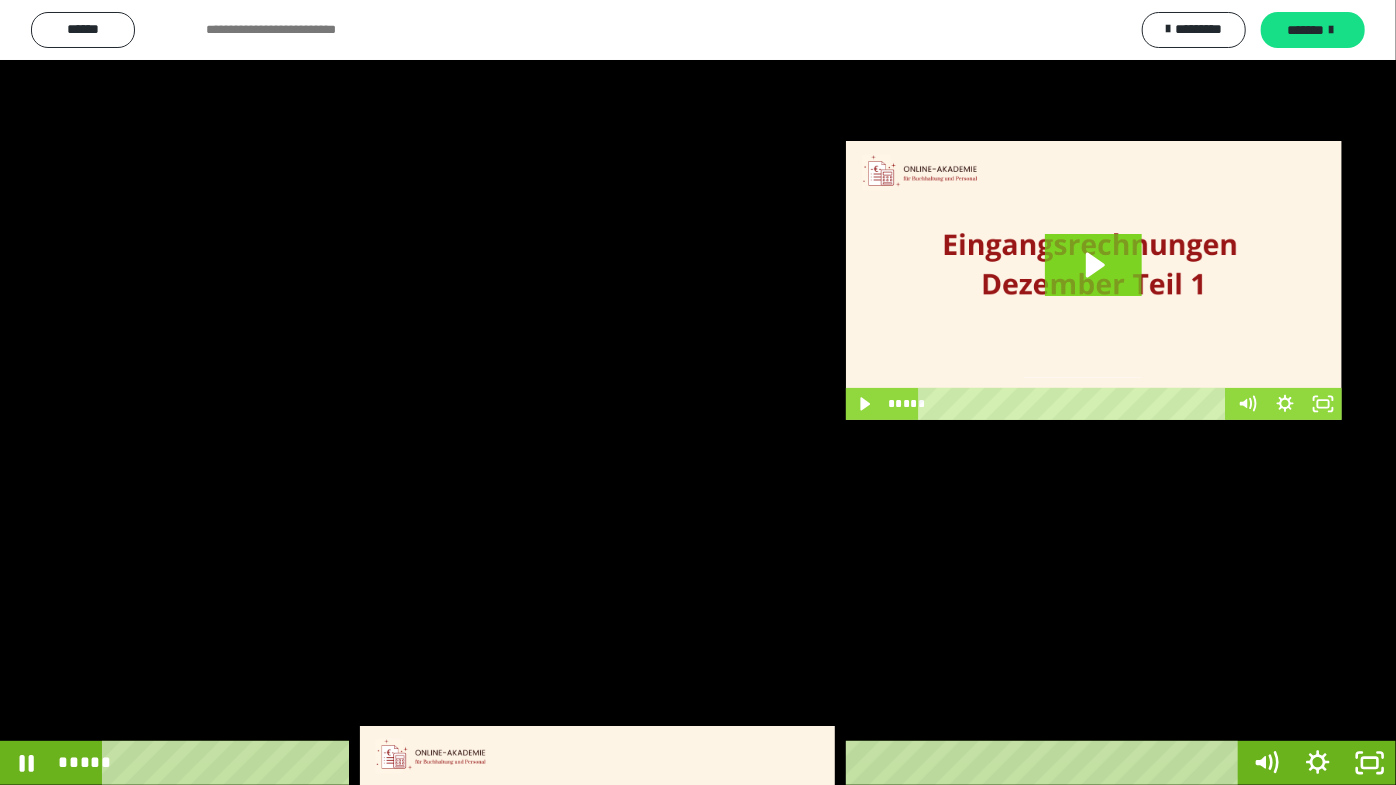 drag, startPoint x: 652, startPoint y: 395, endPoint x: 643, endPoint y: 400, distance: 10.29563 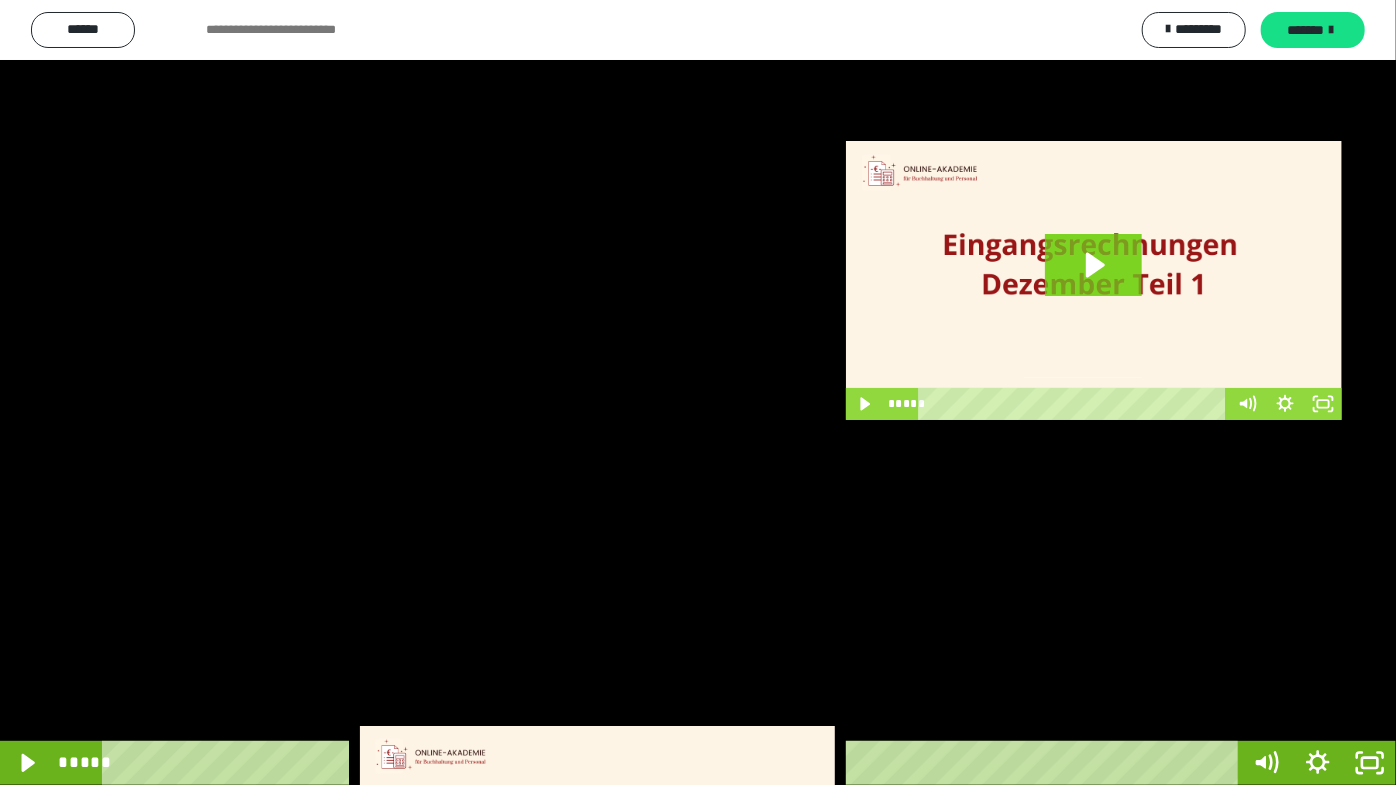 click at bounding box center [698, 392] 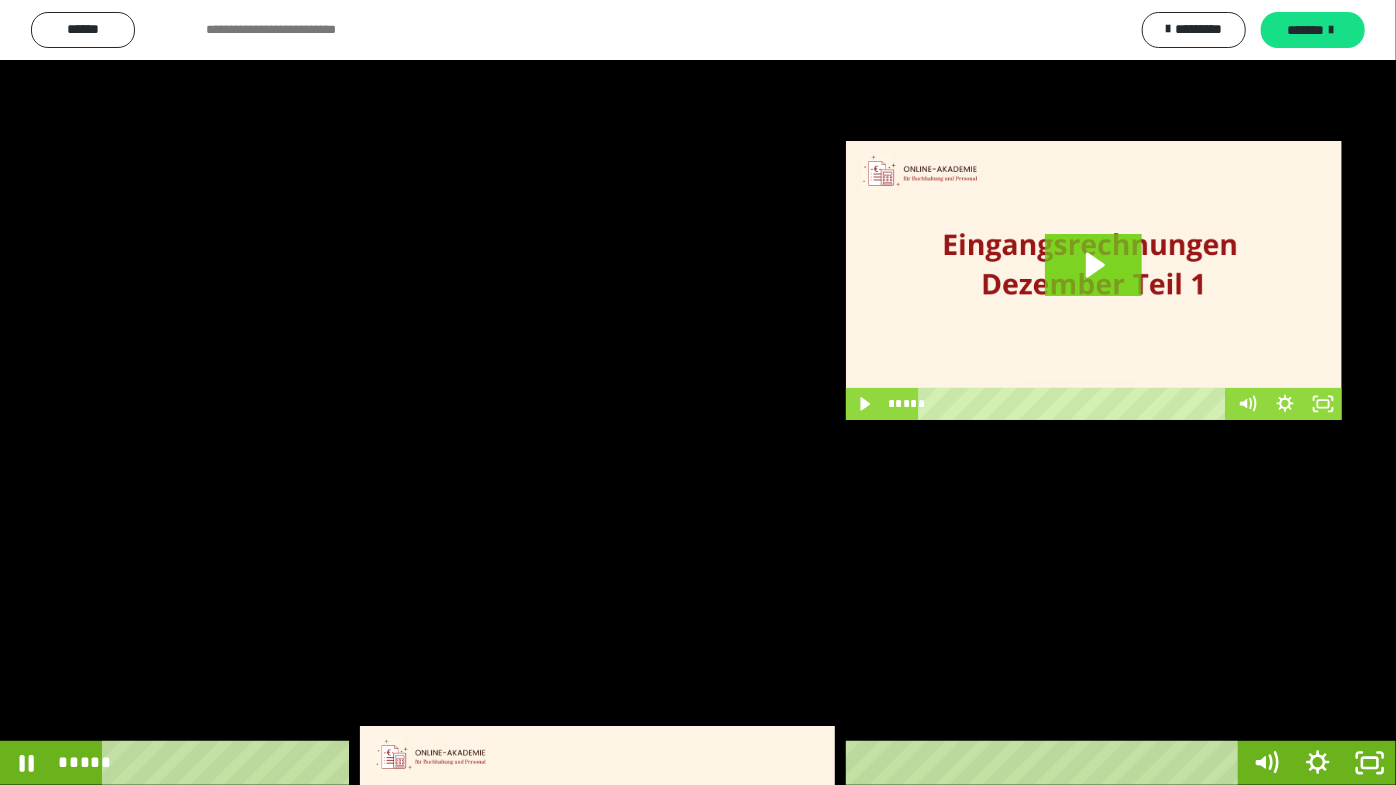 click at bounding box center (698, 392) 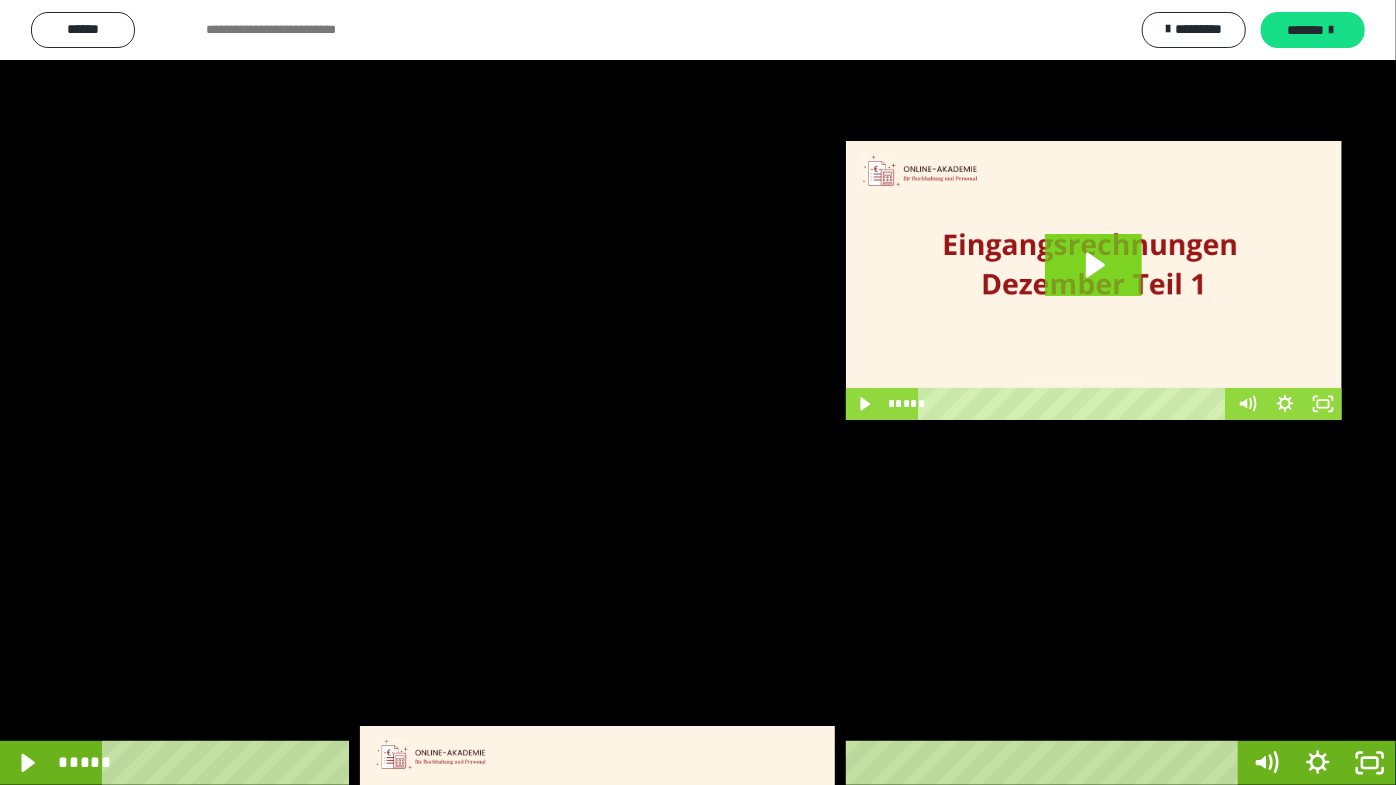 click at bounding box center [698, 392] 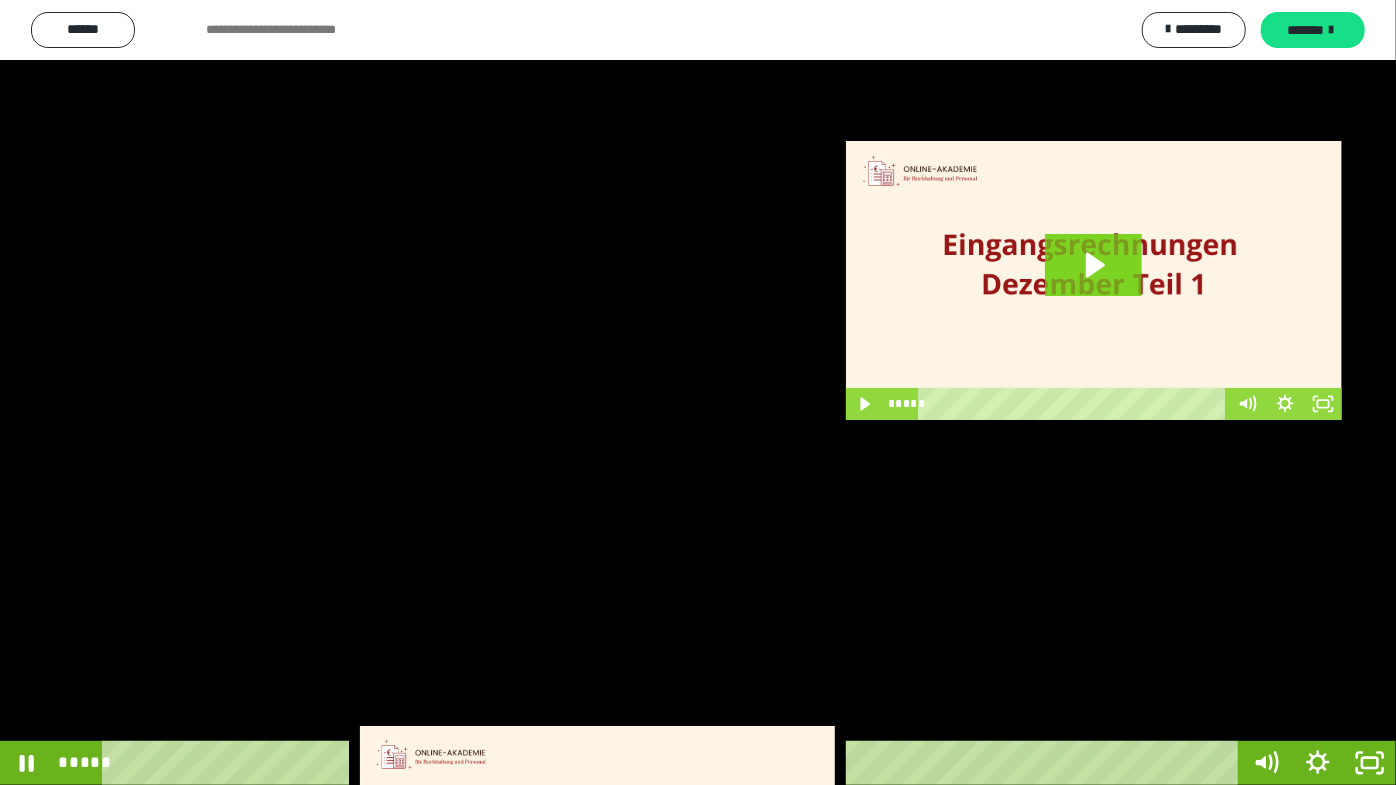 click at bounding box center (698, 392) 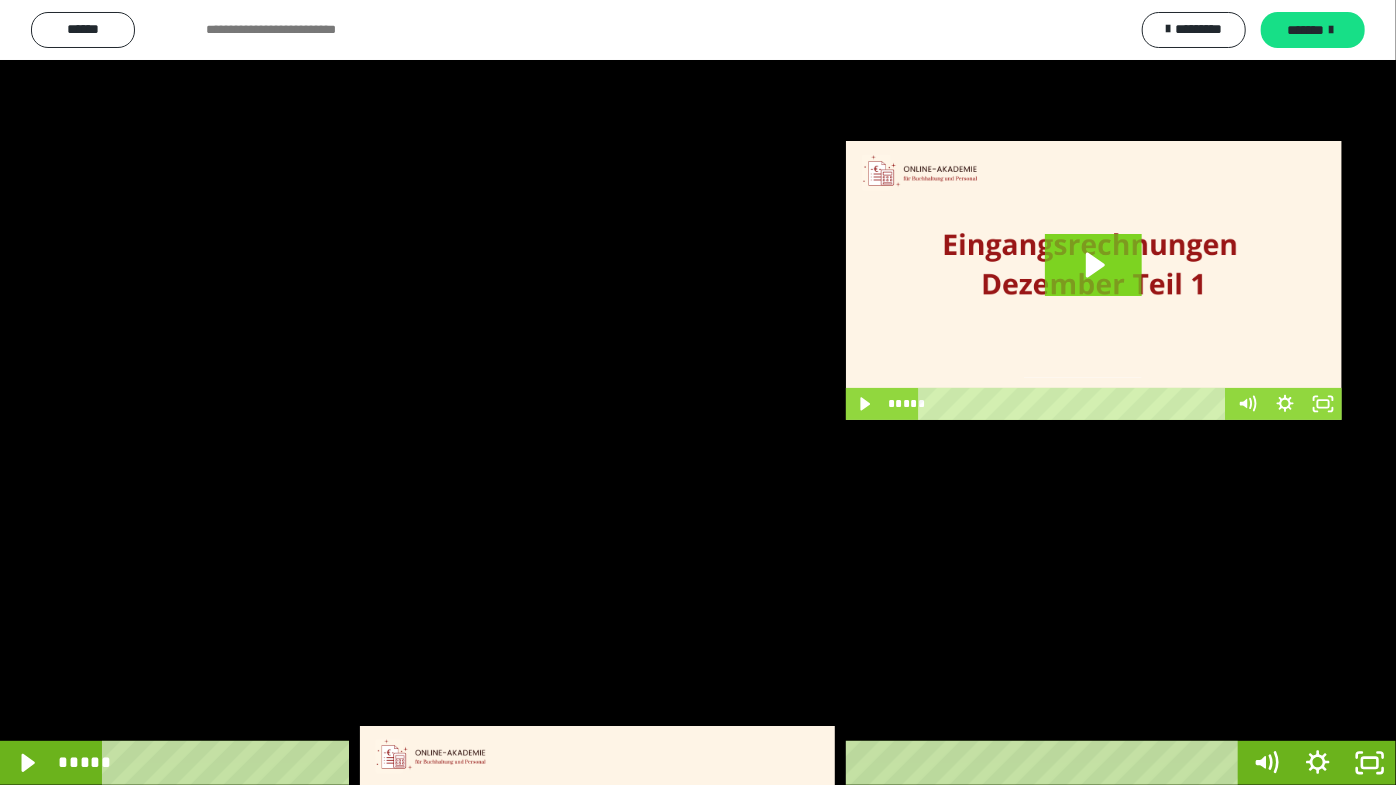 click at bounding box center (698, 392) 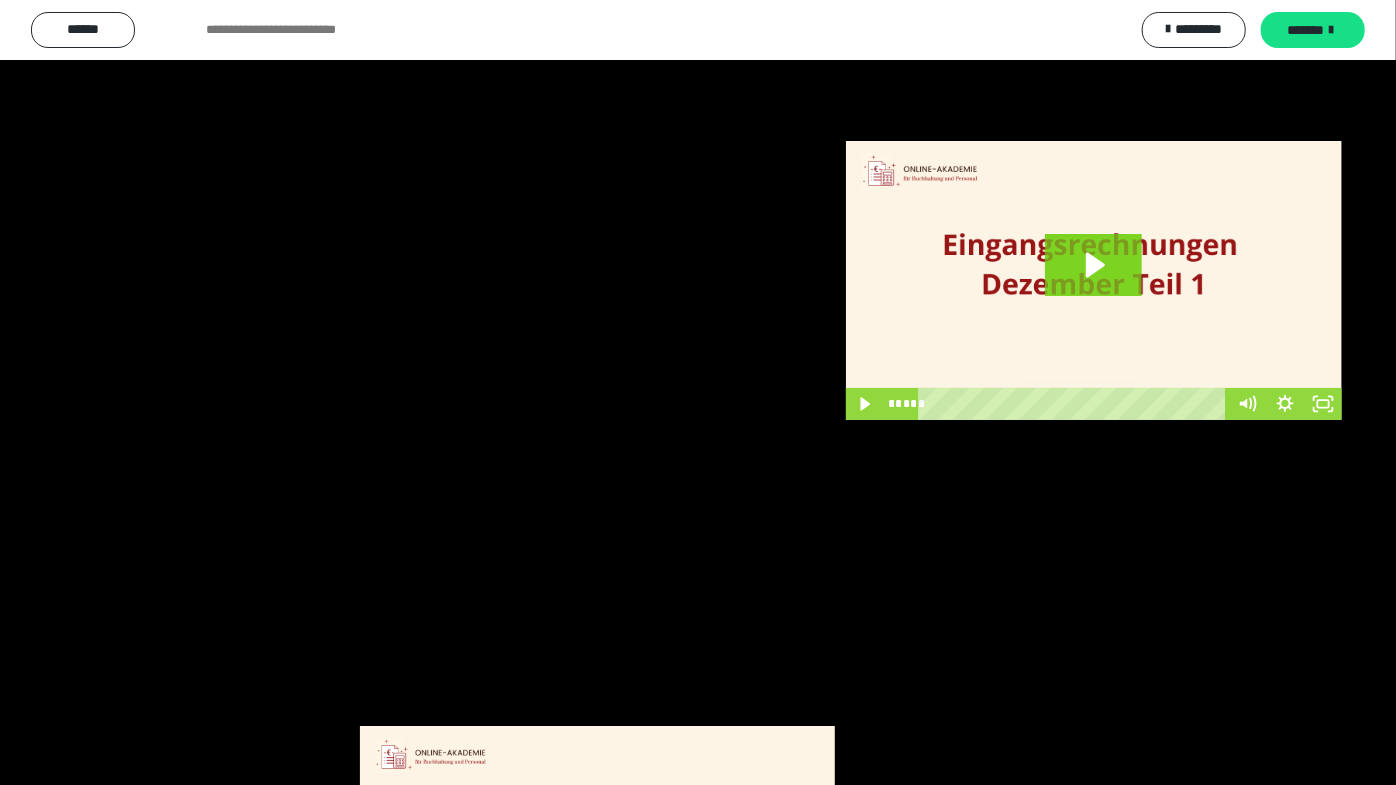 click at bounding box center (698, 392) 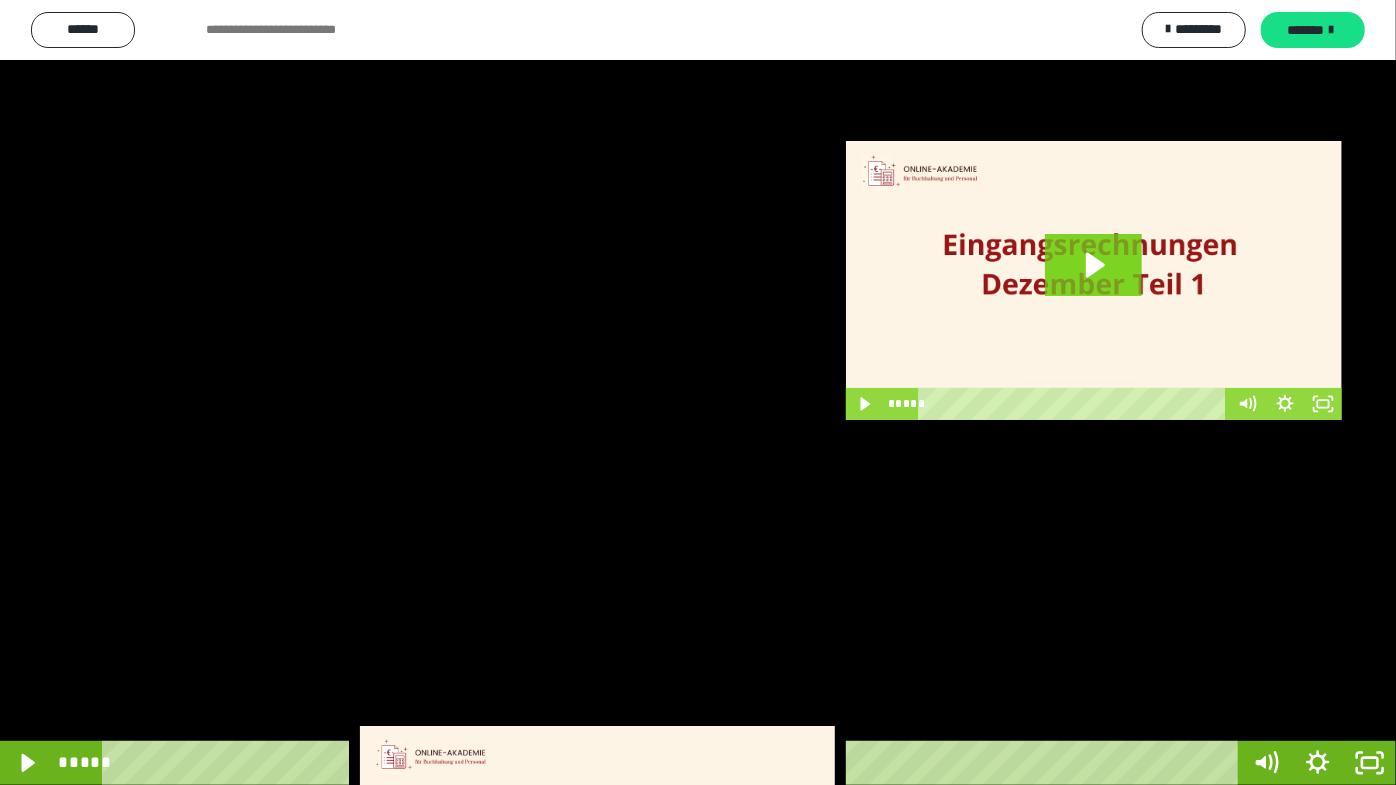 click at bounding box center [698, 392] 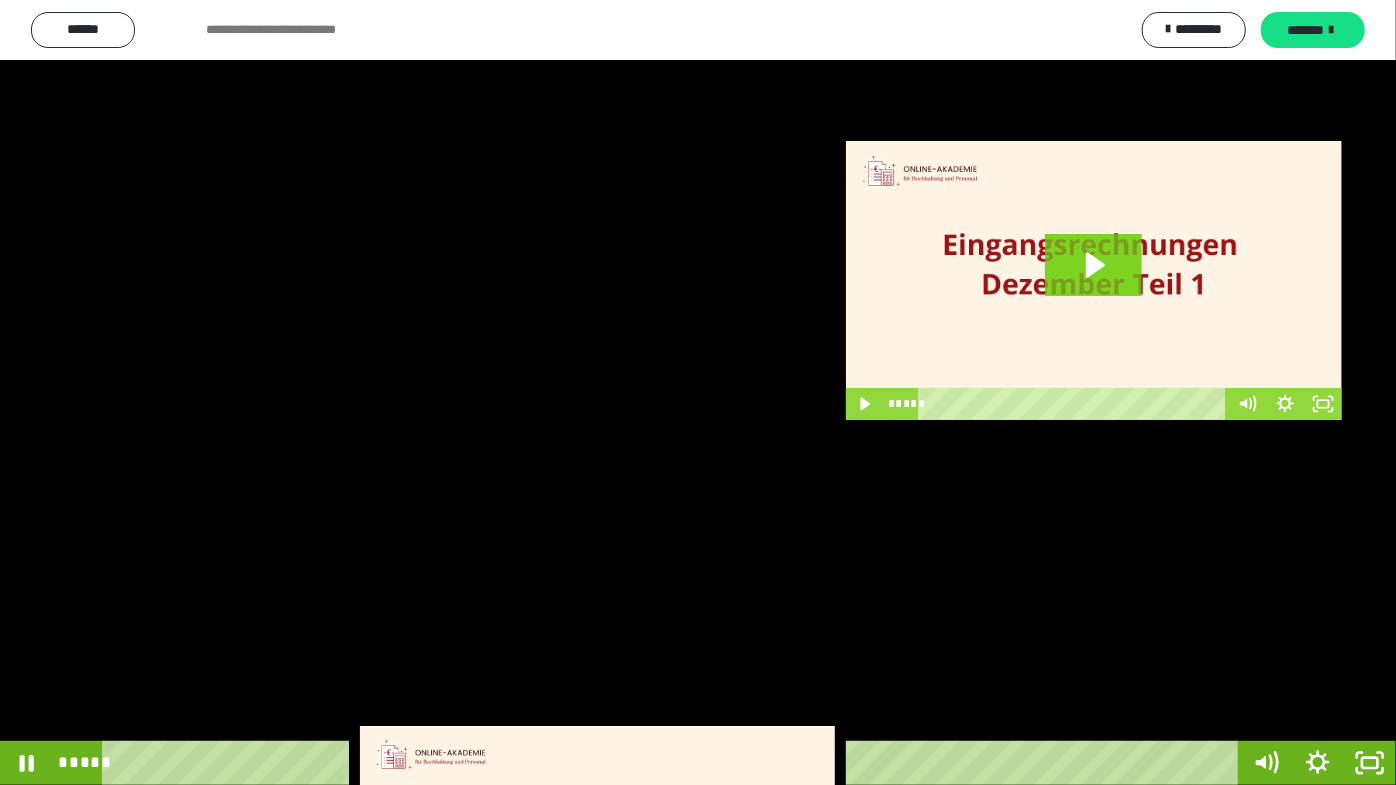 click at bounding box center (698, 392) 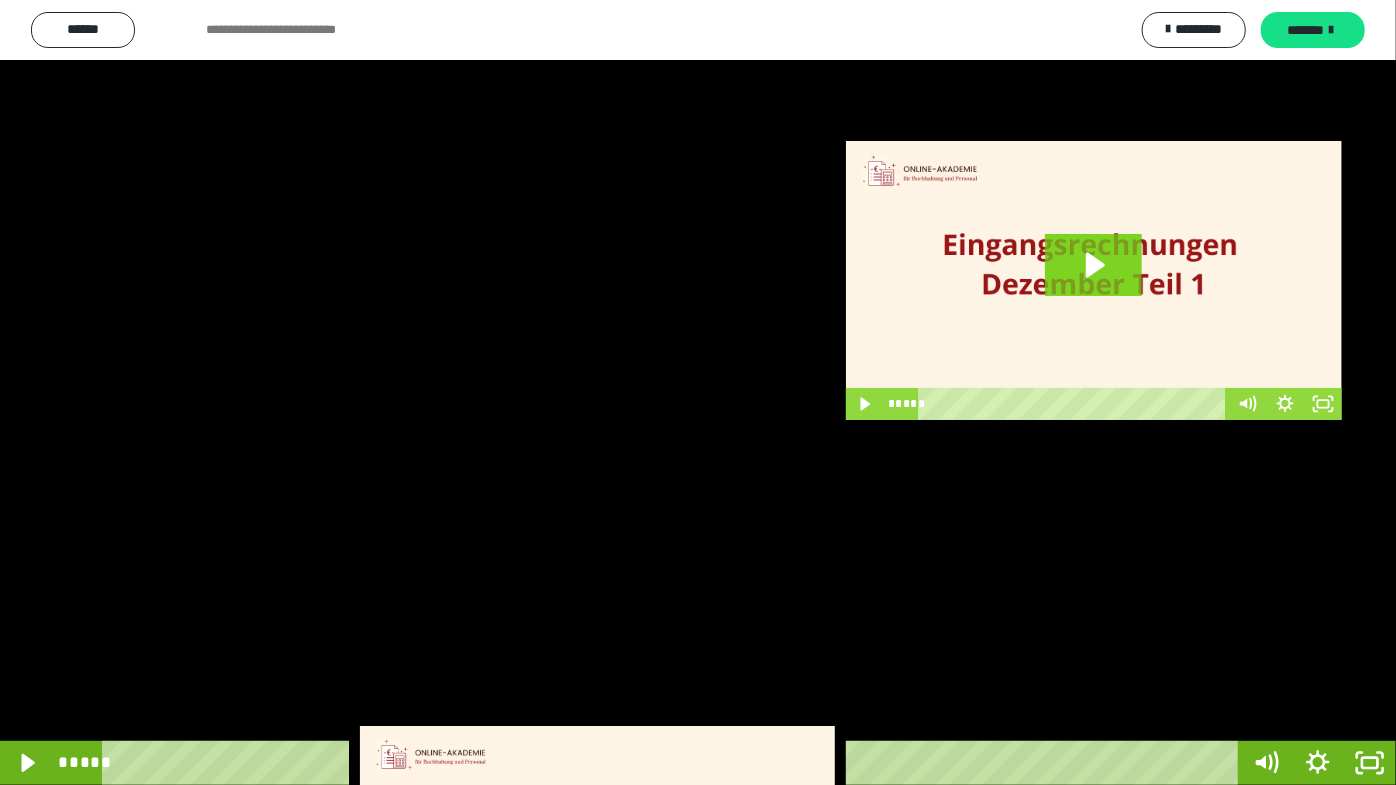 click at bounding box center [698, 392] 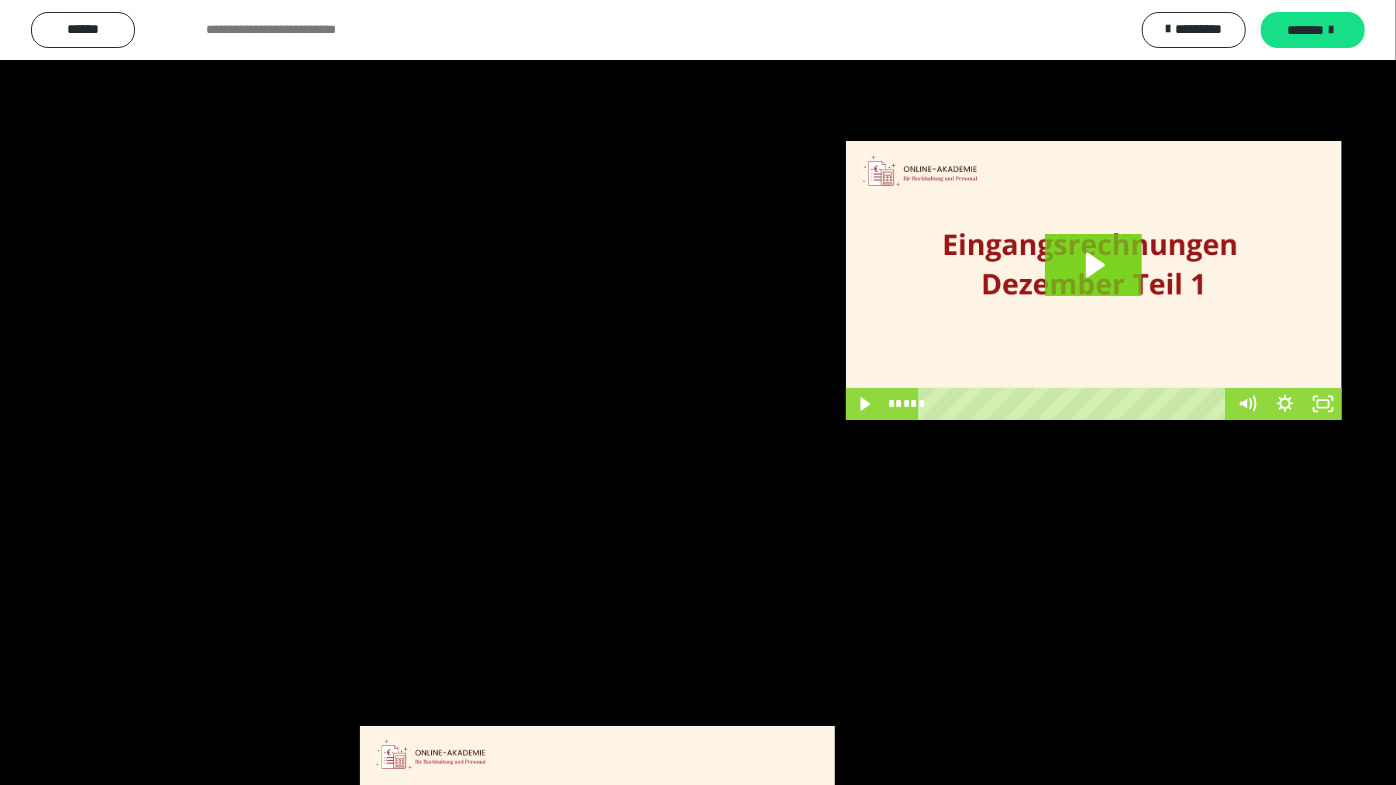 click at bounding box center [698, 392] 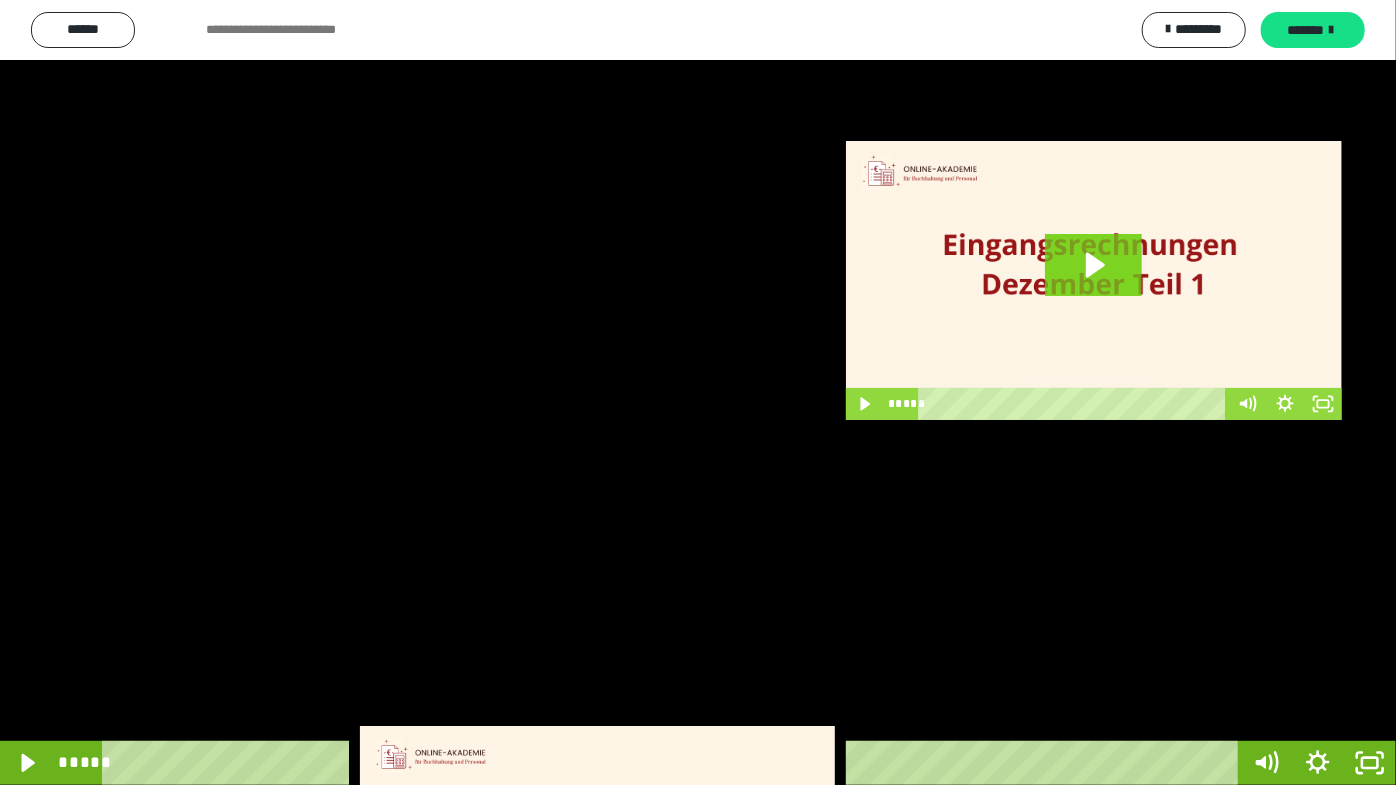 click at bounding box center [698, 392] 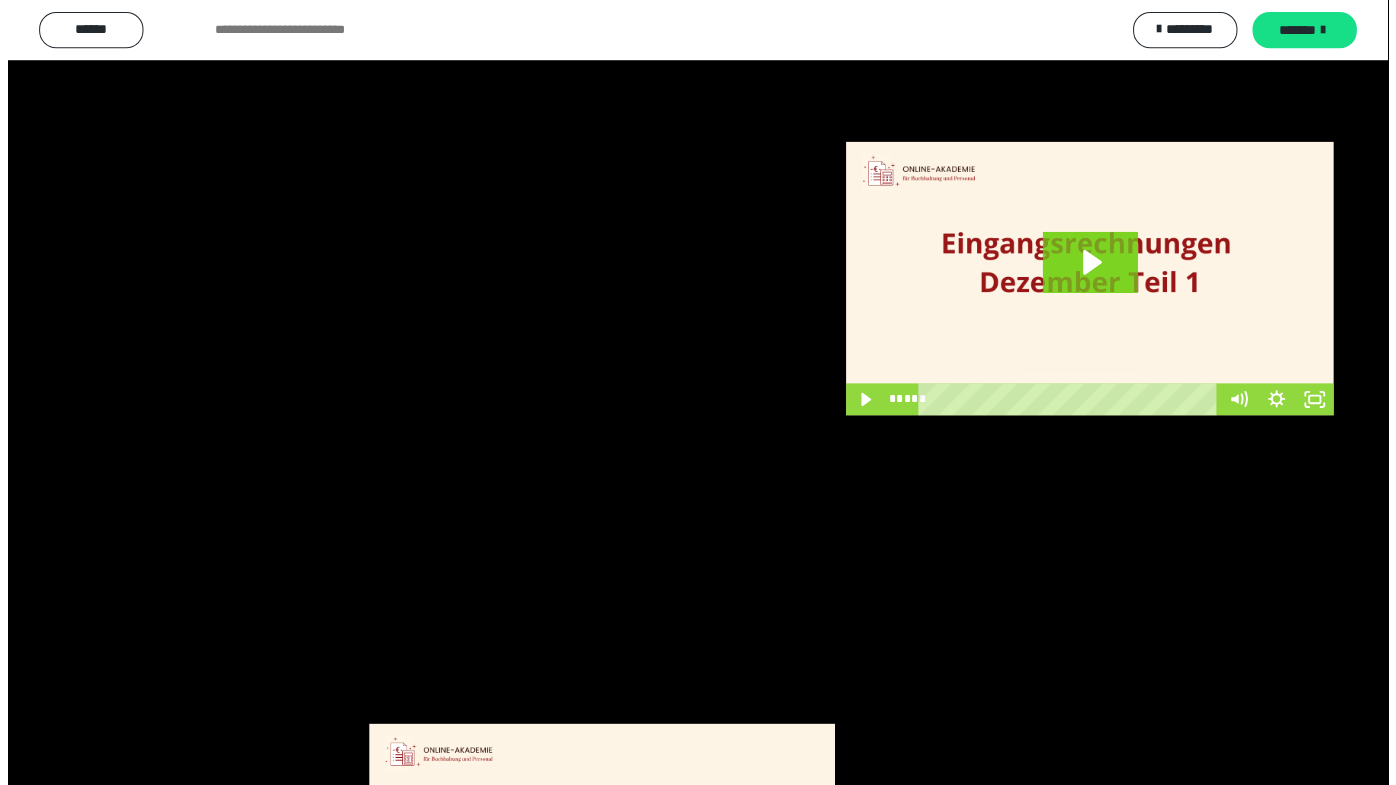 scroll, scrollTop: 4016, scrollLeft: 0, axis: vertical 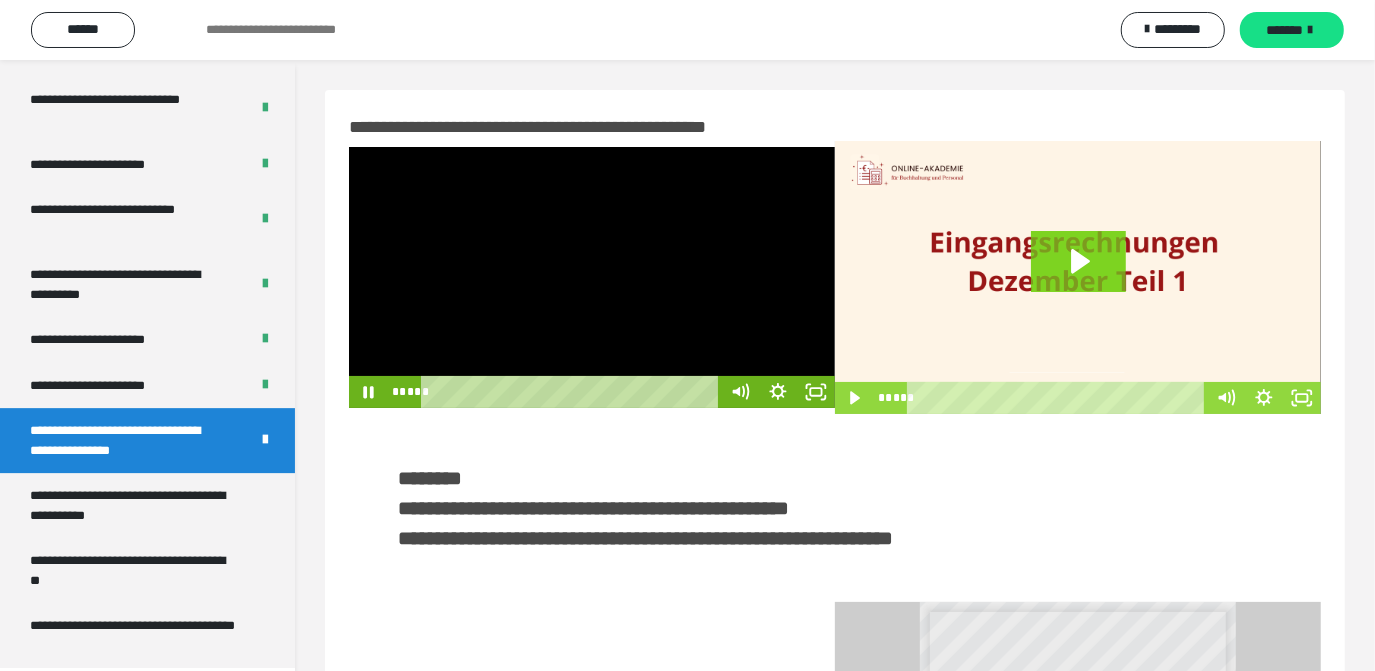 click at bounding box center [592, 277] 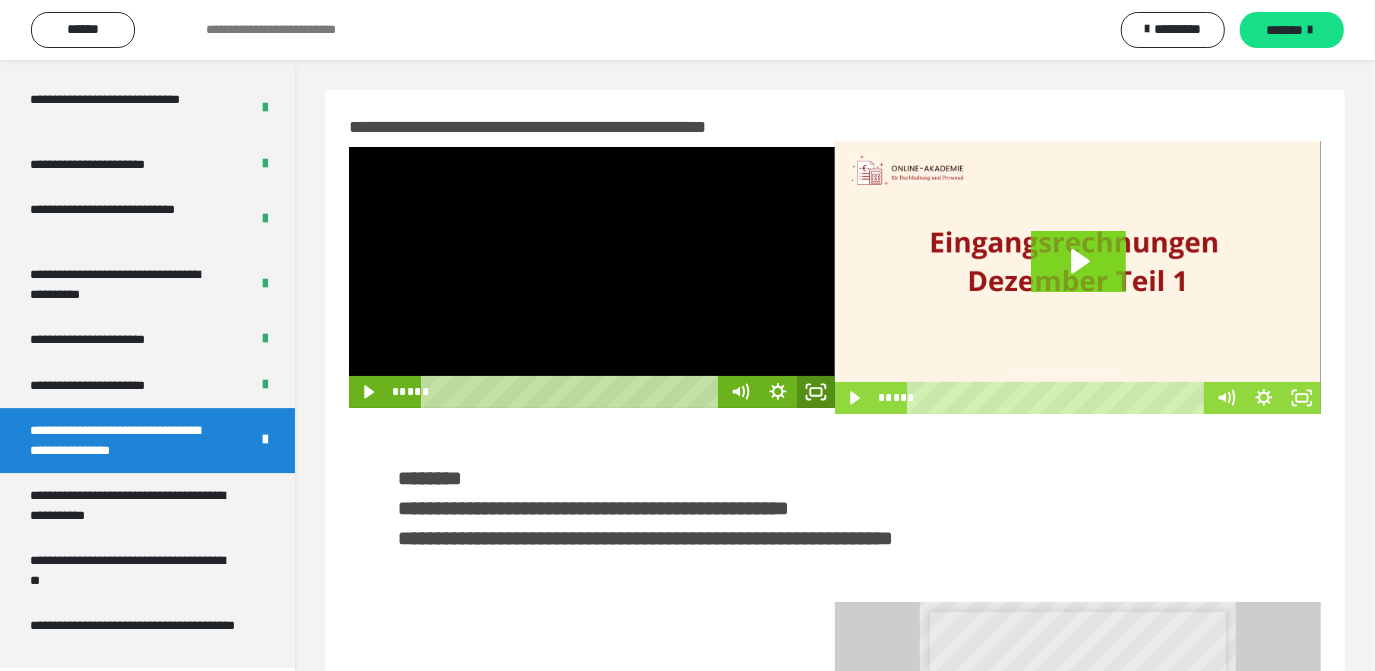 click 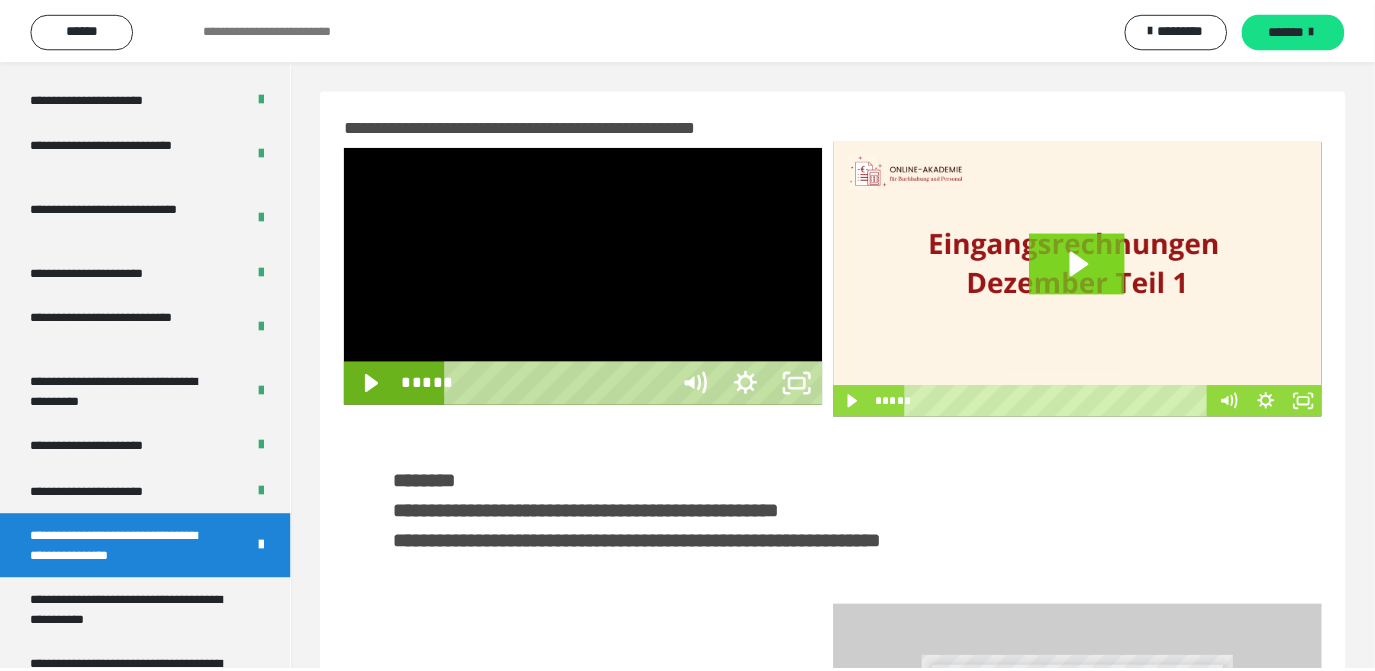 scroll, scrollTop: 3901, scrollLeft: 0, axis: vertical 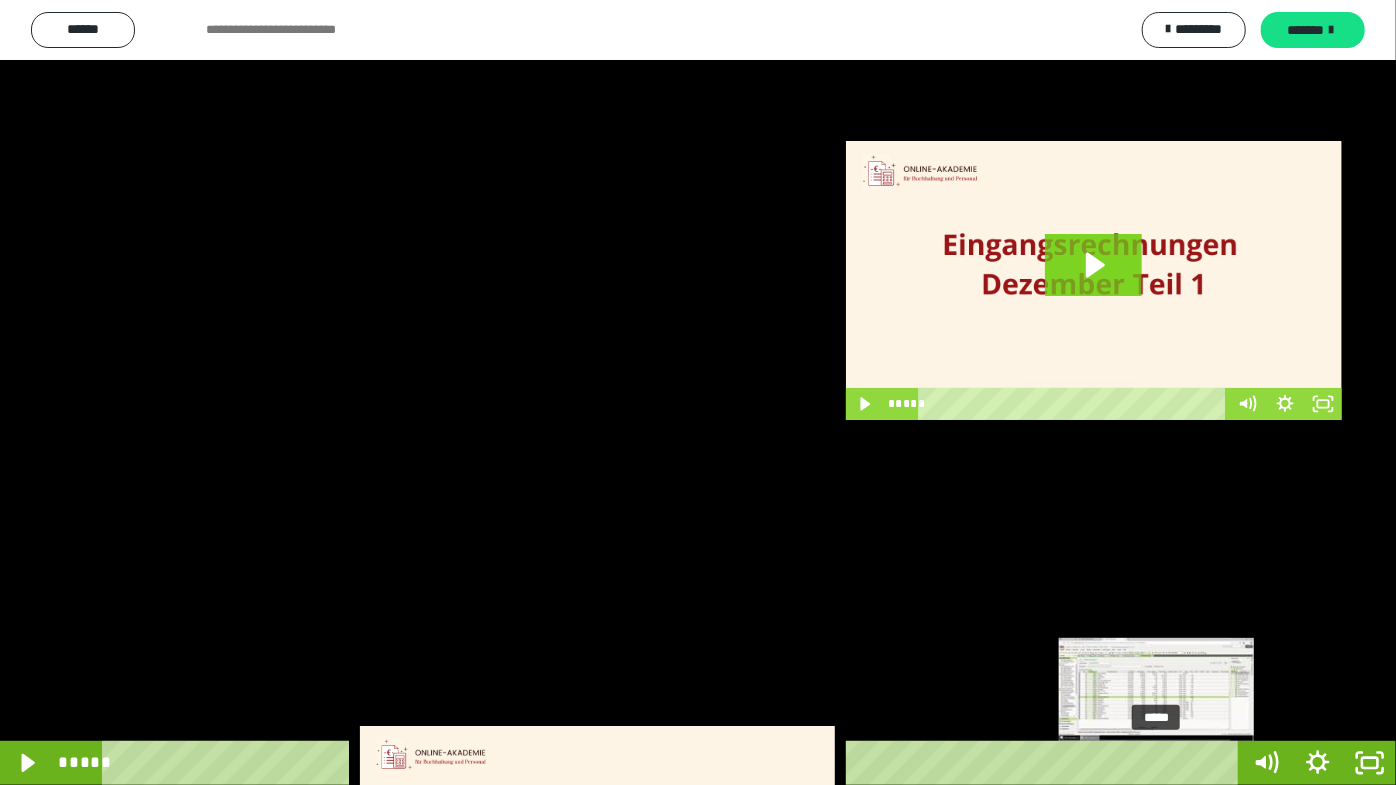 drag, startPoint x: 1176, startPoint y: 762, endPoint x: 1158, endPoint y: 765, distance: 18.248287 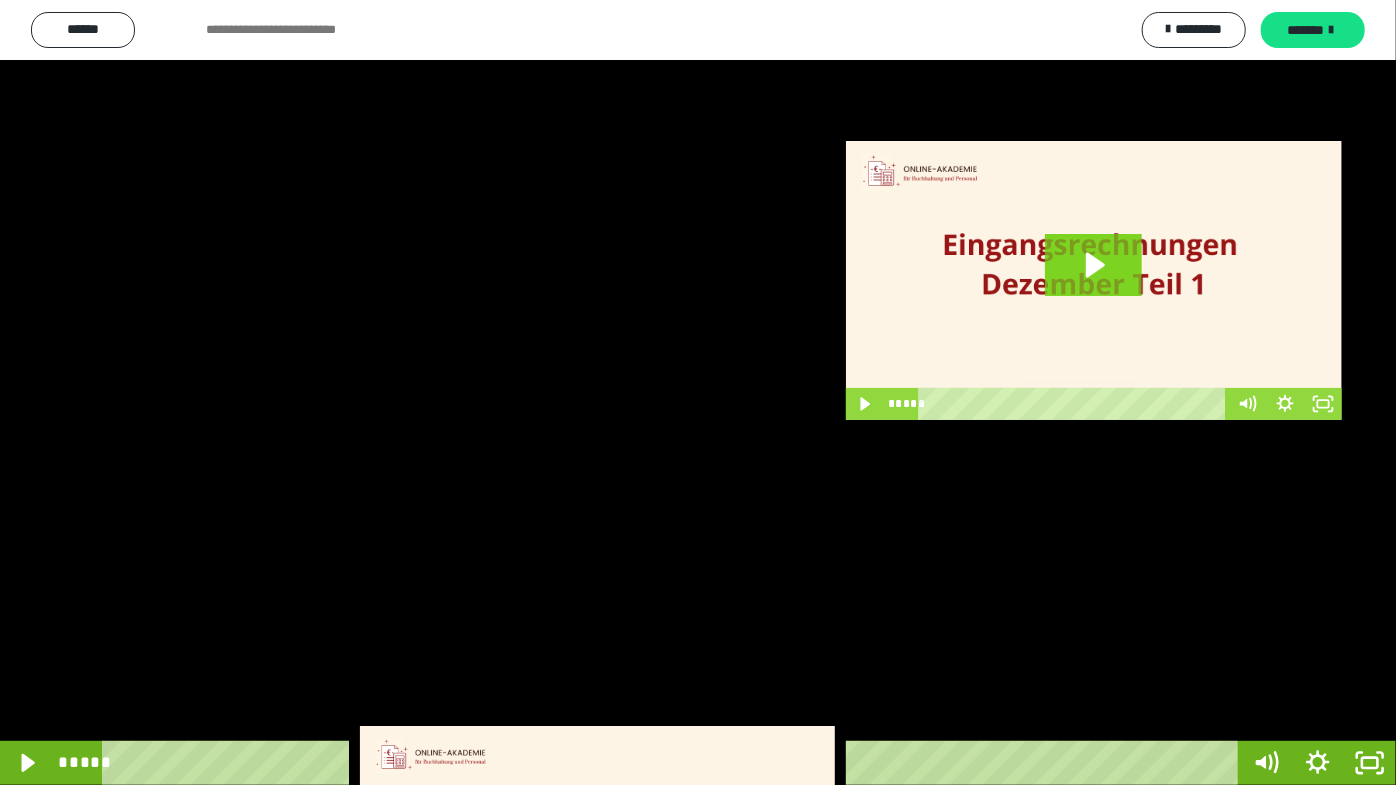click at bounding box center (698, 392) 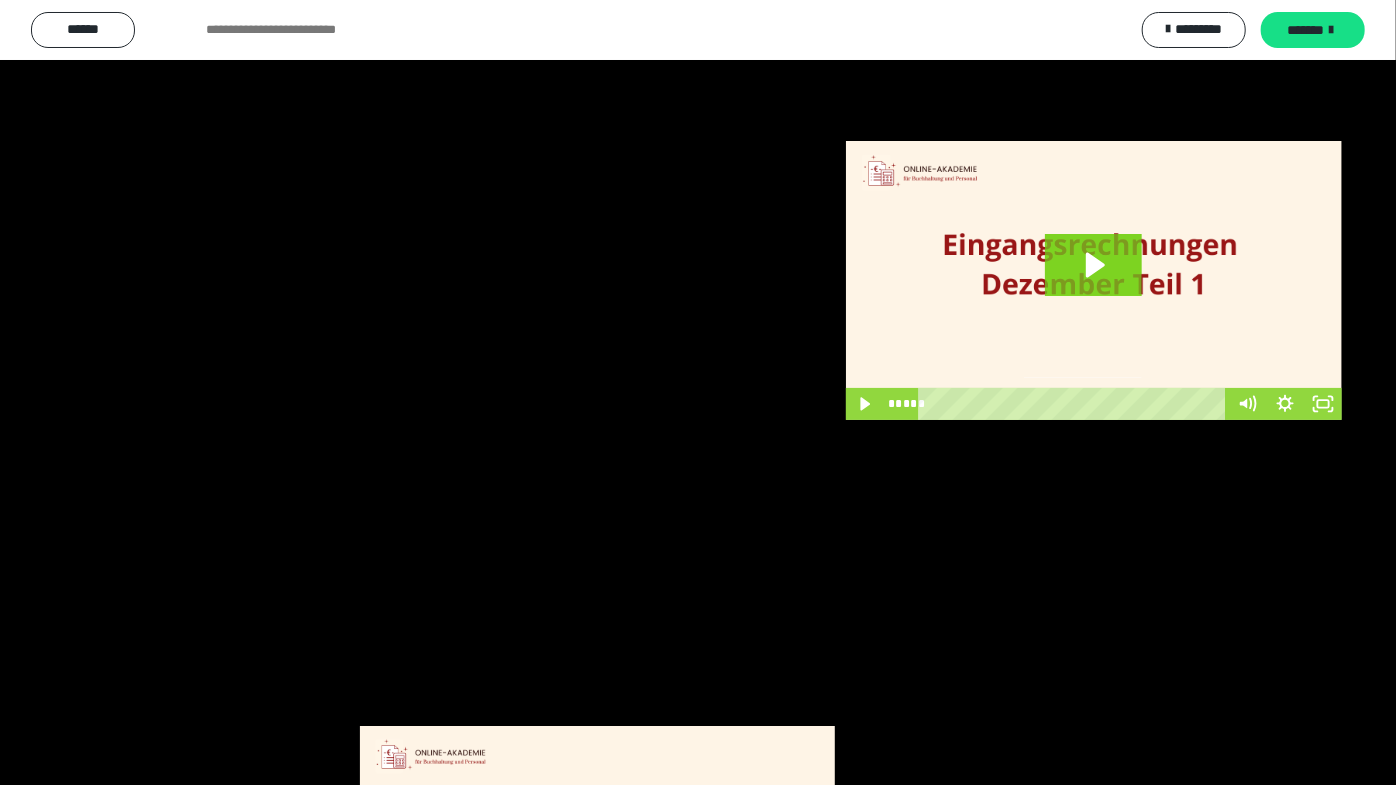 click at bounding box center [698, 392] 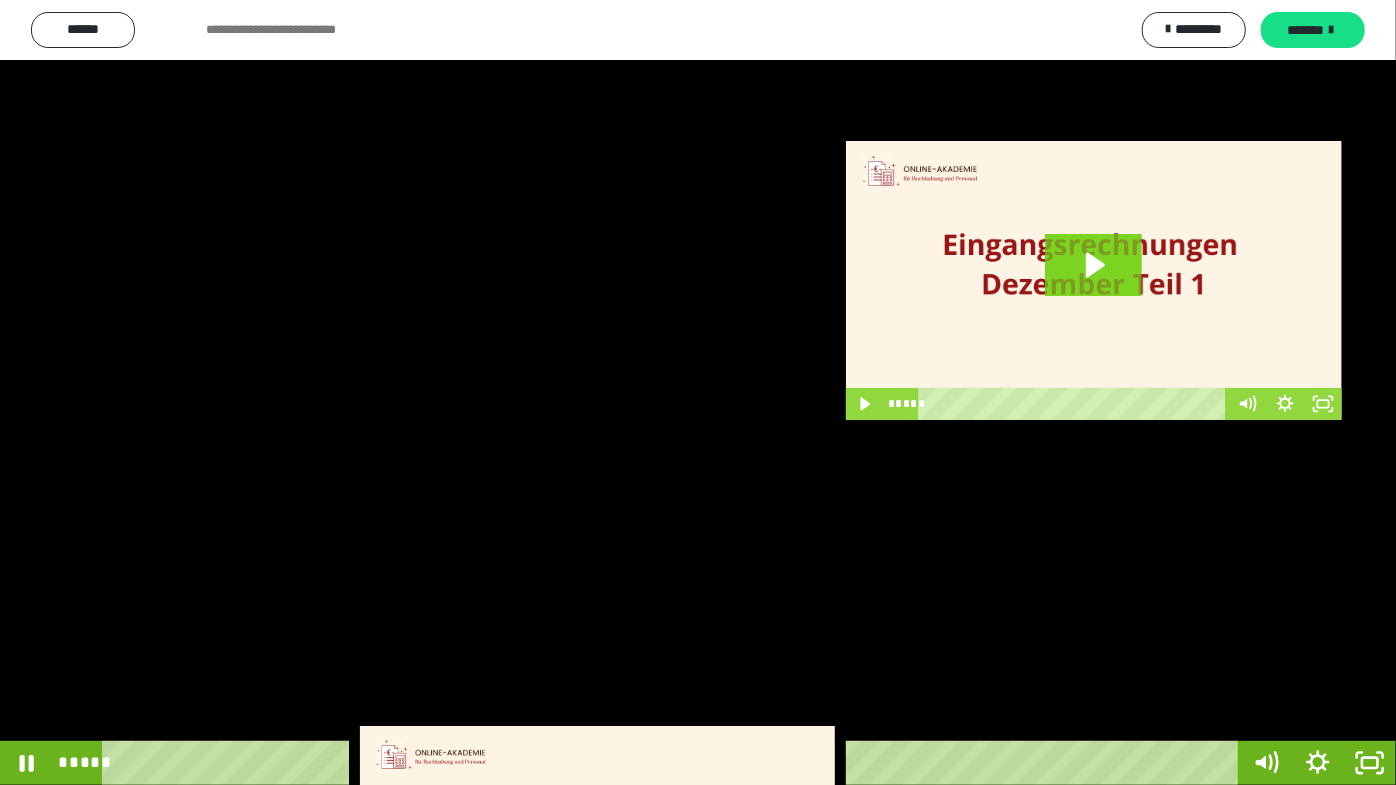 click at bounding box center [698, 392] 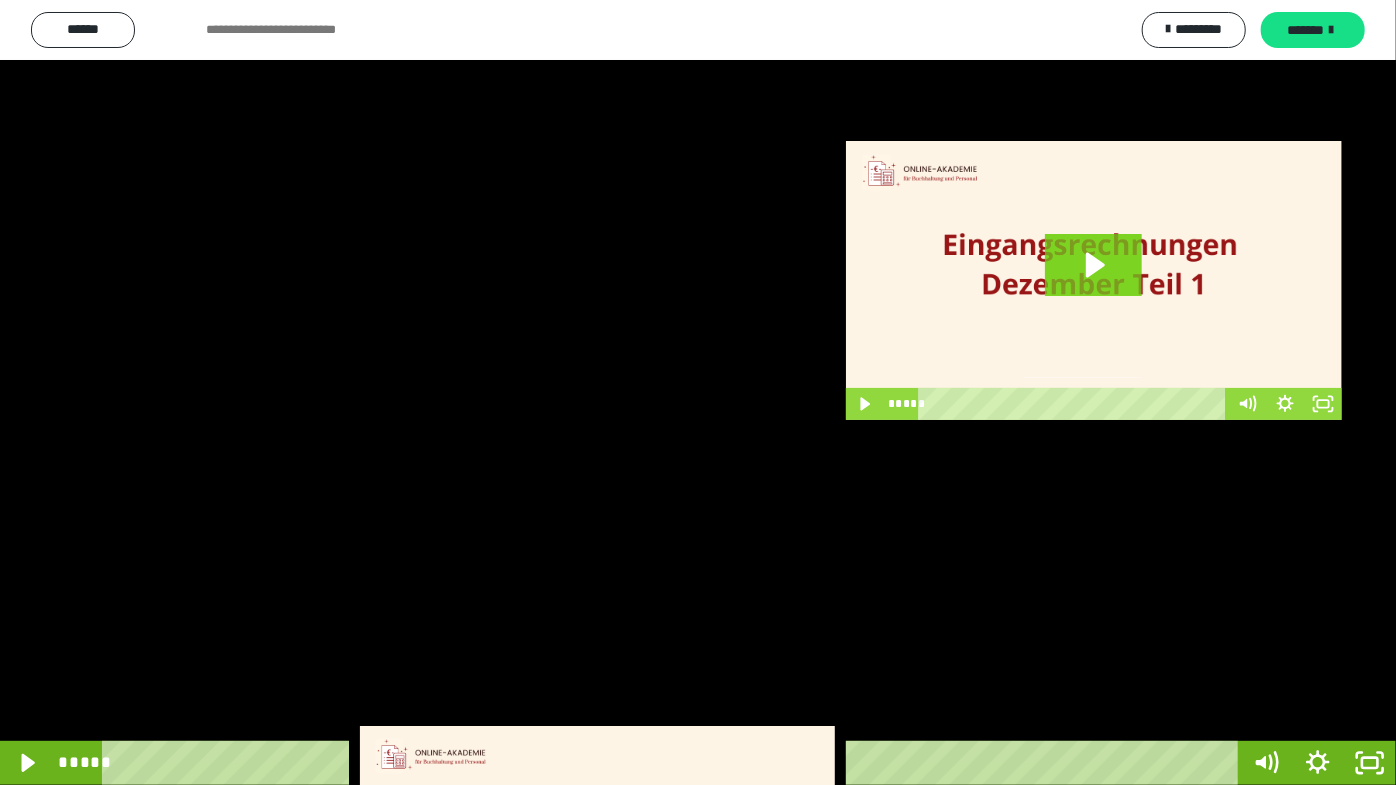 click at bounding box center [698, 392] 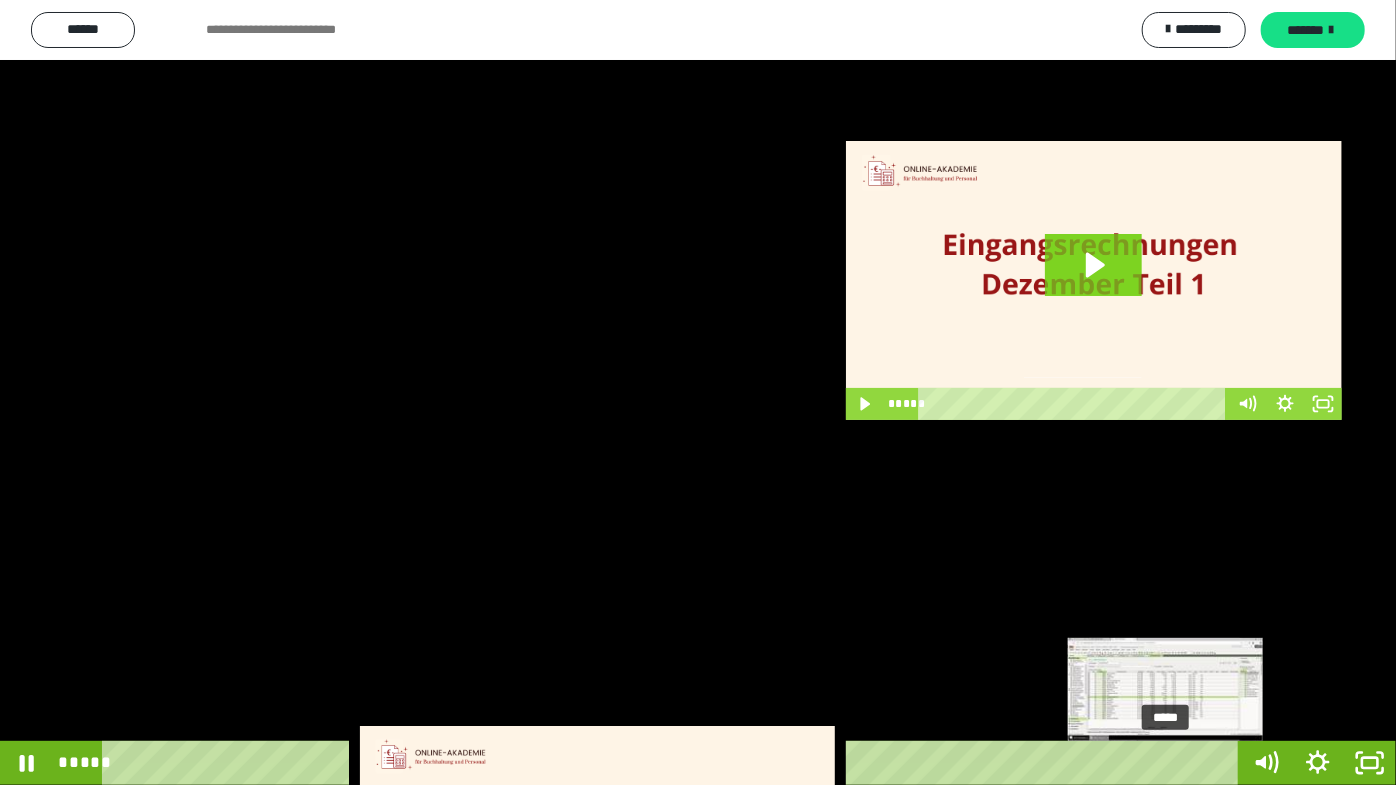 drag, startPoint x: 1190, startPoint y: 760, endPoint x: 1167, endPoint y: 760, distance: 23 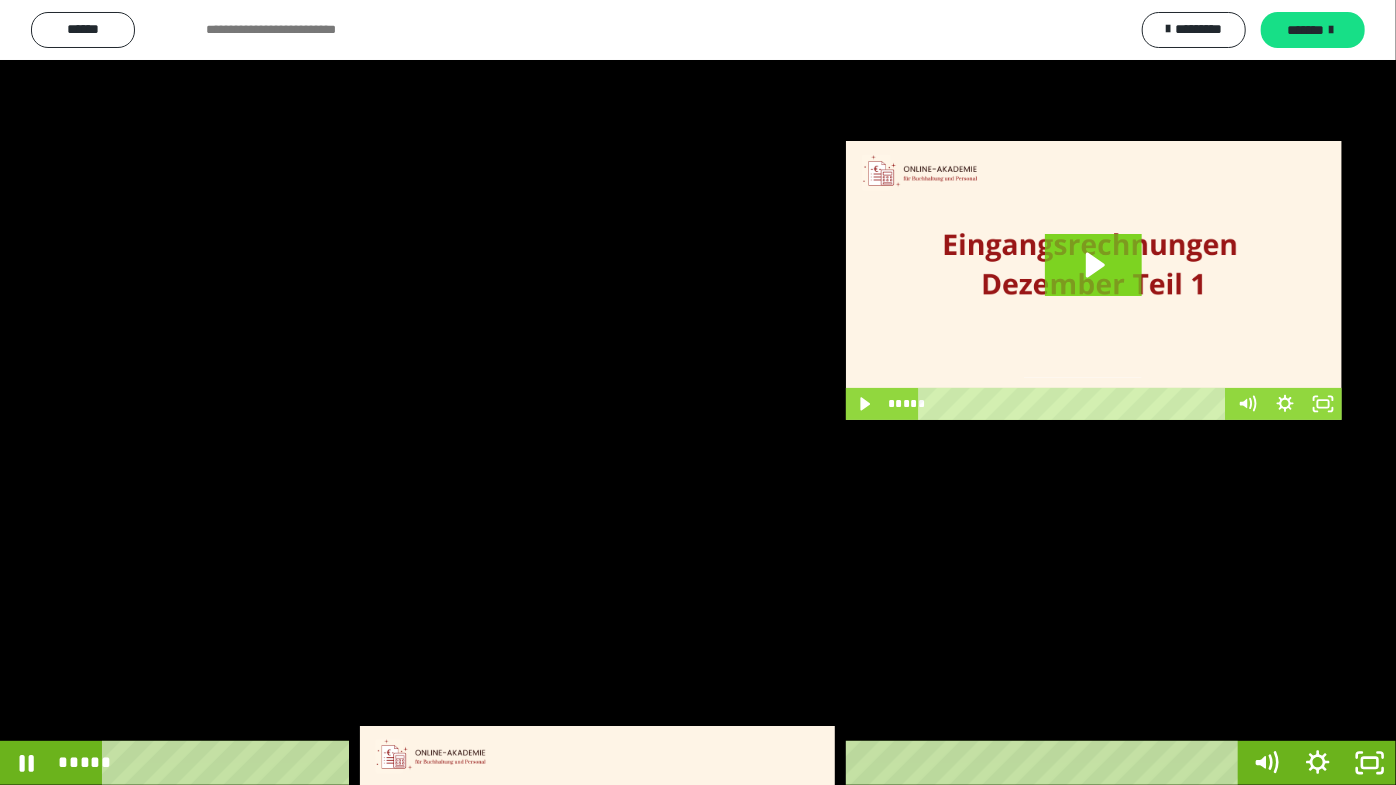 click at bounding box center (698, 392) 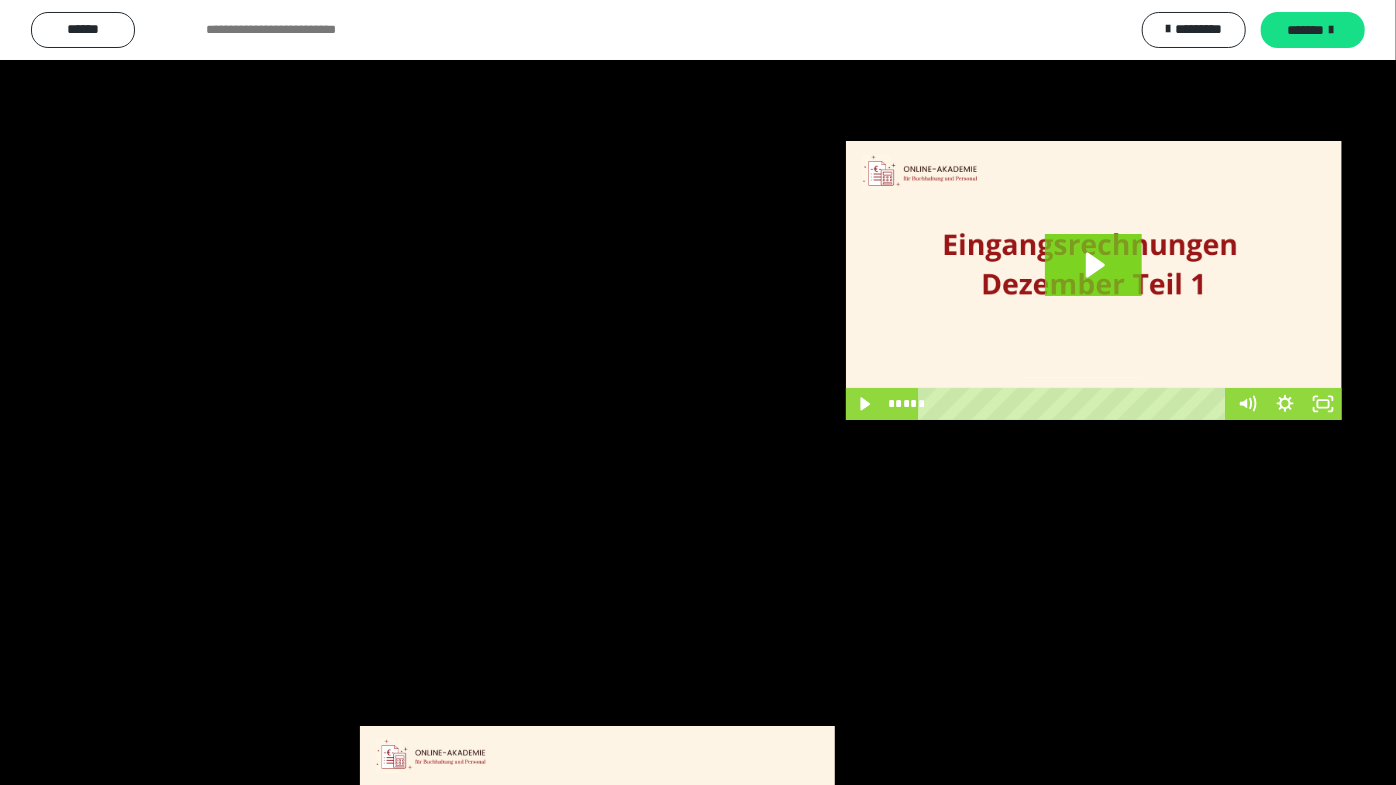 click at bounding box center (698, 392) 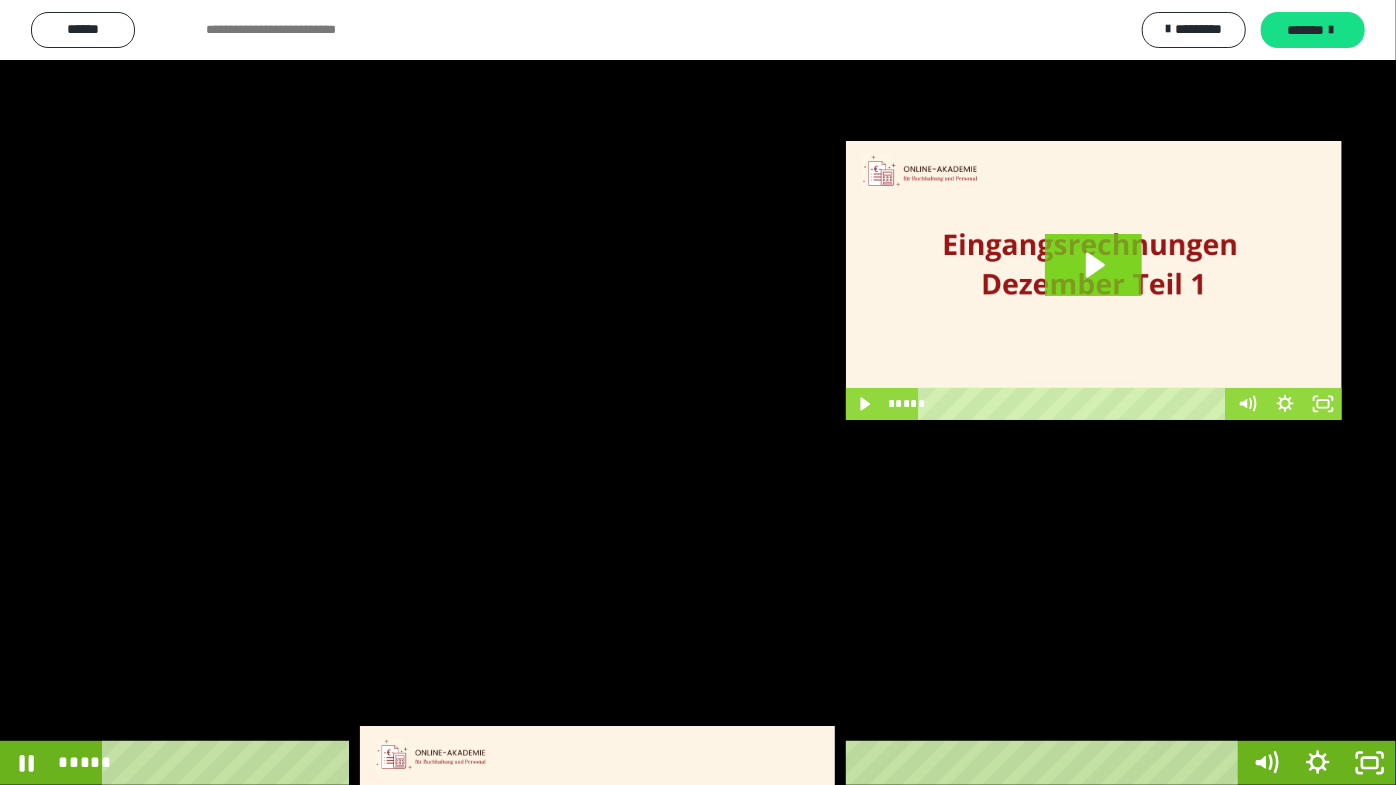 click at bounding box center [698, 392] 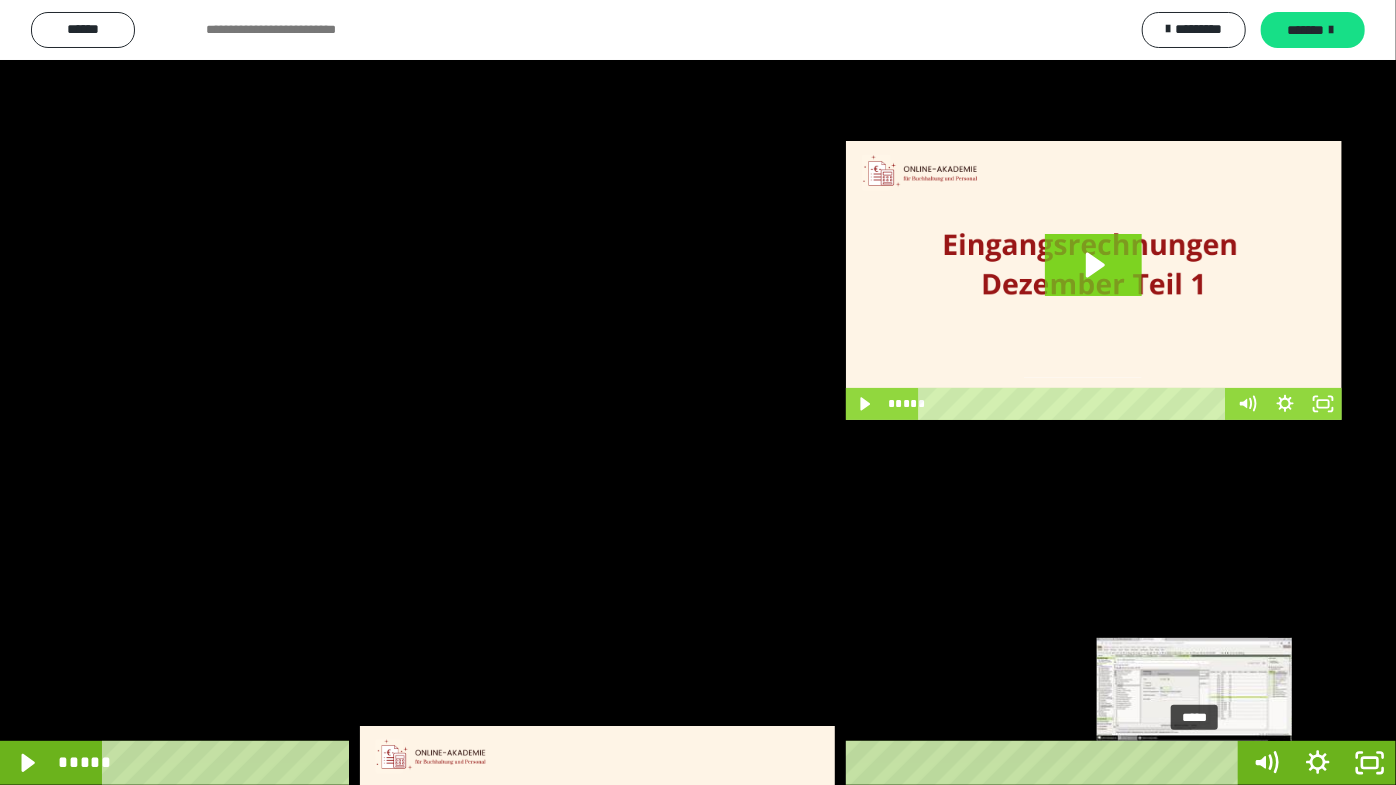 drag, startPoint x: 1211, startPoint y: 762, endPoint x: 1196, endPoint y: 762, distance: 15 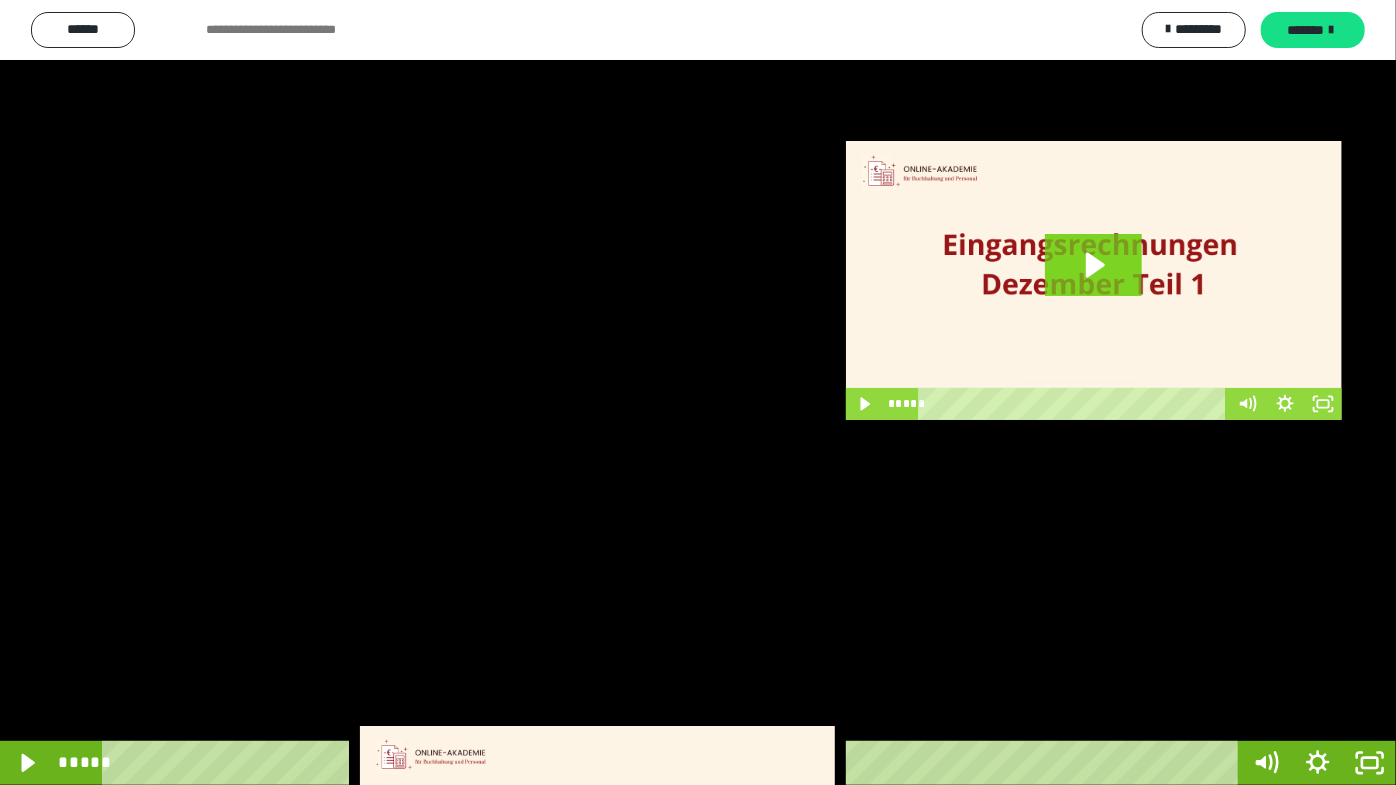 click at bounding box center [698, 392] 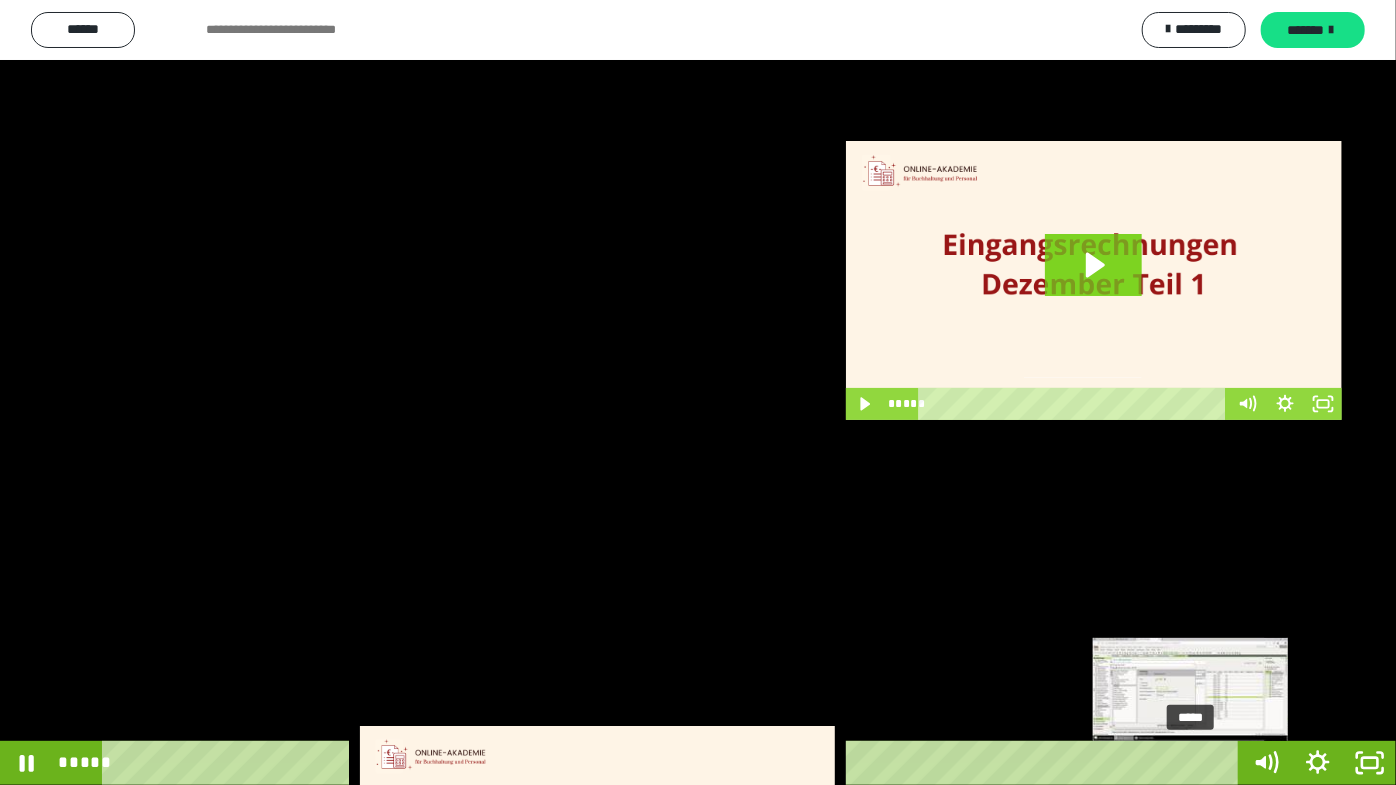 click on "*****" at bounding box center [674, 763] 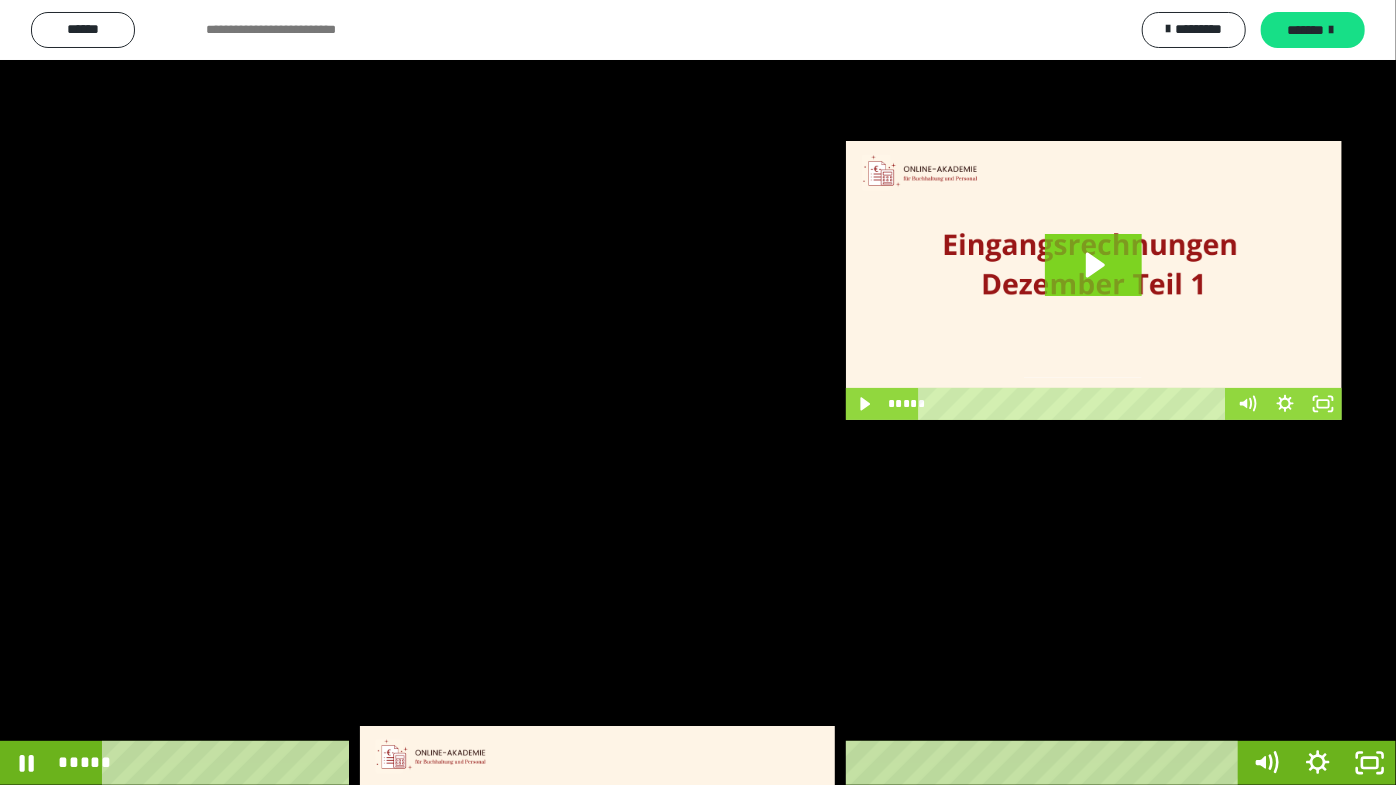 click at bounding box center [698, 392] 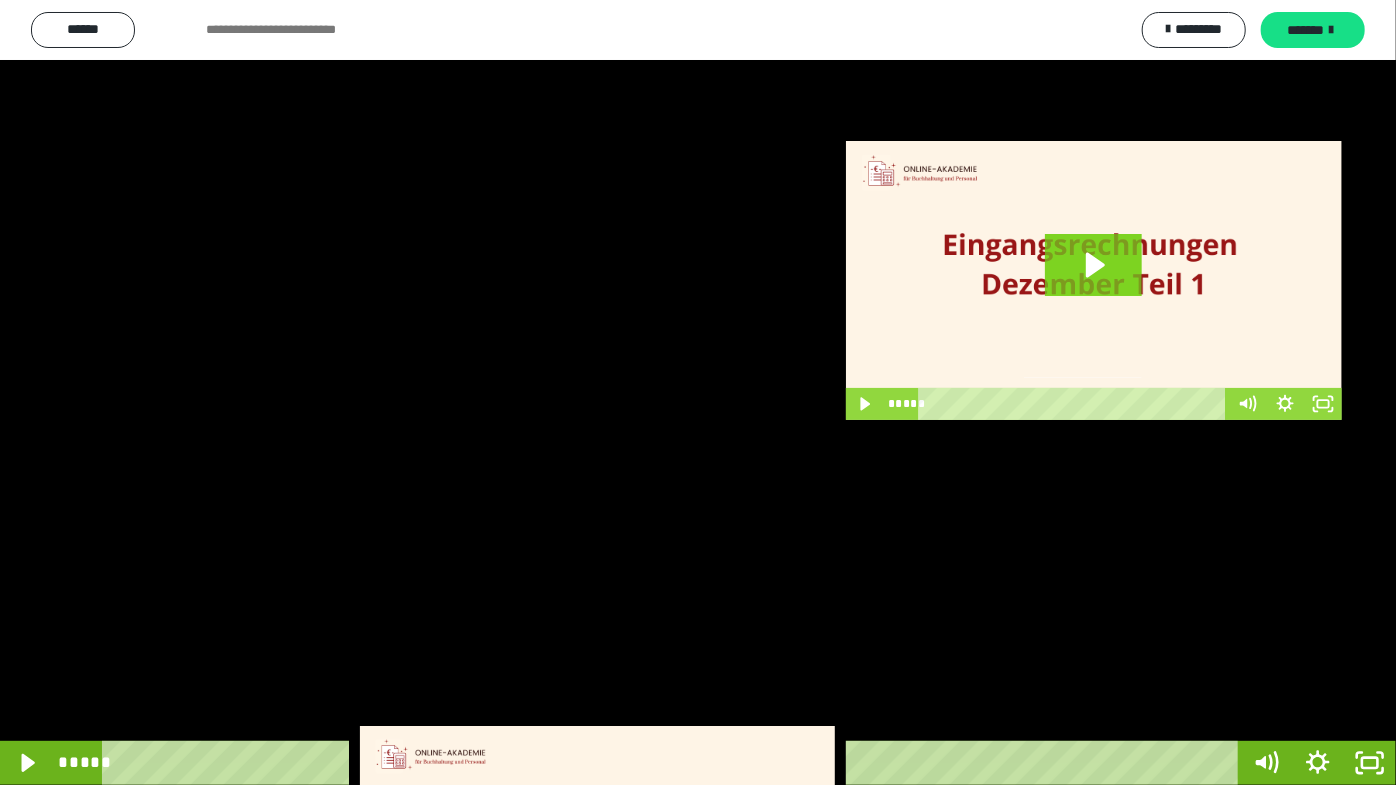 click at bounding box center (698, 392) 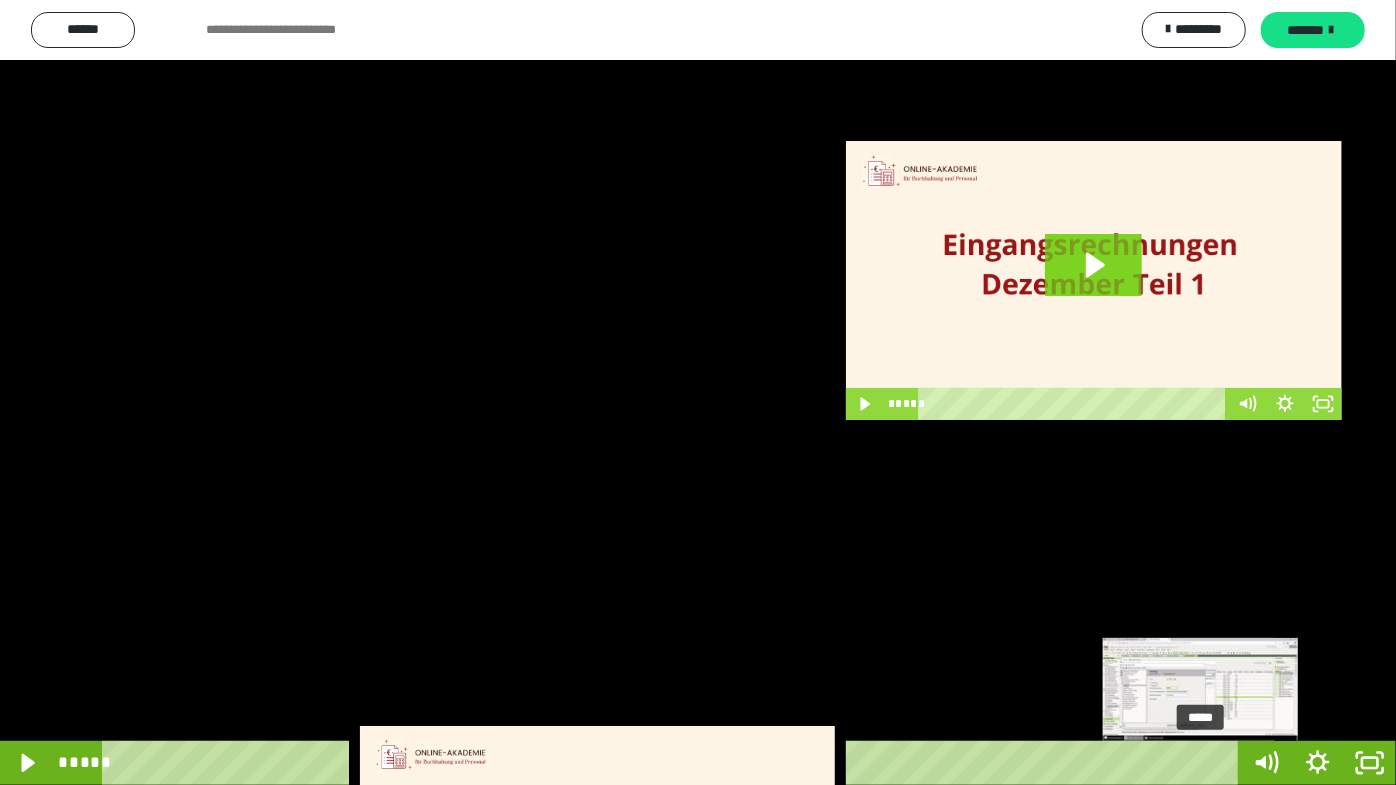 click on "*****" at bounding box center [674, 763] 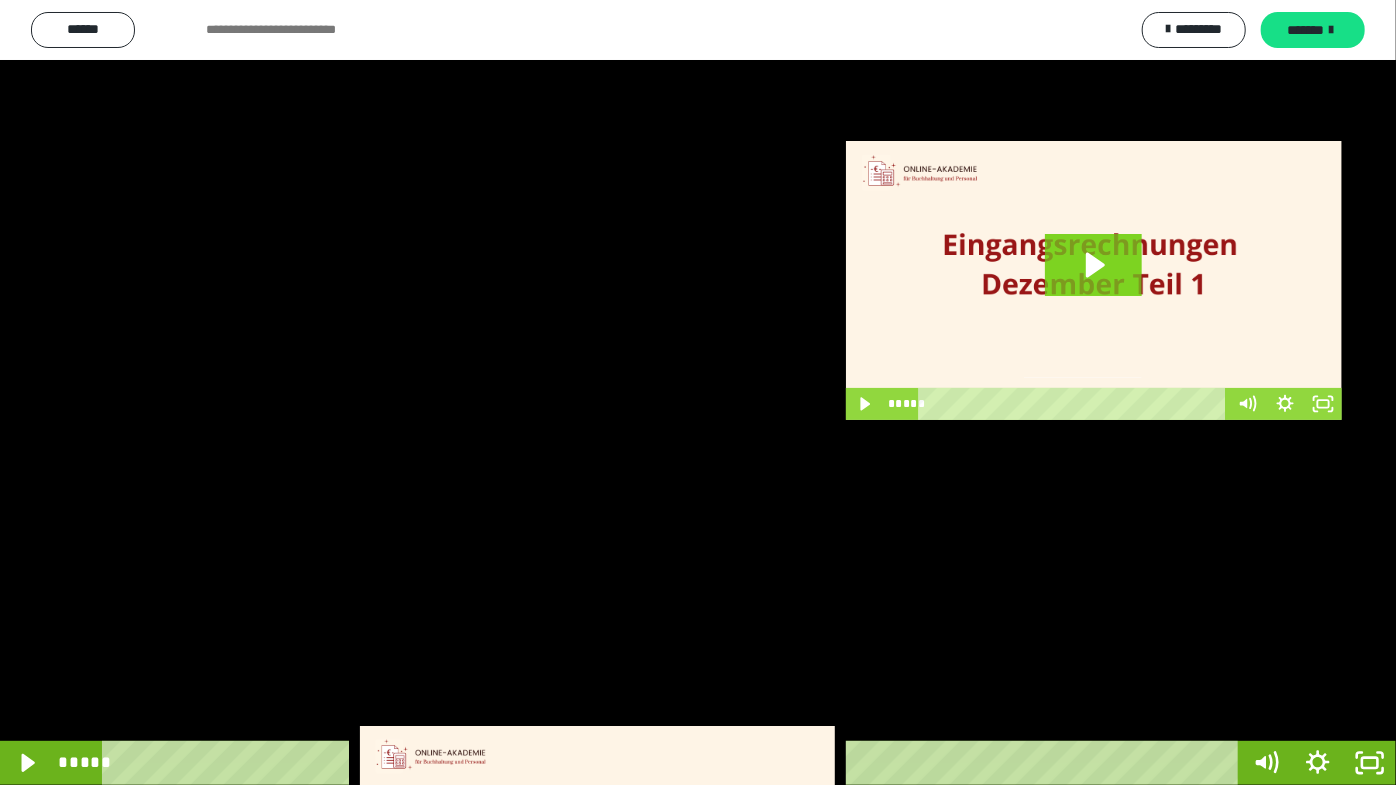 click at bounding box center [698, 392] 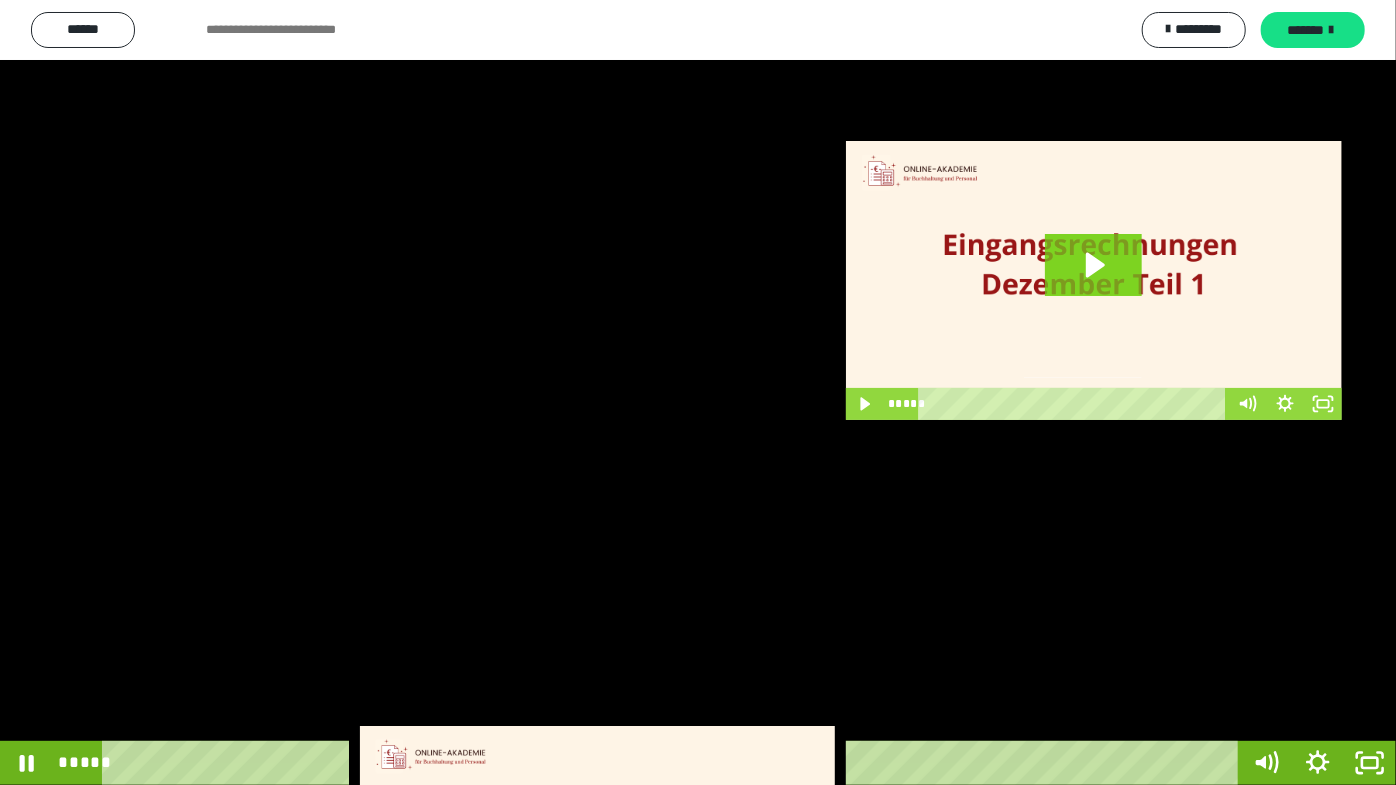 click at bounding box center [698, 392] 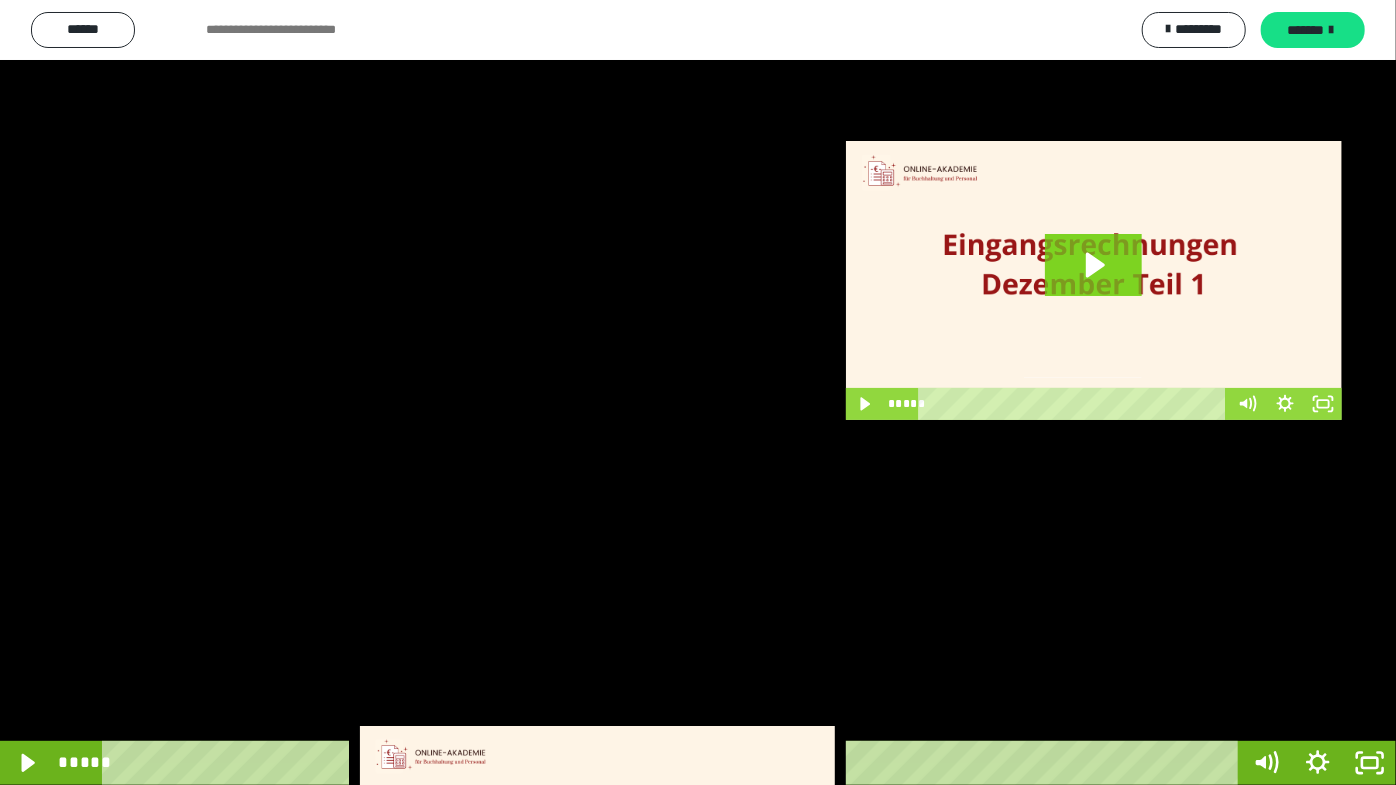 click at bounding box center [698, 392] 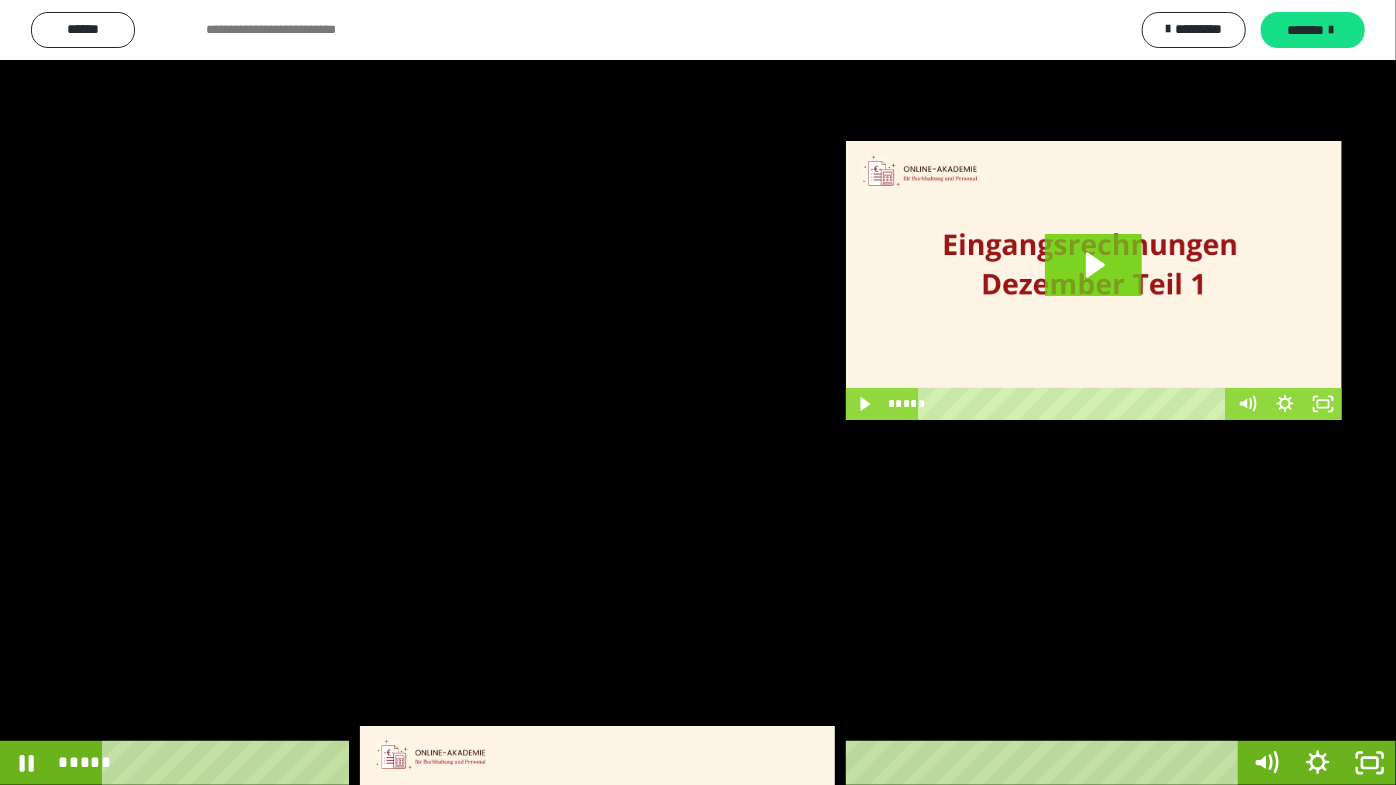 click at bounding box center (698, 392) 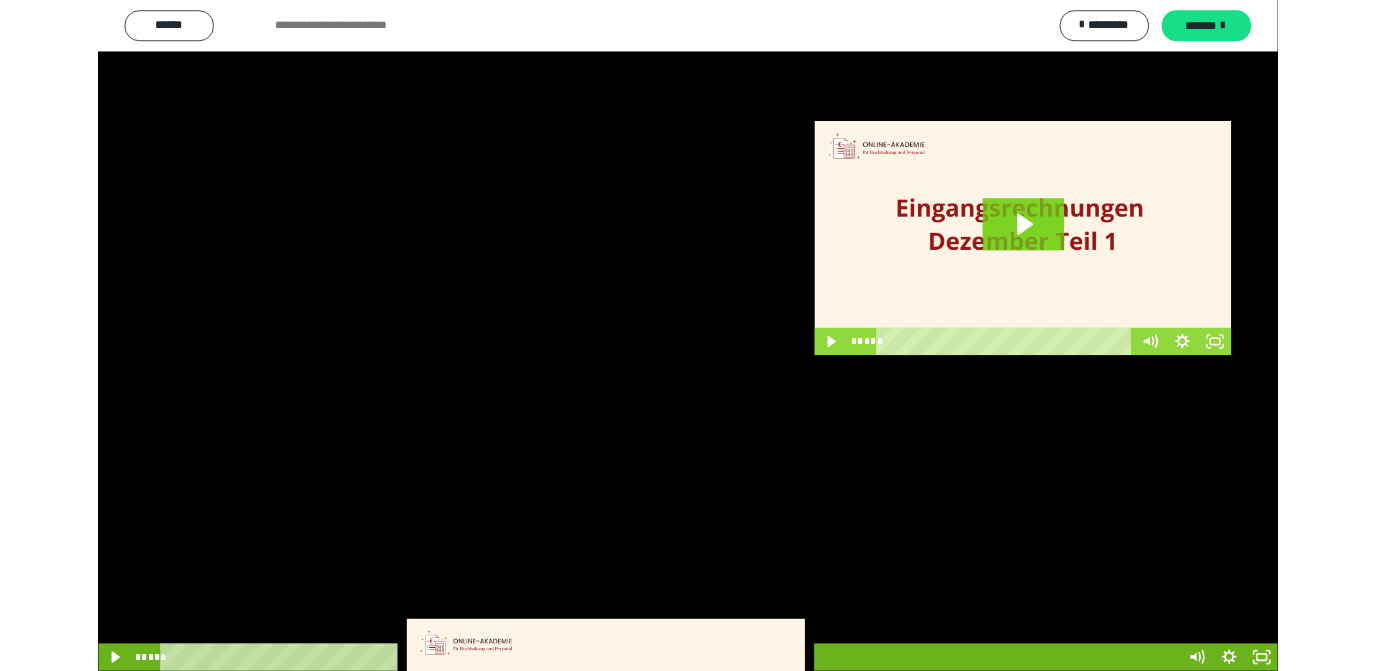 scroll, scrollTop: 4016, scrollLeft: 0, axis: vertical 